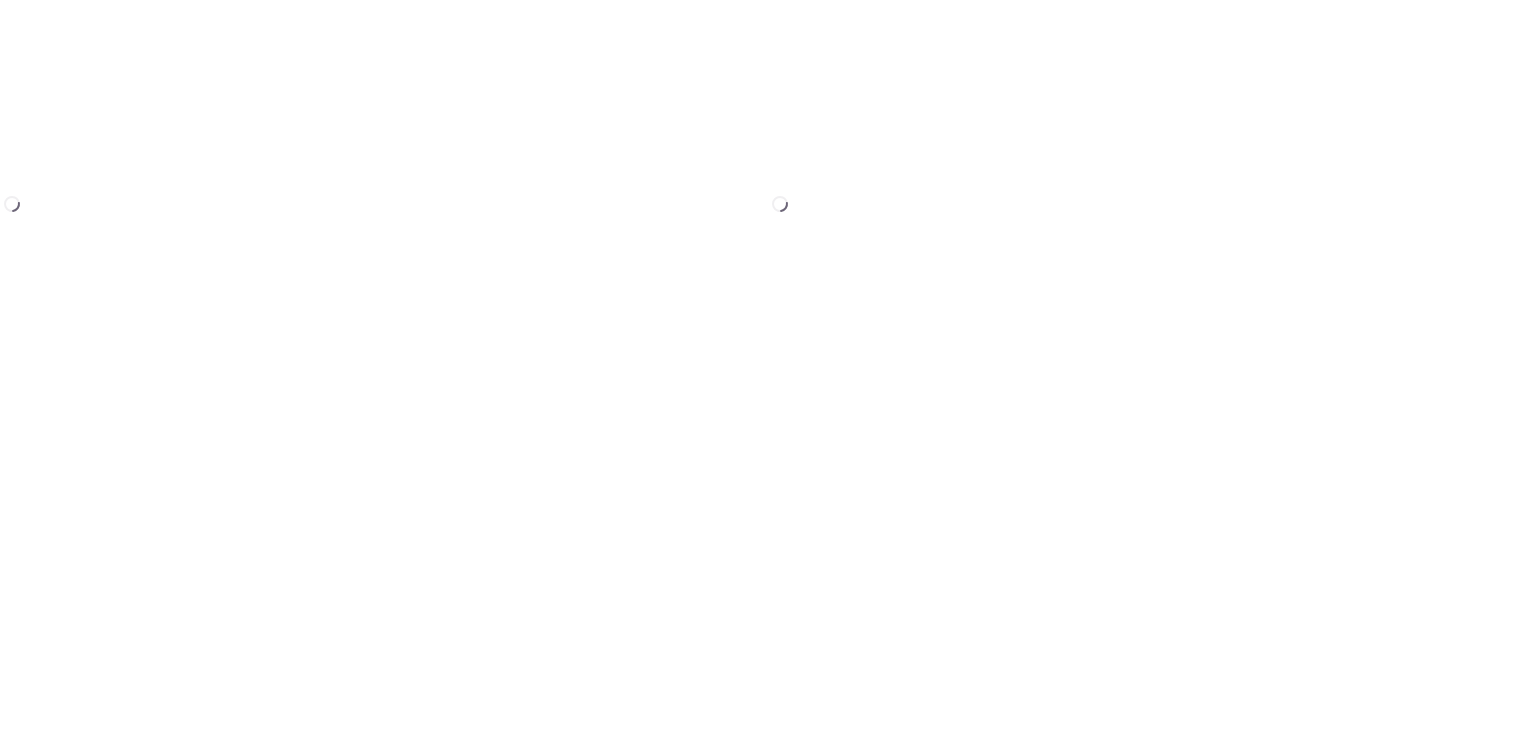 scroll, scrollTop: 0, scrollLeft: 0, axis: both 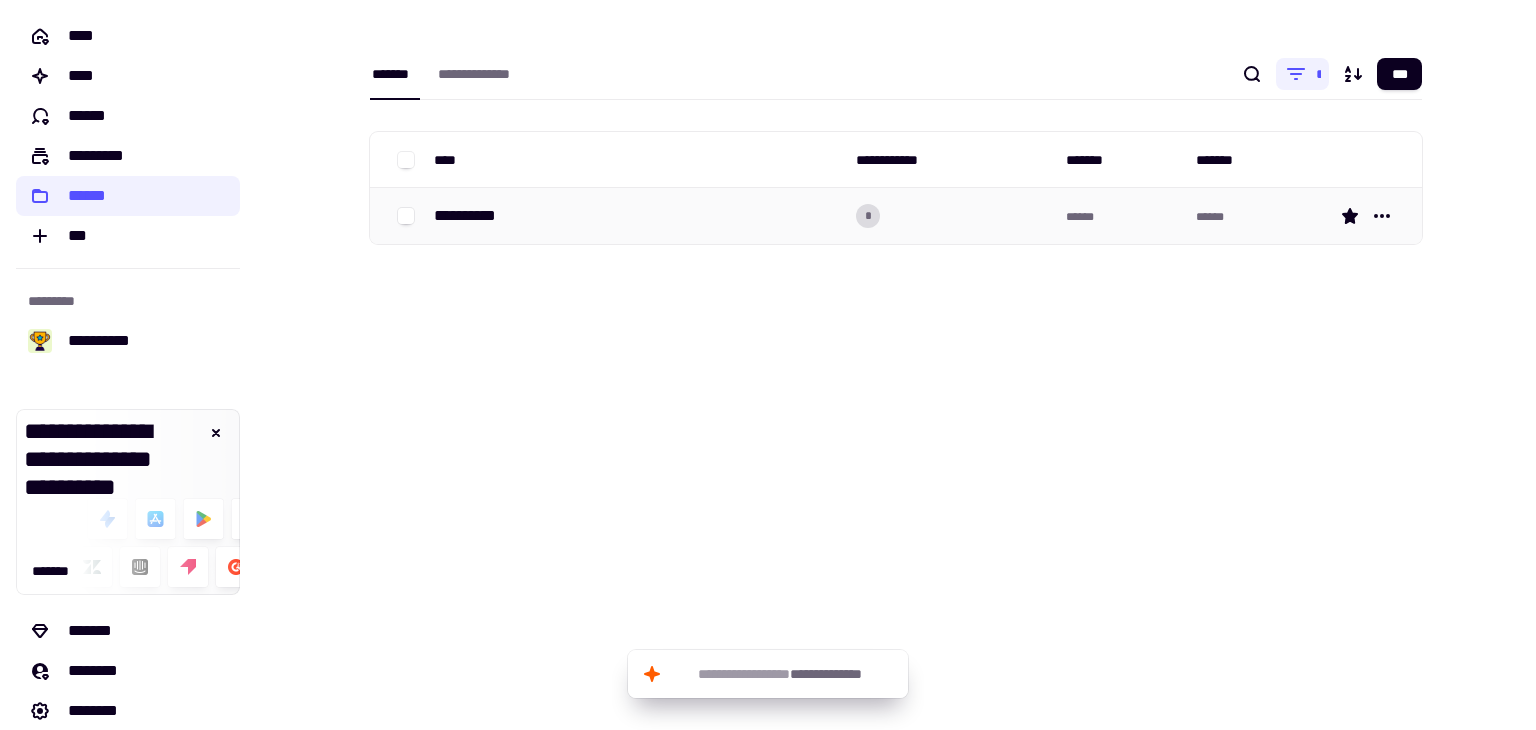 click on "**********" at bounding box center [637, 216] 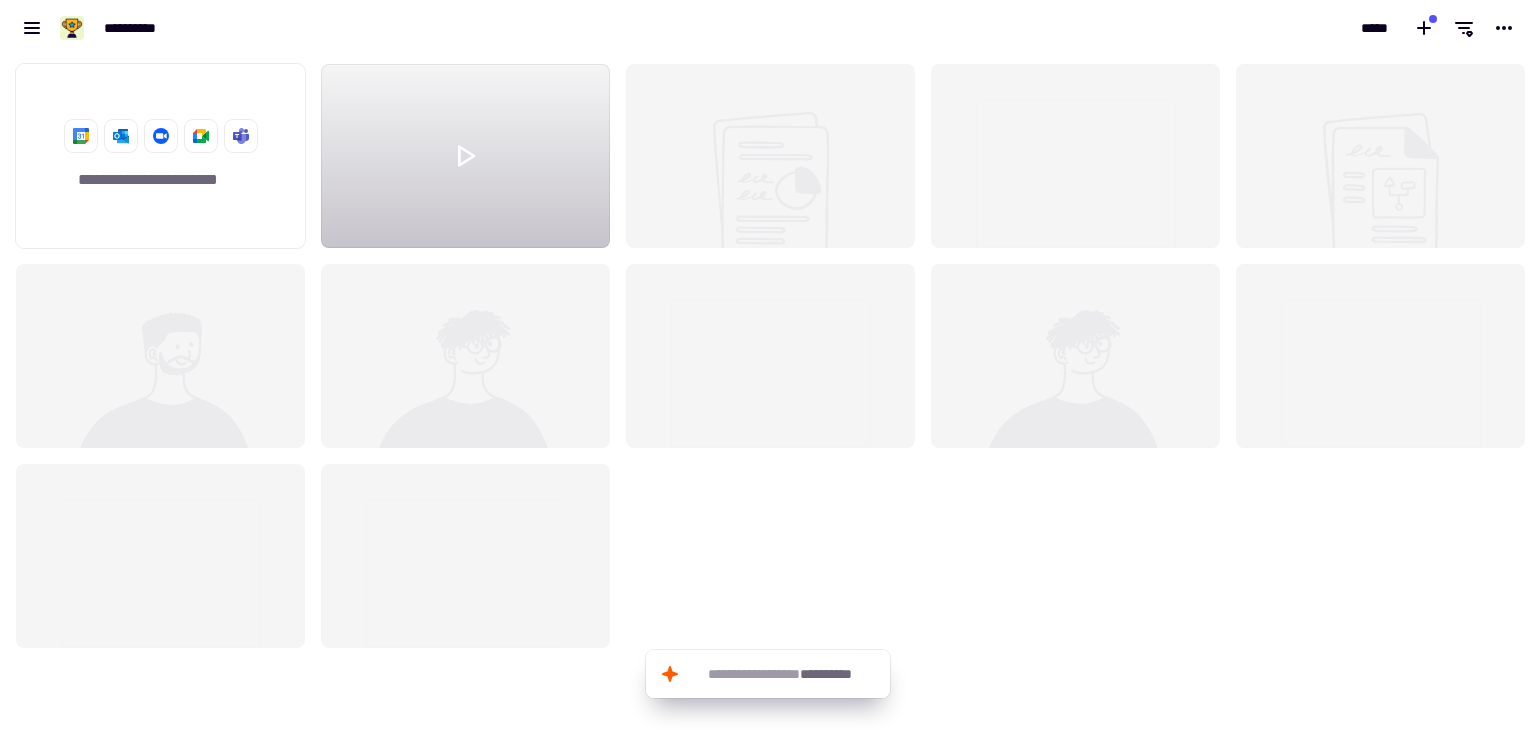 scroll, scrollTop: 16, scrollLeft: 16, axis: both 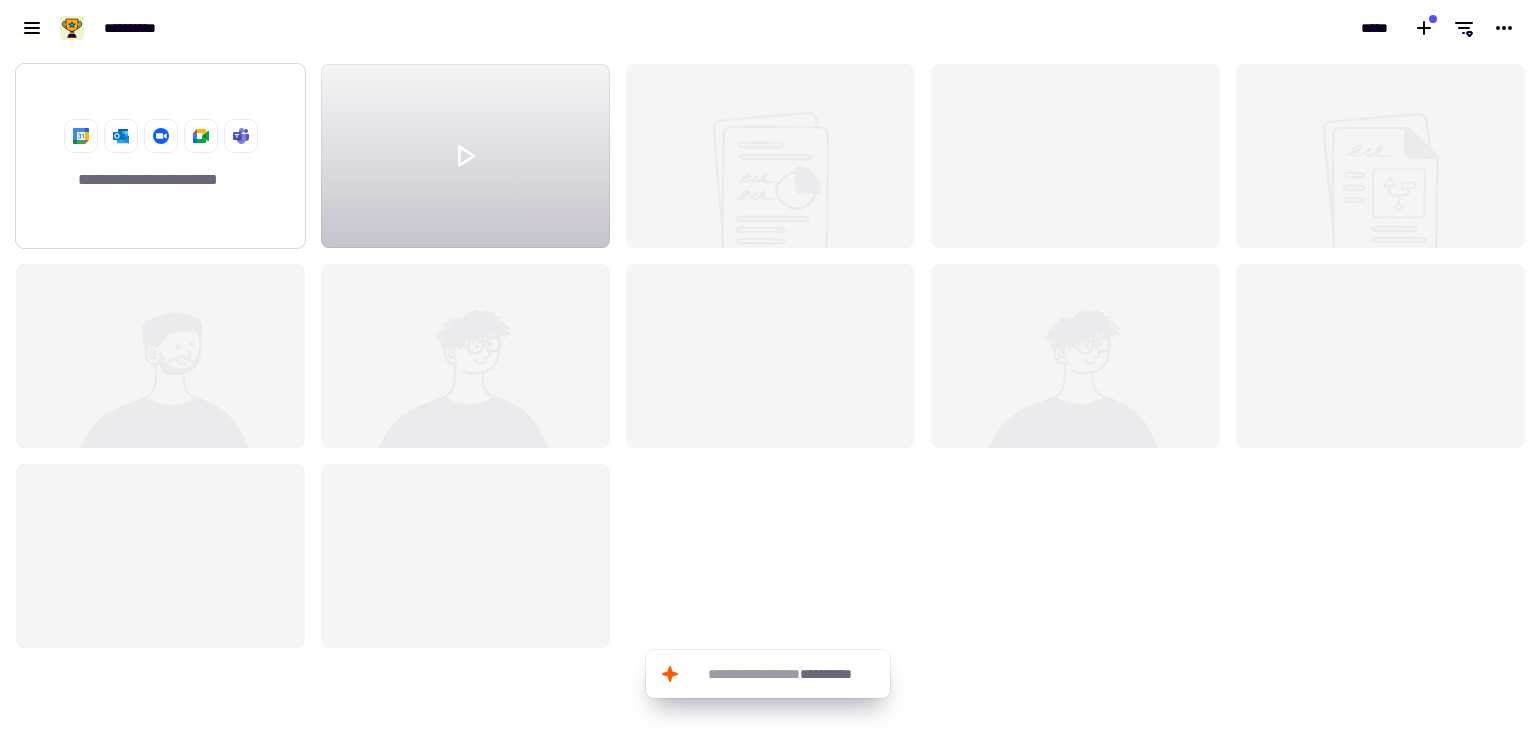 click on "**********" 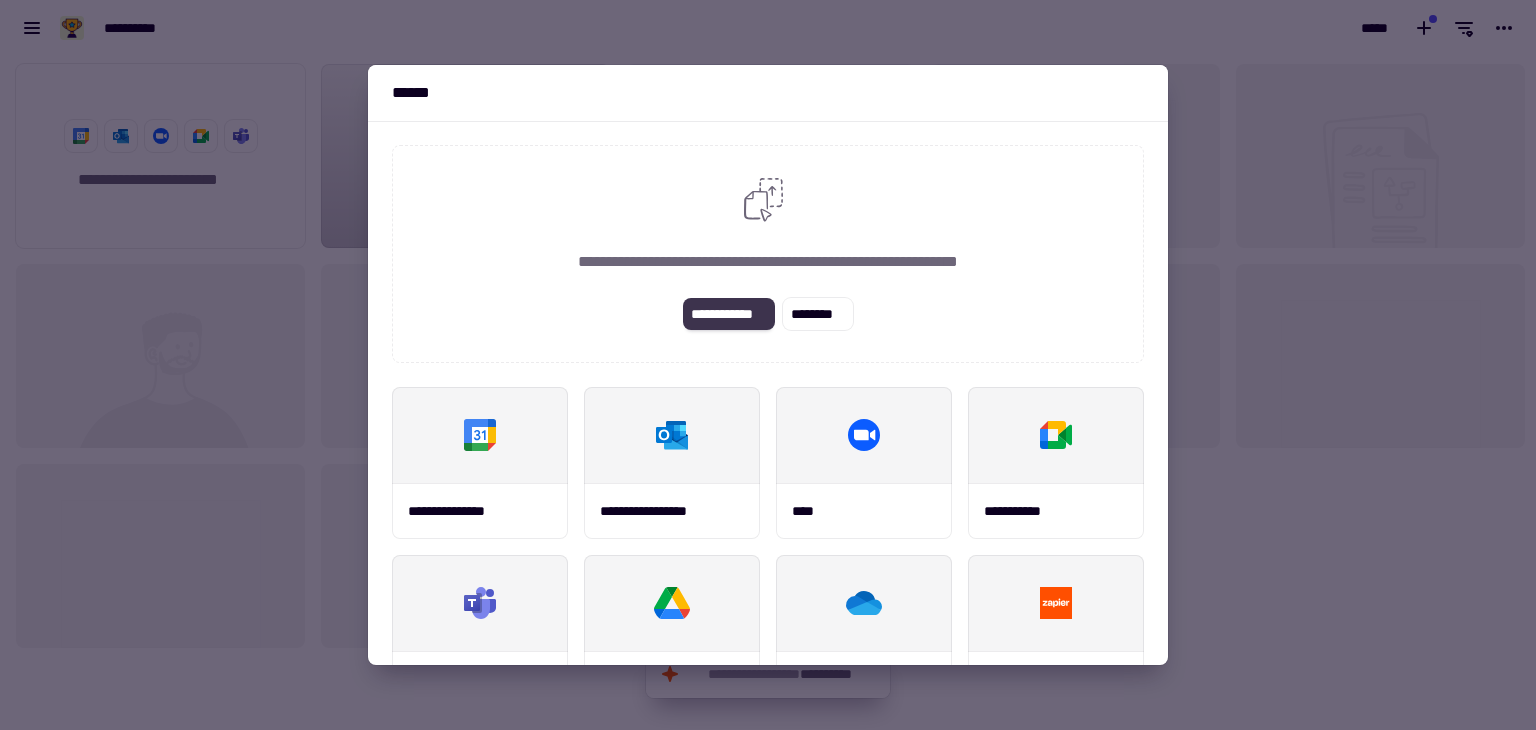 click on "**********" 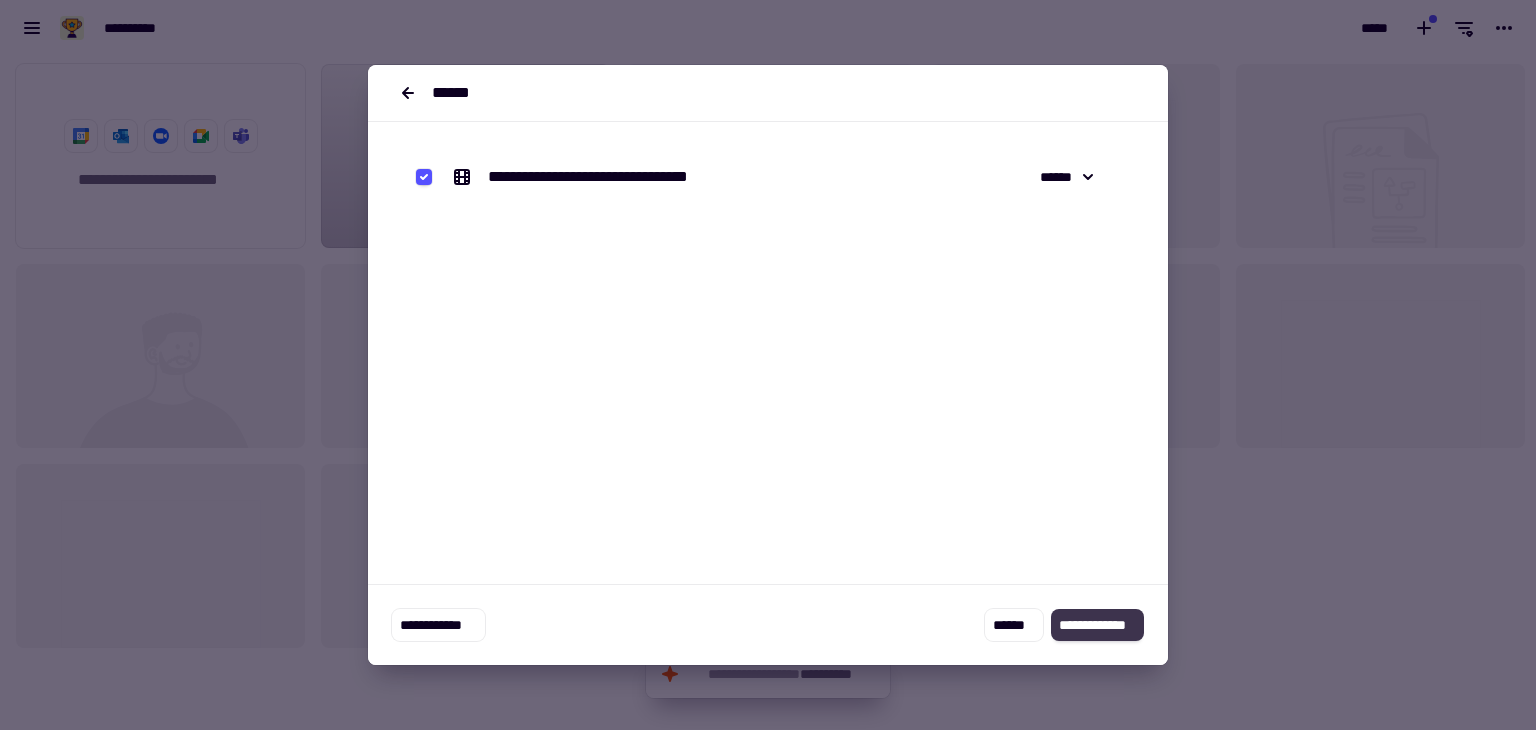 click on "**********" 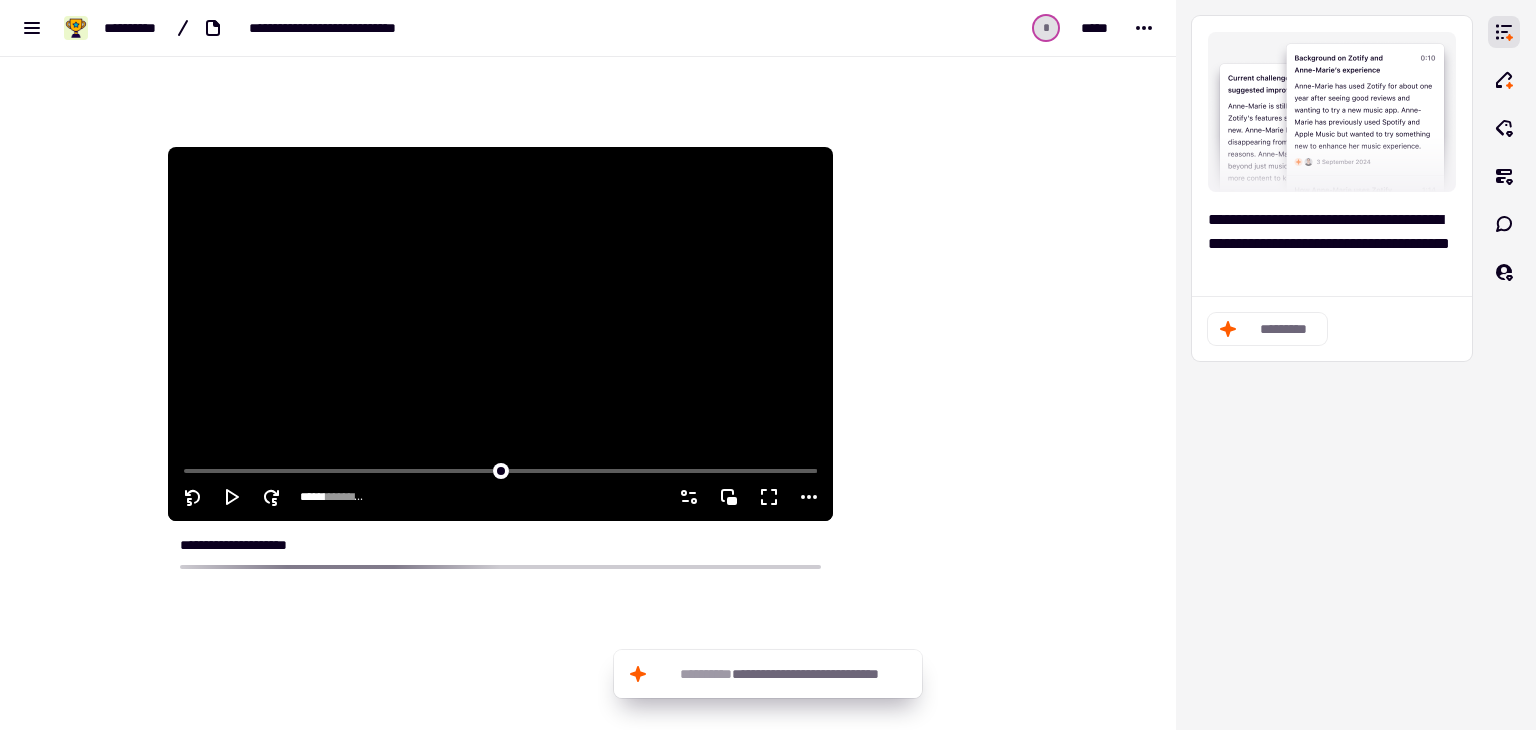 scroll, scrollTop: 100, scrollLeft: 0, axis: vertical 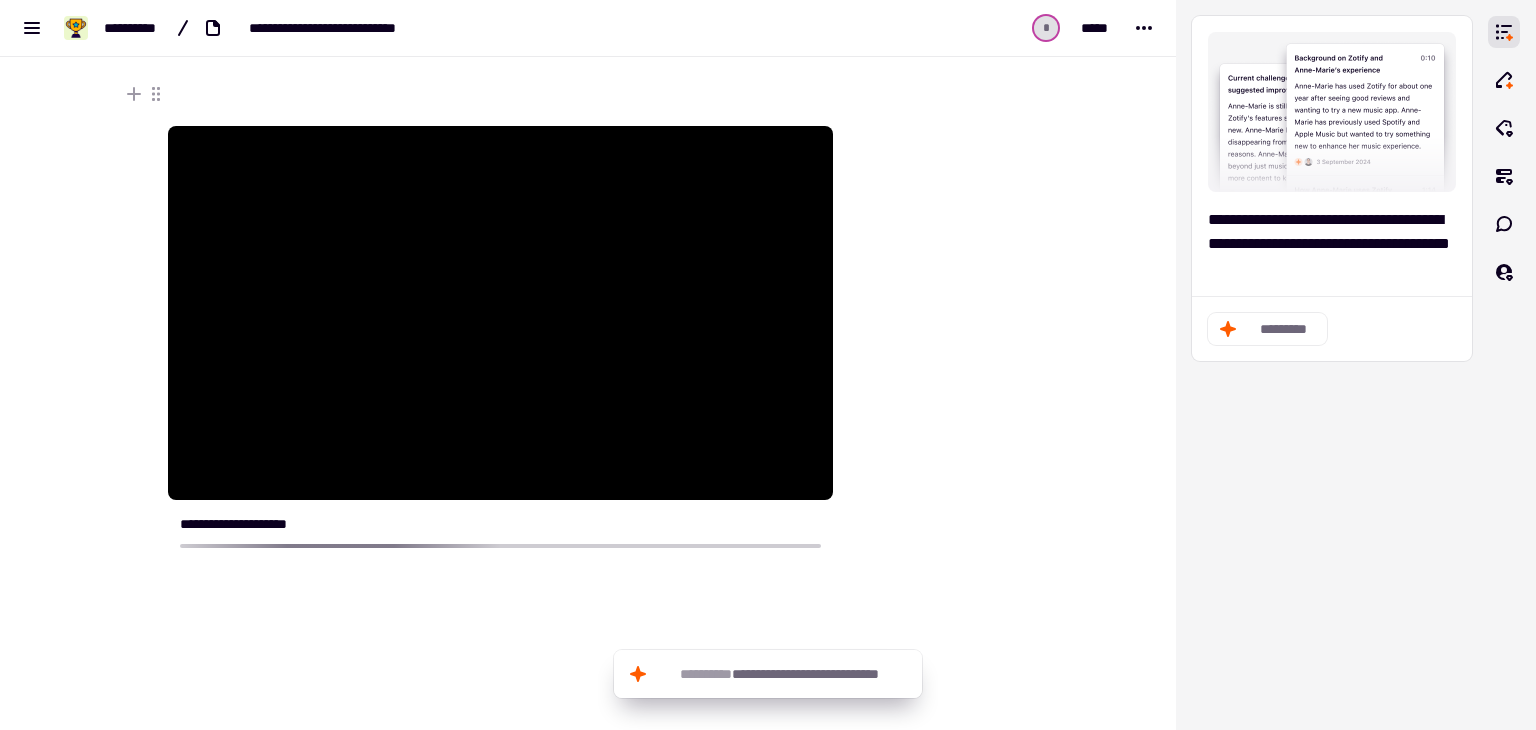 click on "**********" at bounding box center [588, 365] 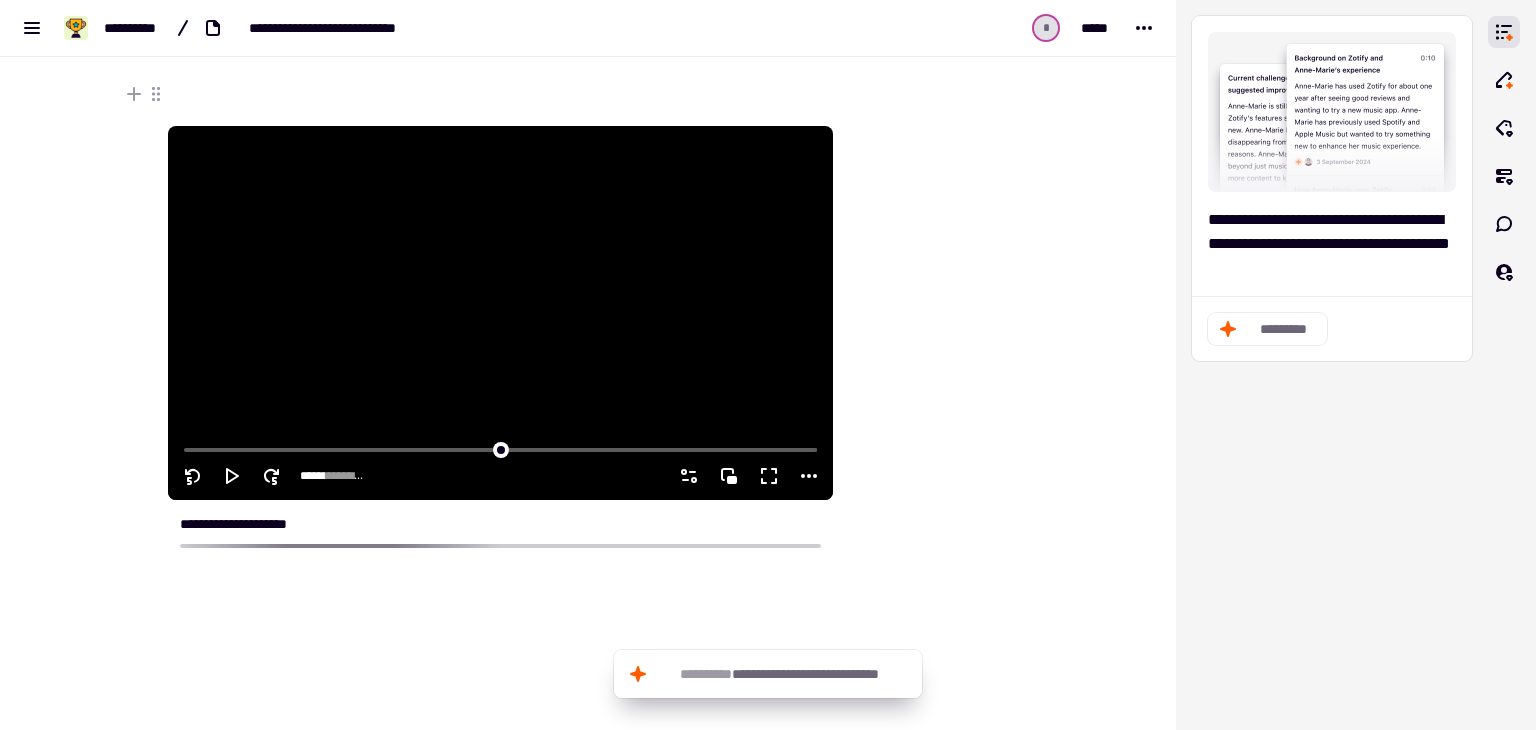 click at bounding box center (500, 313) 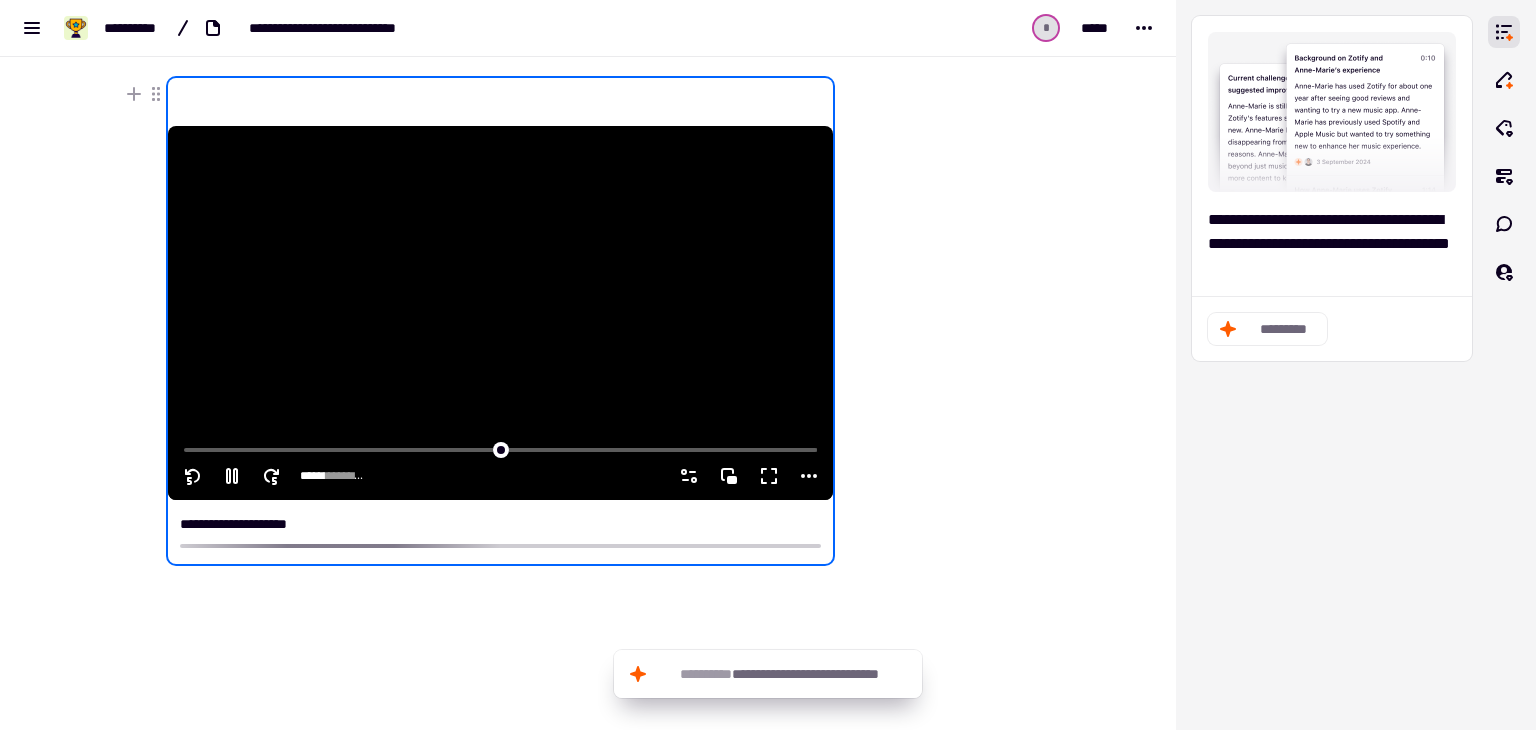 click at bounding box center (500, 313) 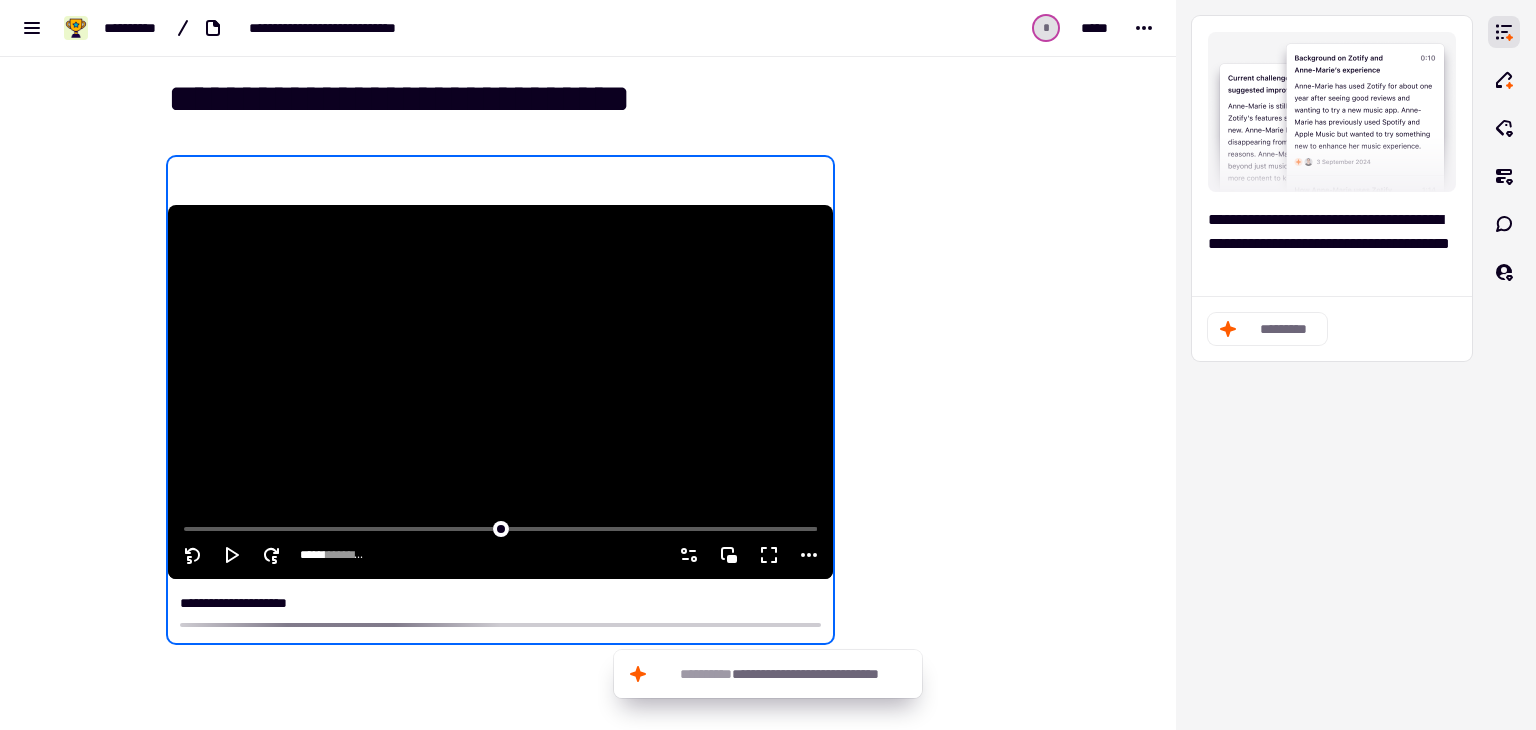 scroll, scrollTop: 0, scrollLeft: 0, axis: both 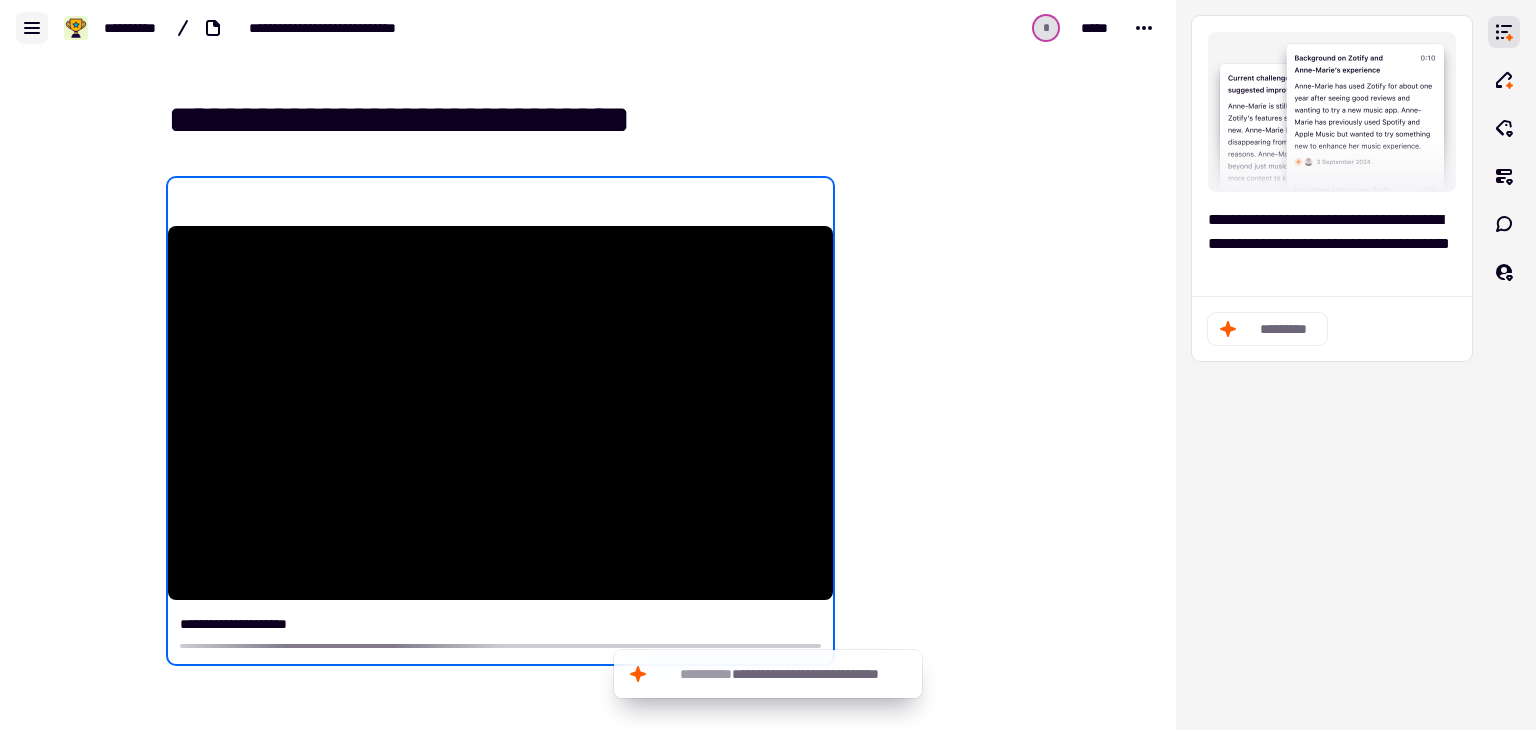 click 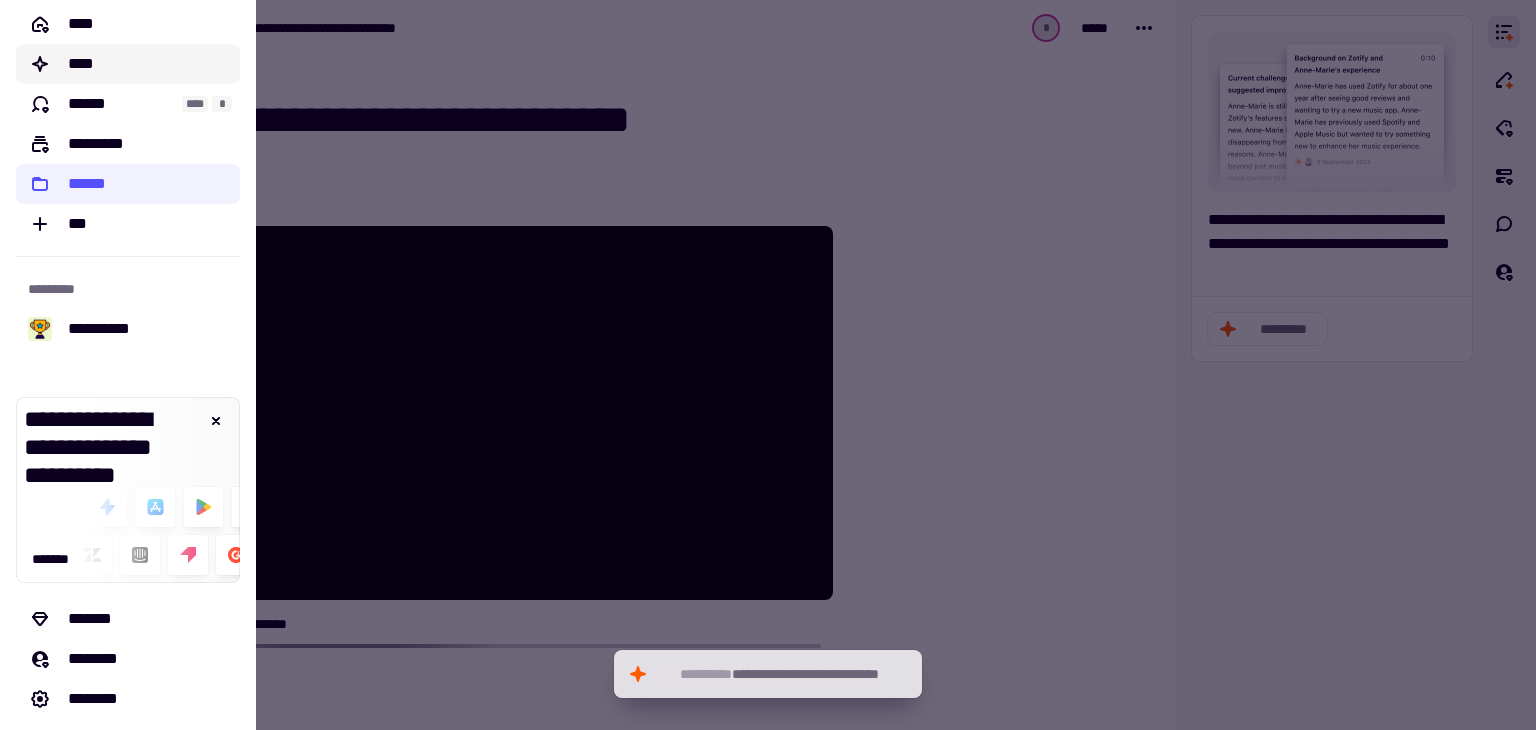 scroll, scrollTop: 0, scrollLeft: 0, axis: both 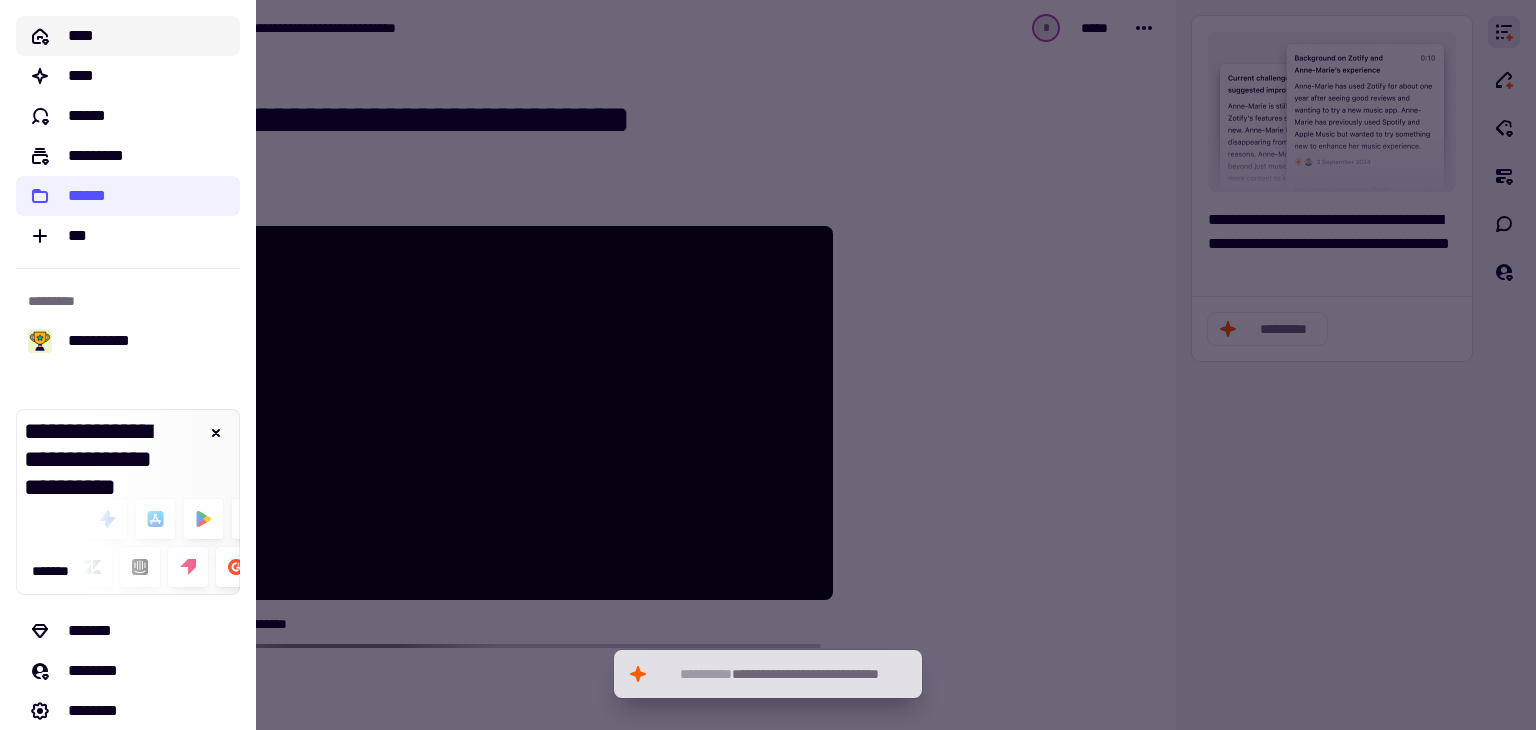 click on "****" 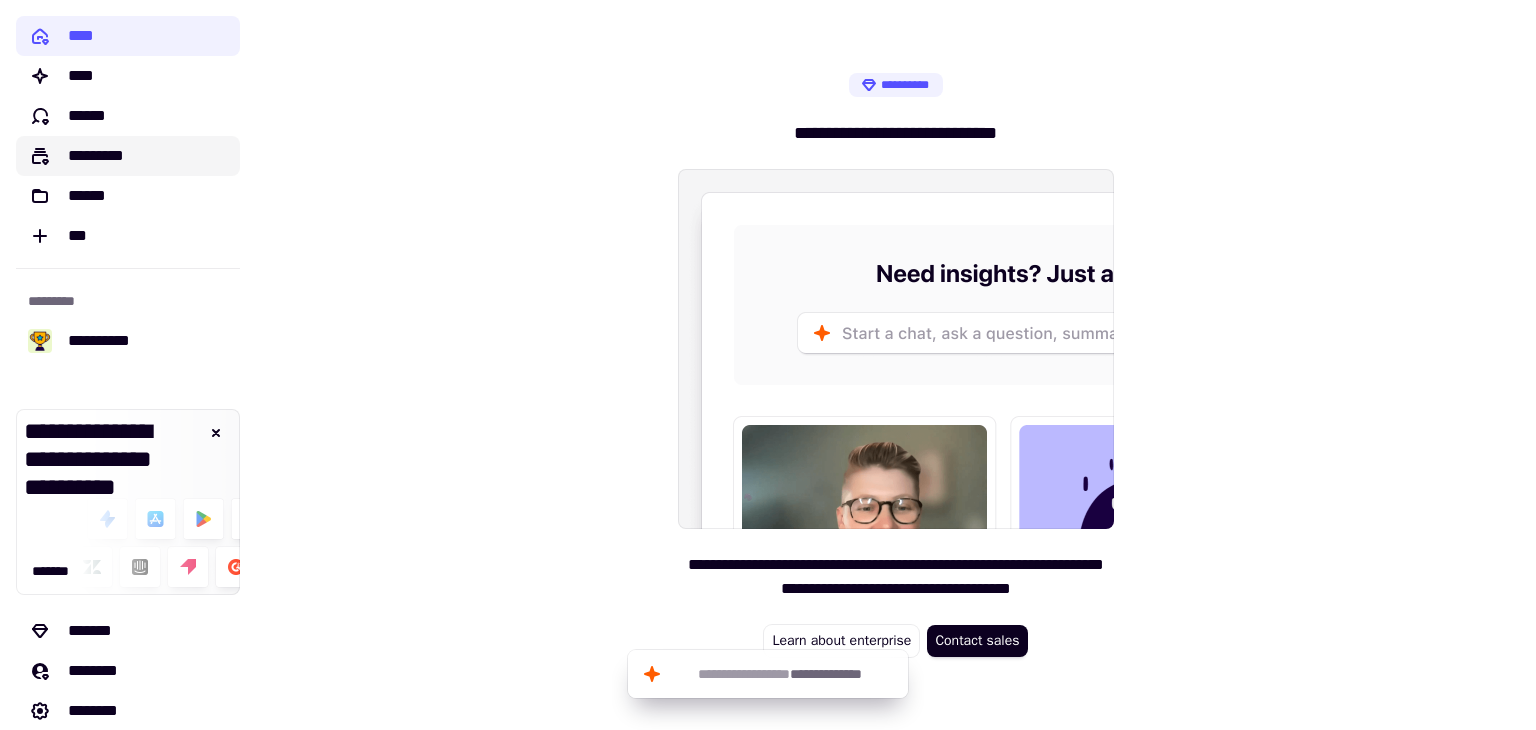 click on "*********" 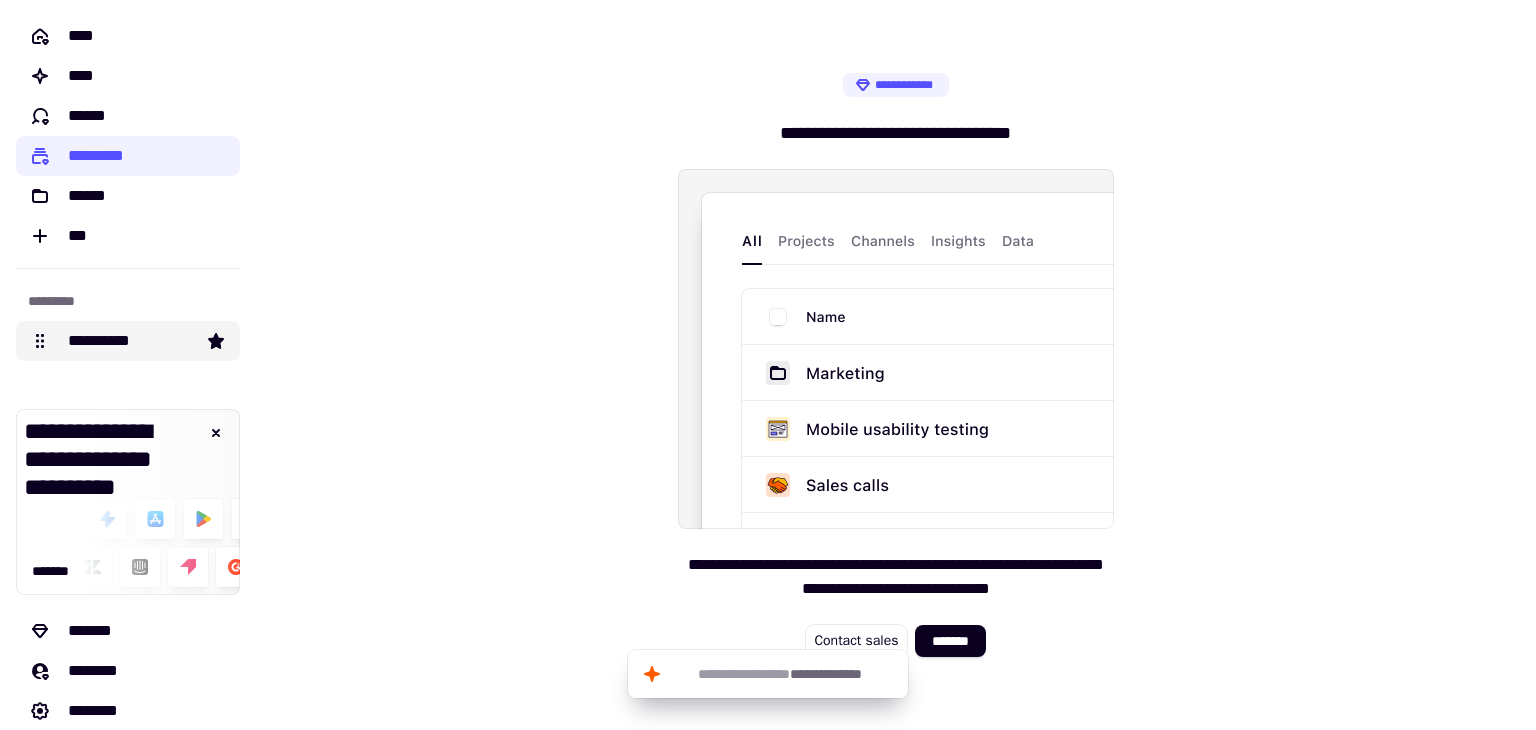 click on "**********" 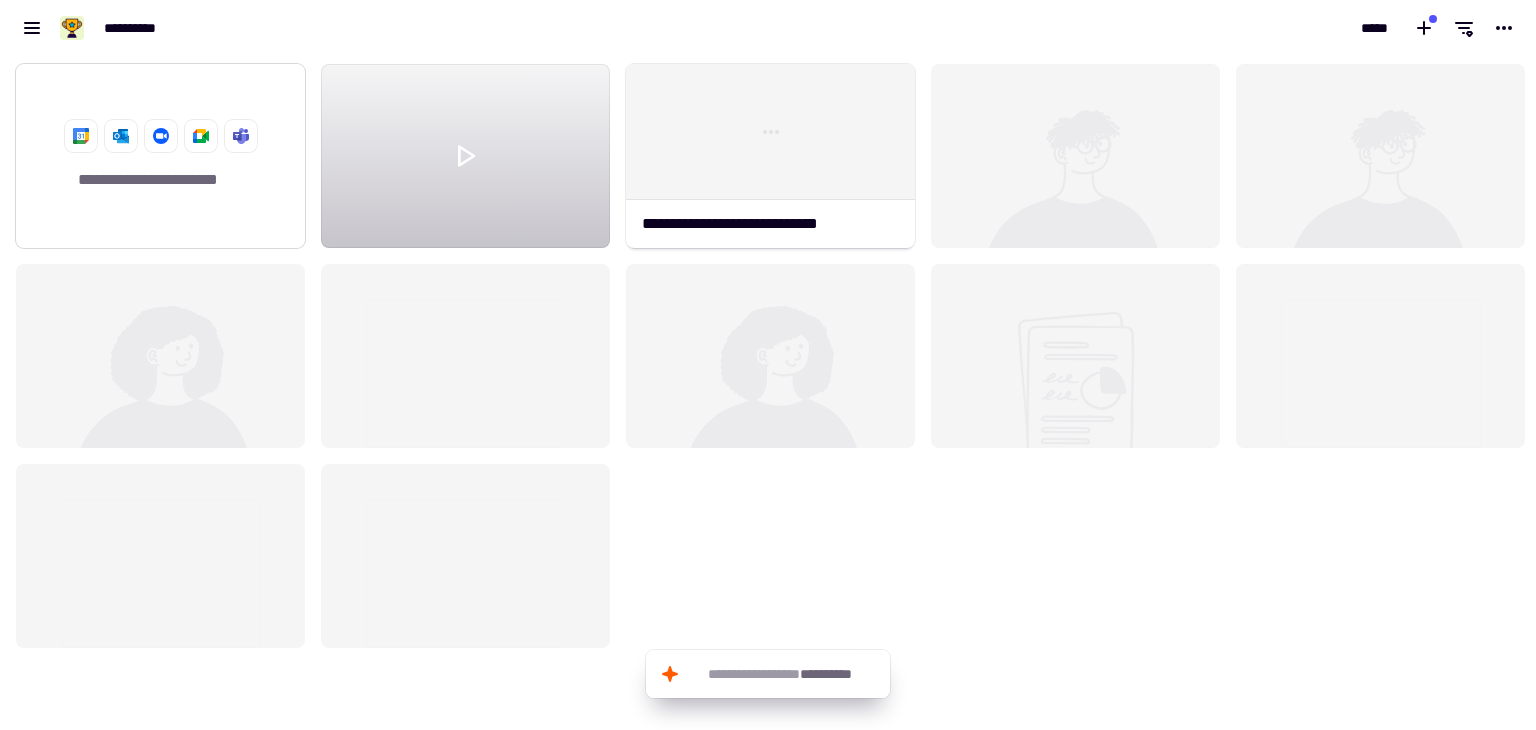 scroll, scrollTop: 16, scrollLeft: 16, axis: both 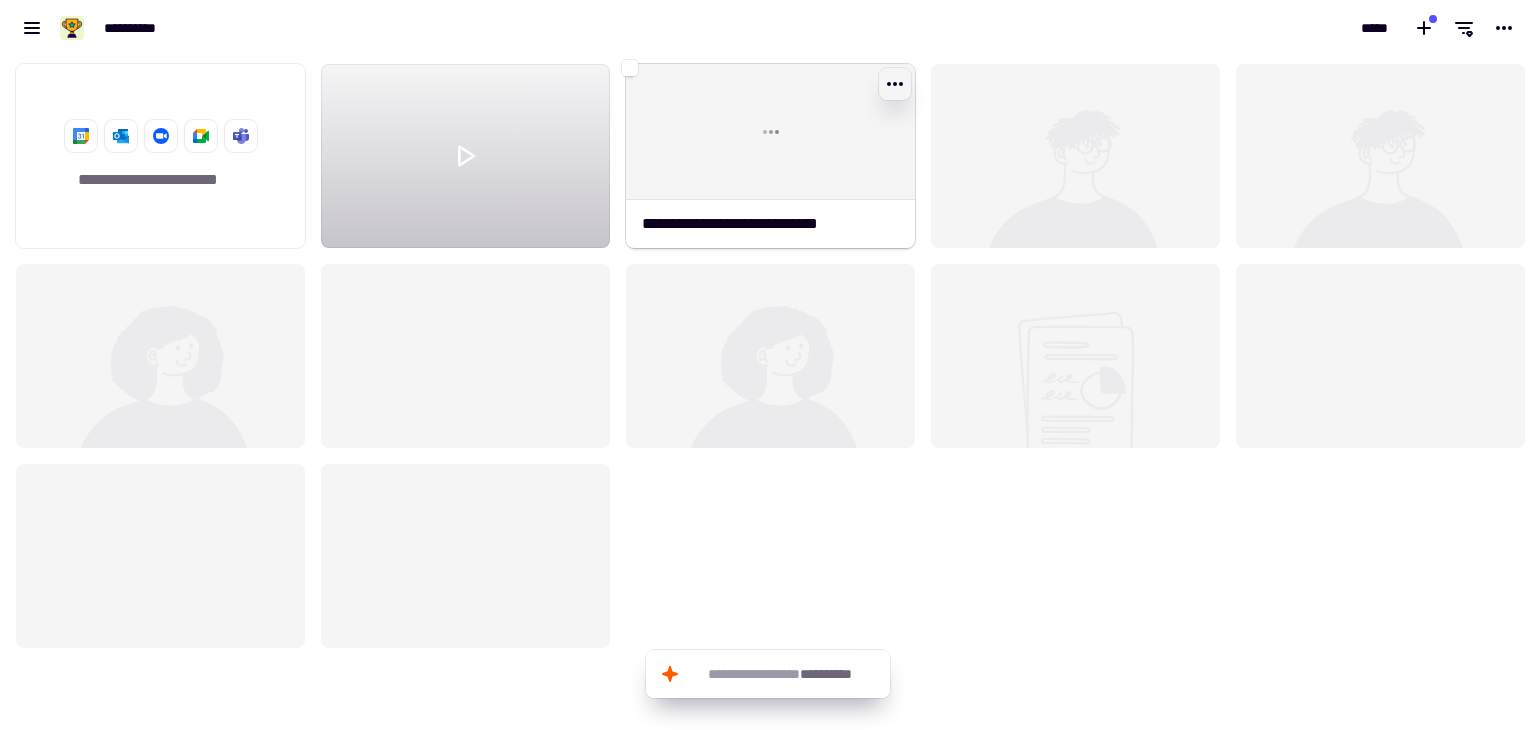 click 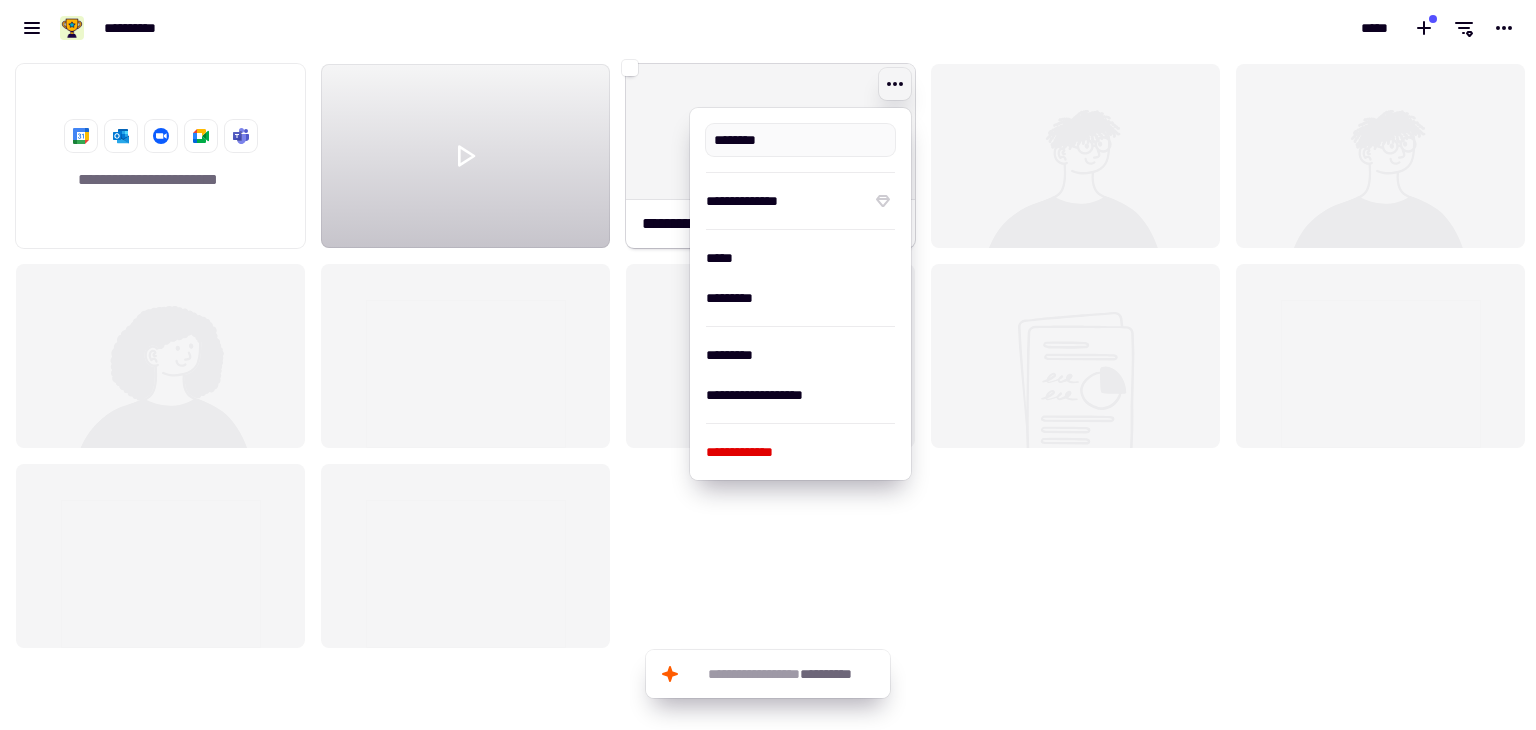 type on "**********" 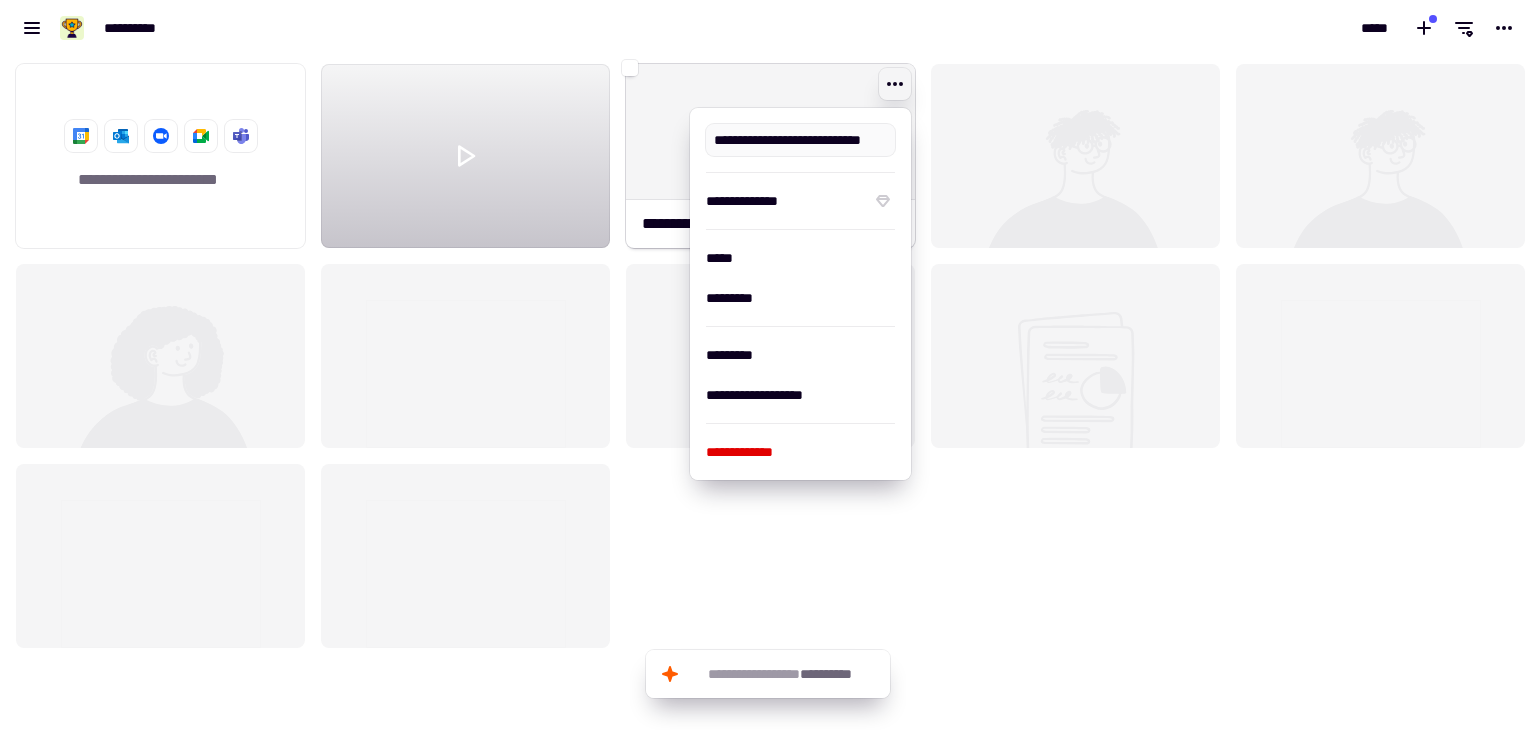 click 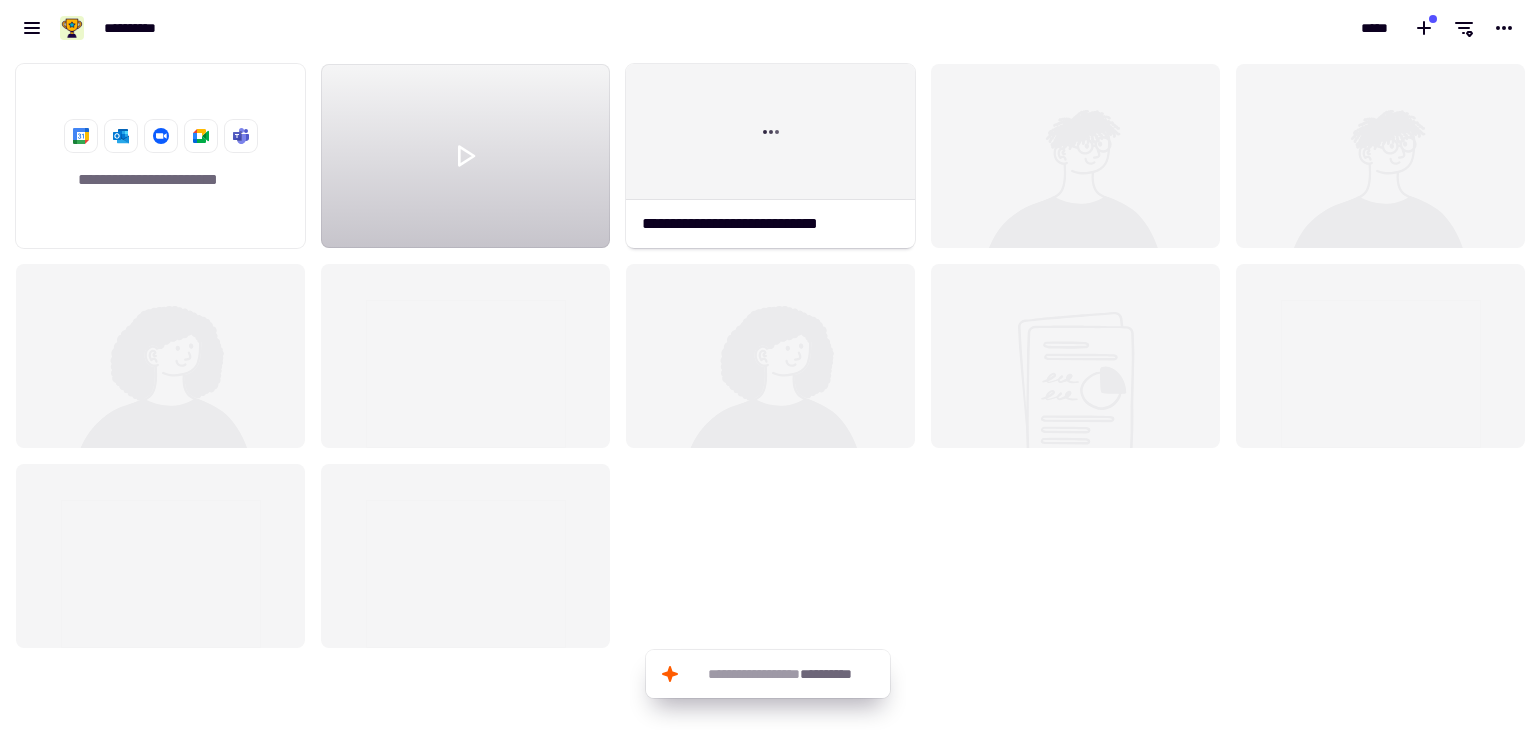 click 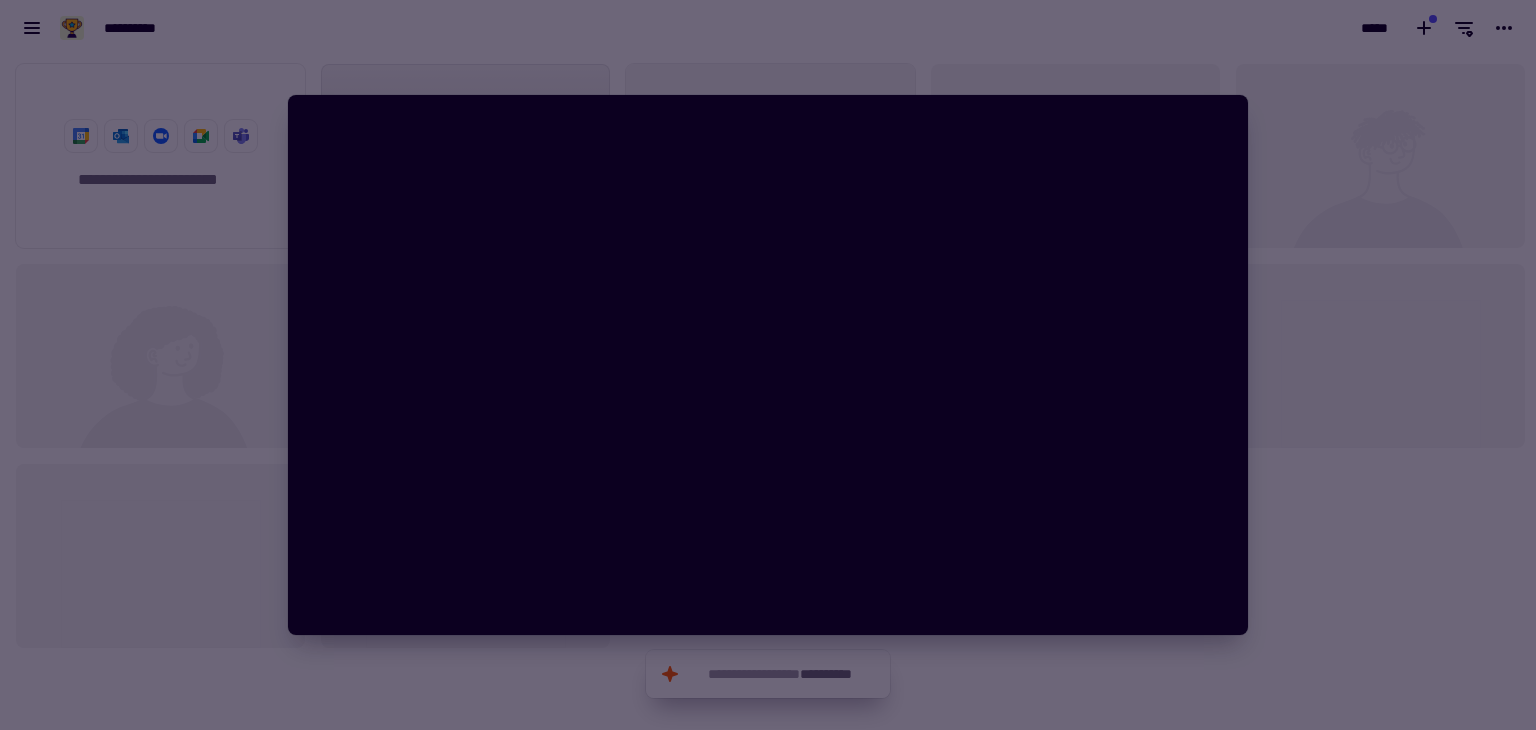 click at bounding box center [768, 365] 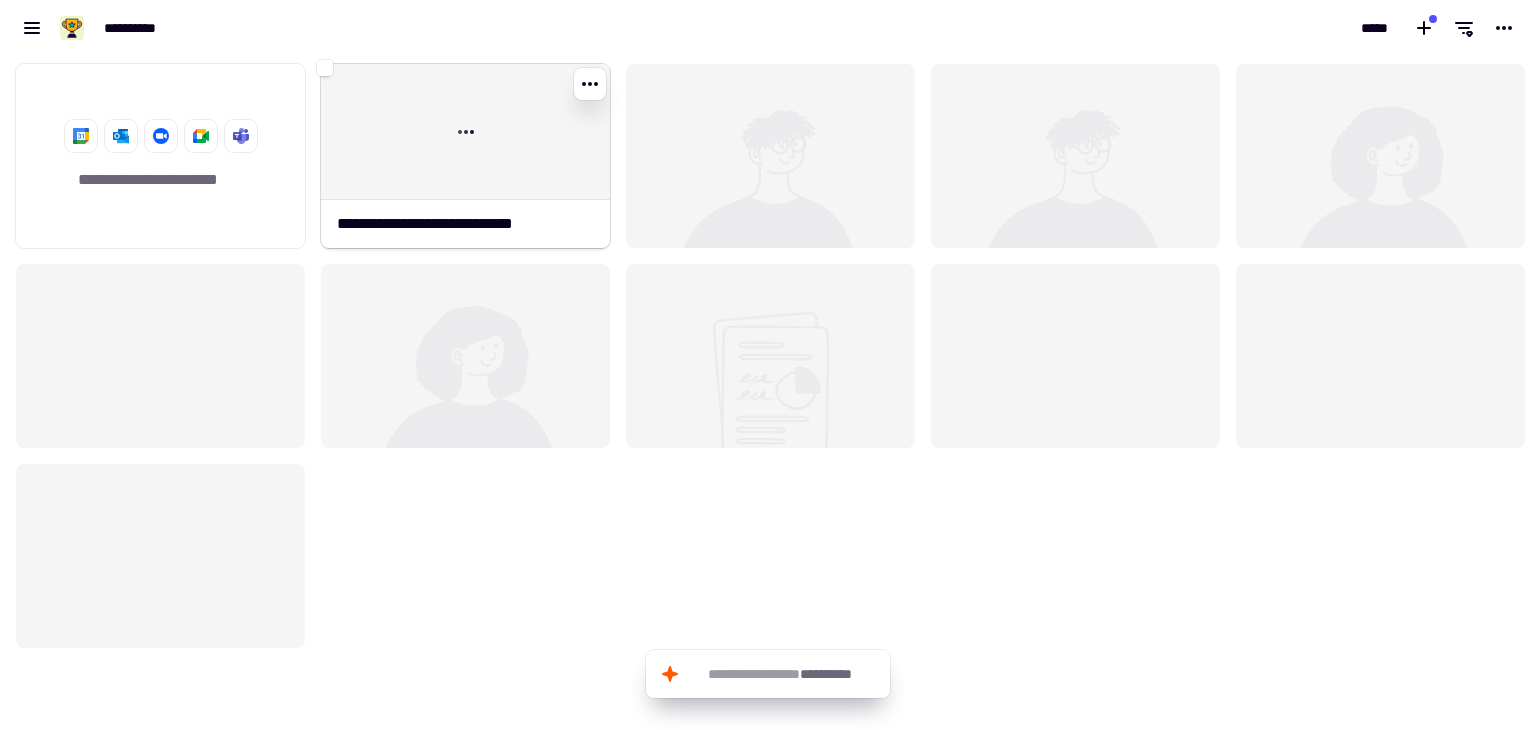click 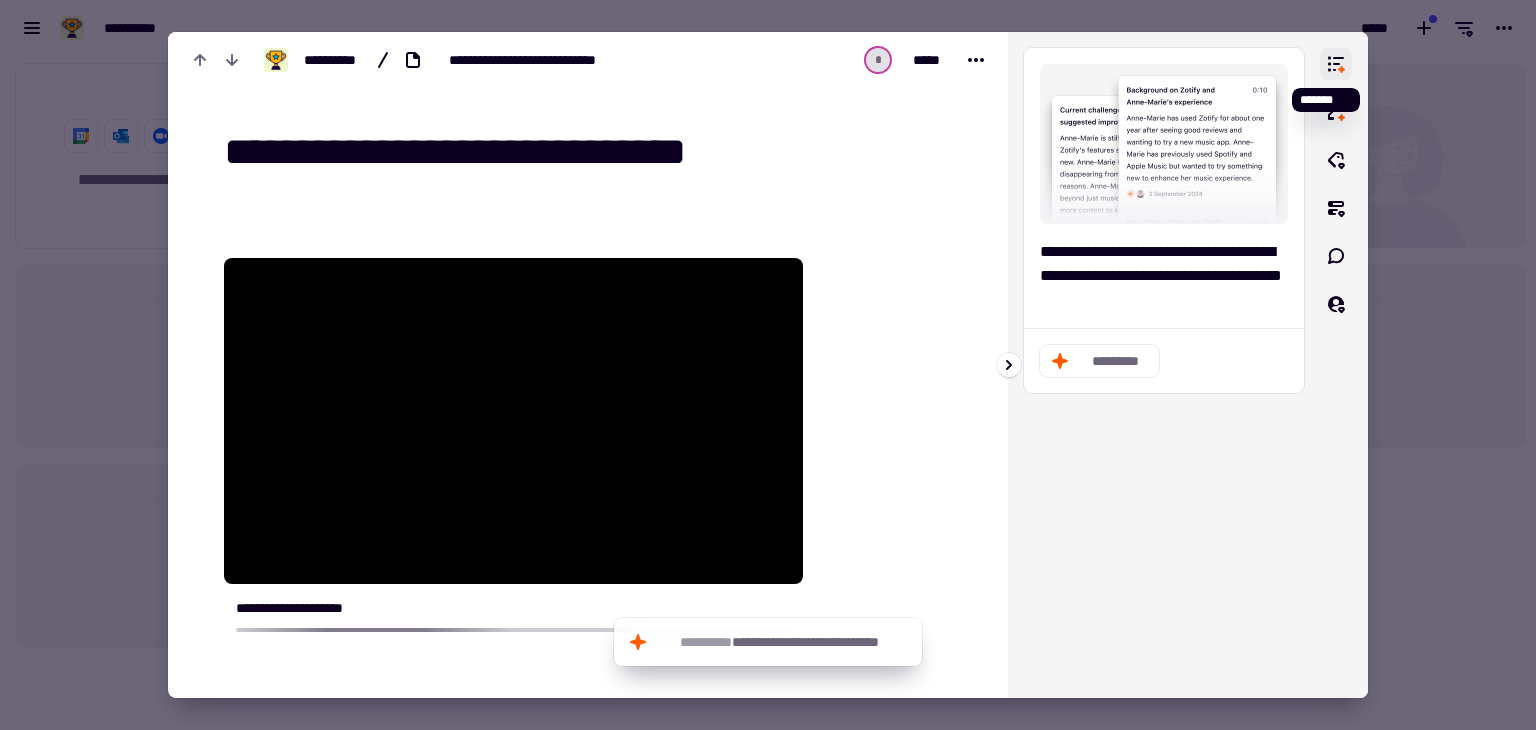click 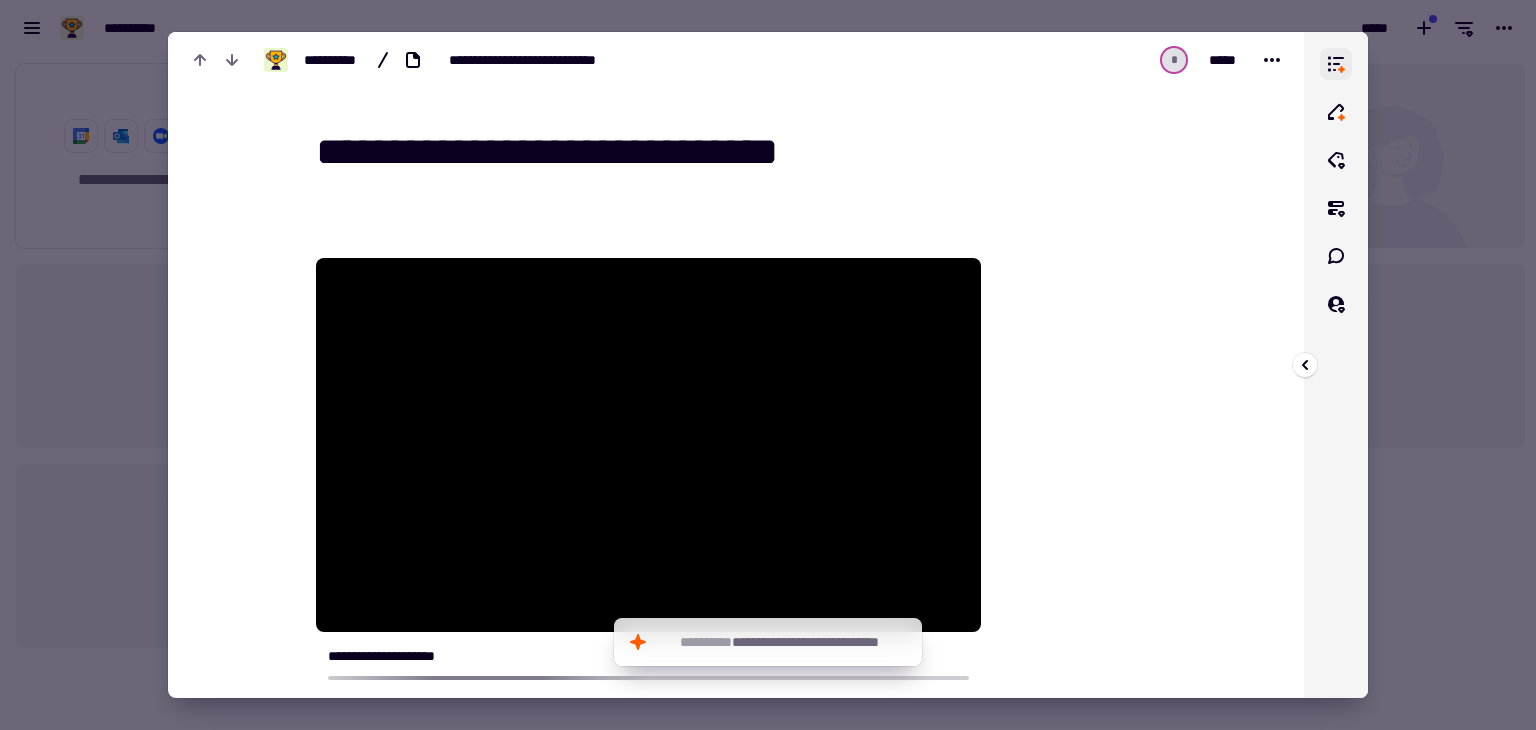 click 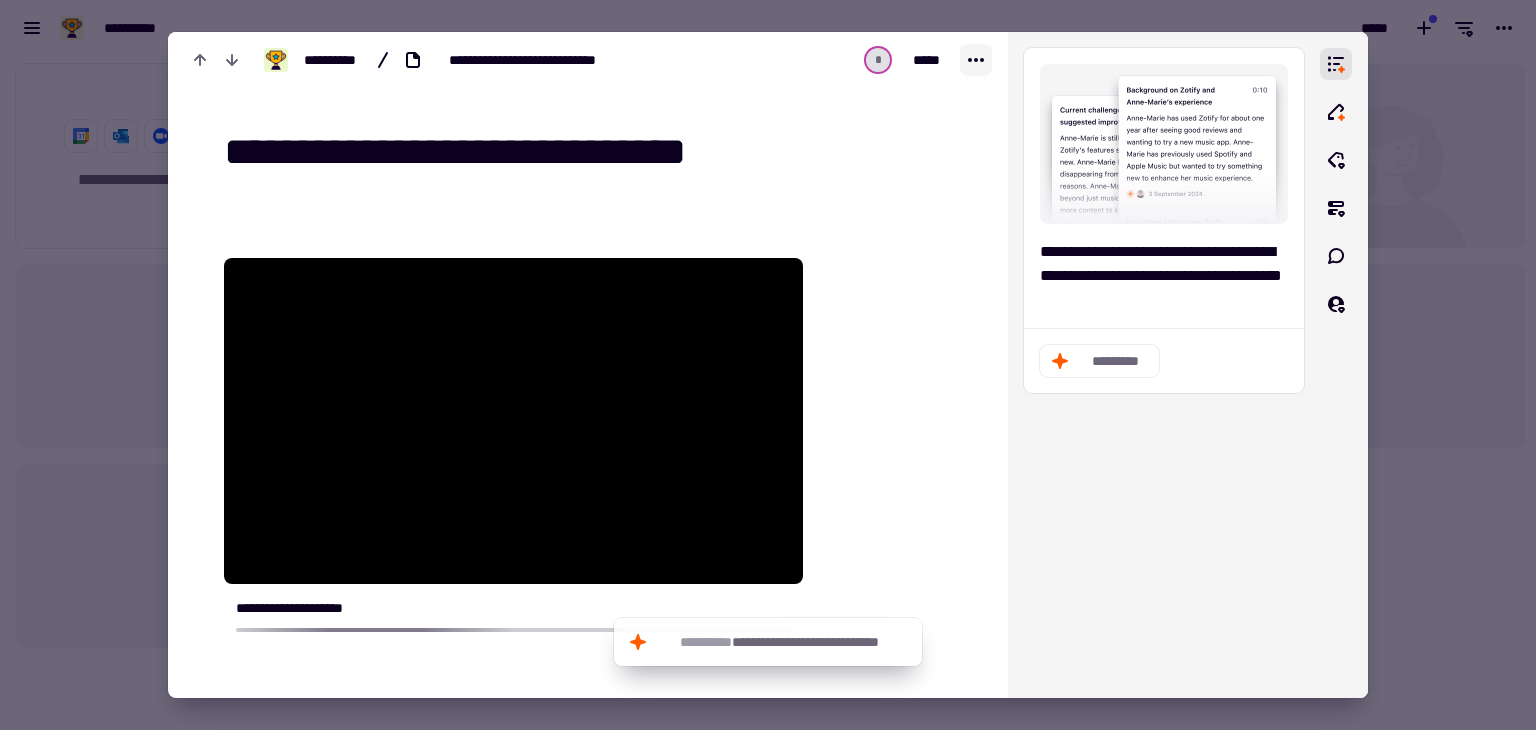 click 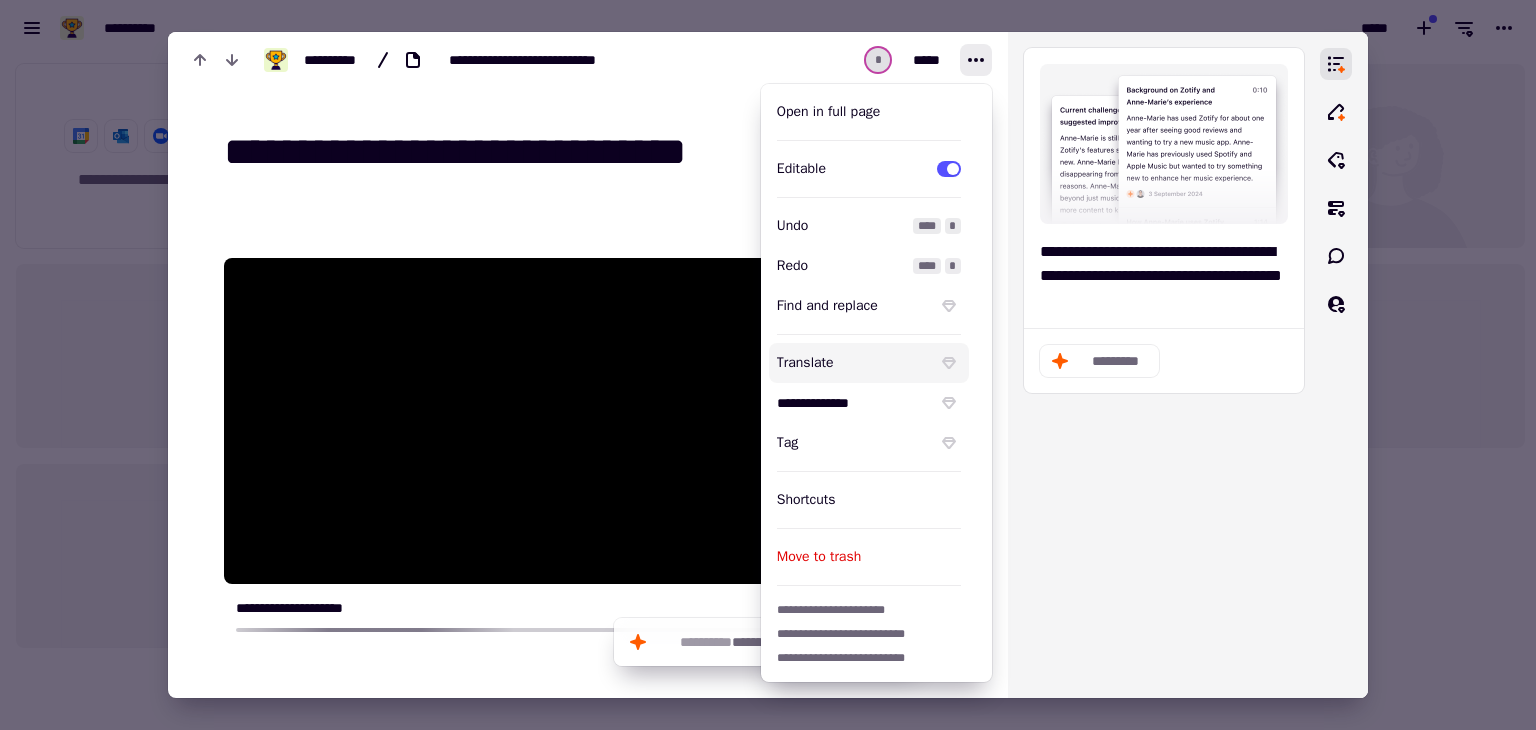 scroll, scrollTop: 0, scrollLeft: 0, axis: both 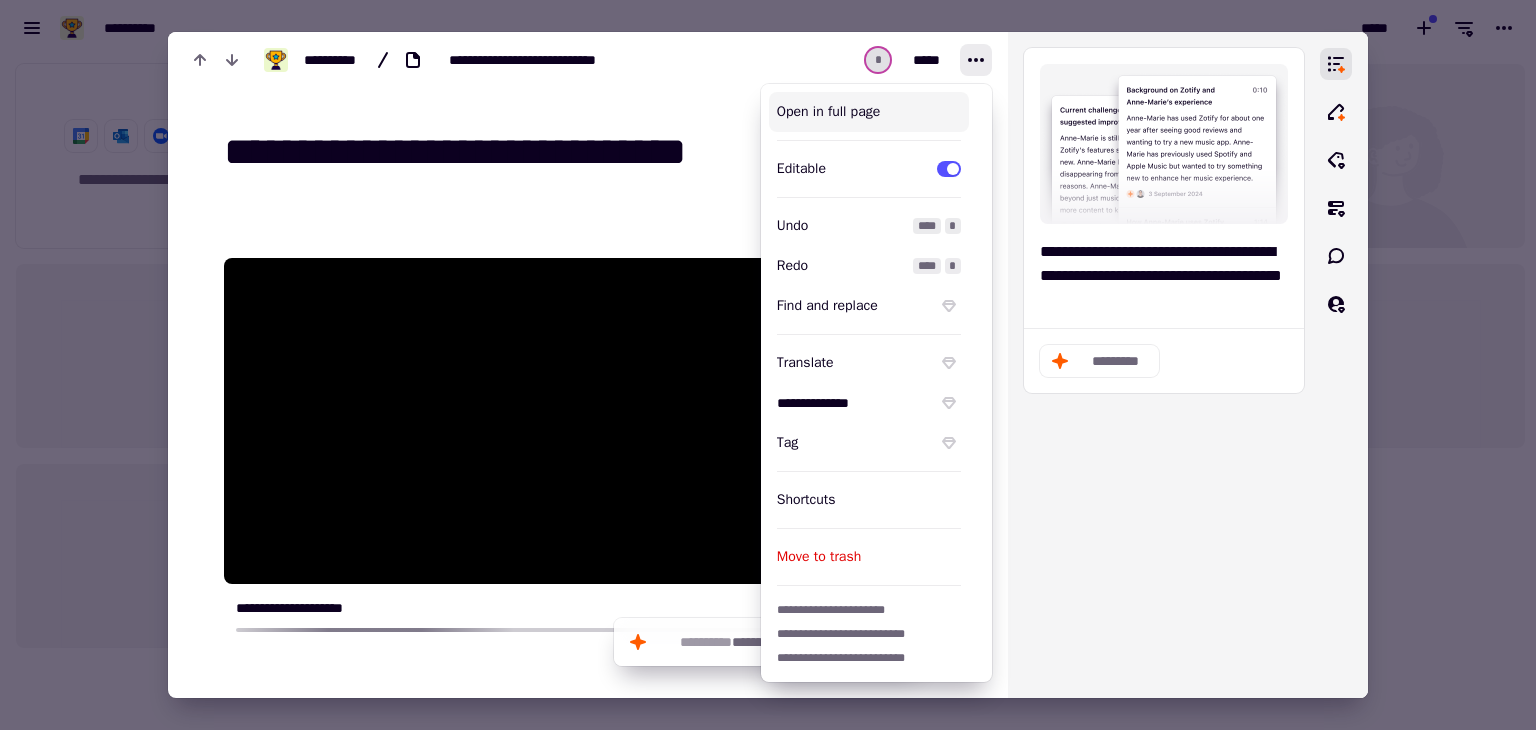 click at bounding box center [768, 365] 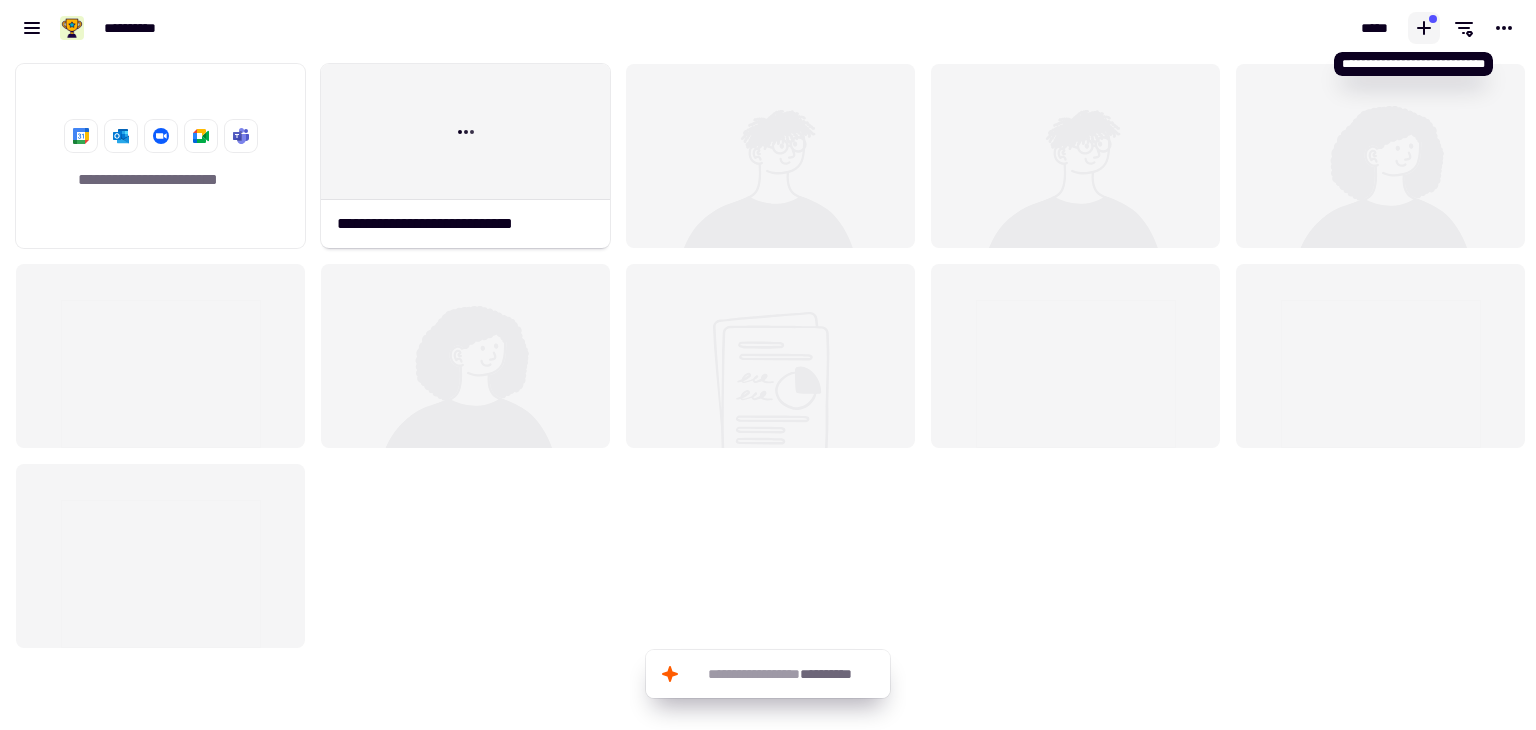click 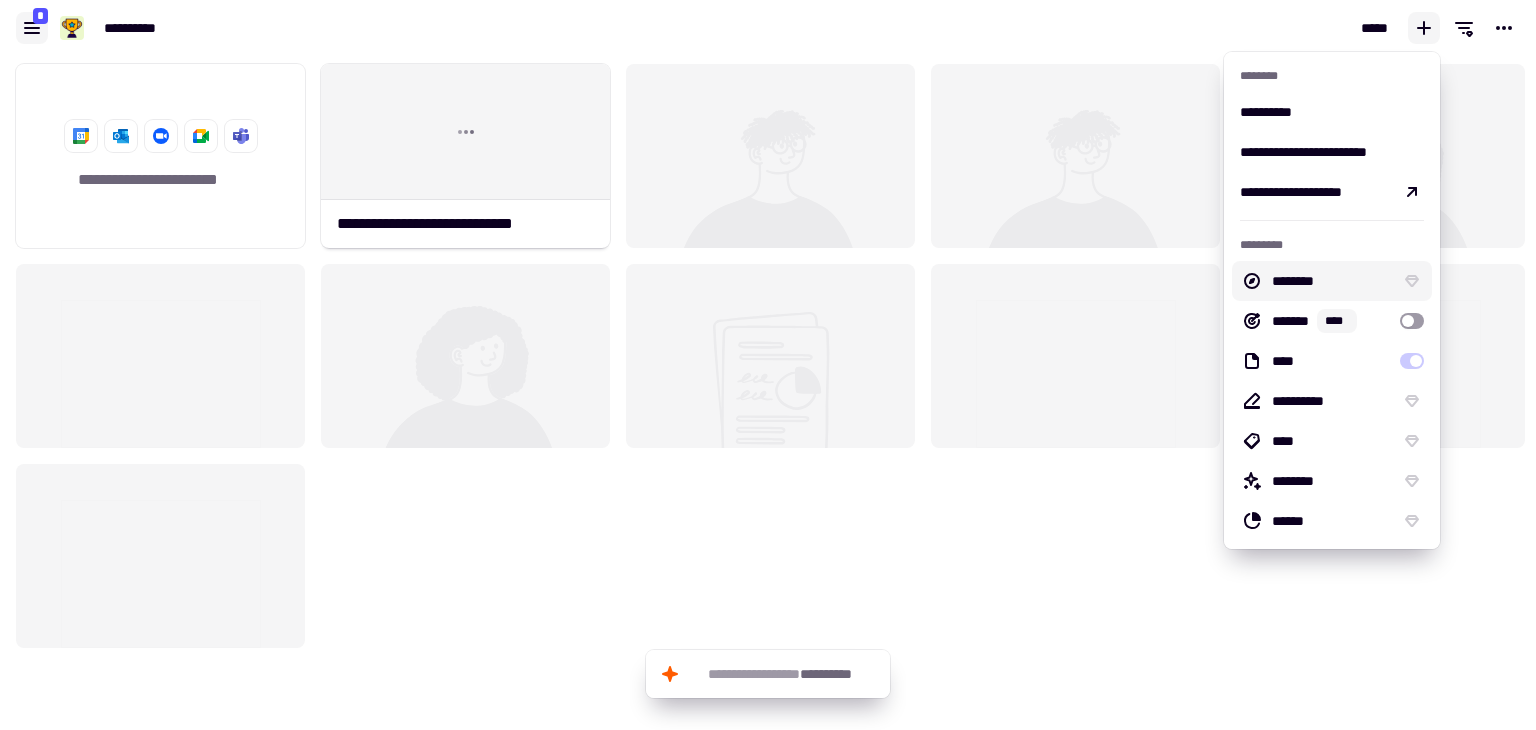 click on "**********" at bounding box center [384, 28] 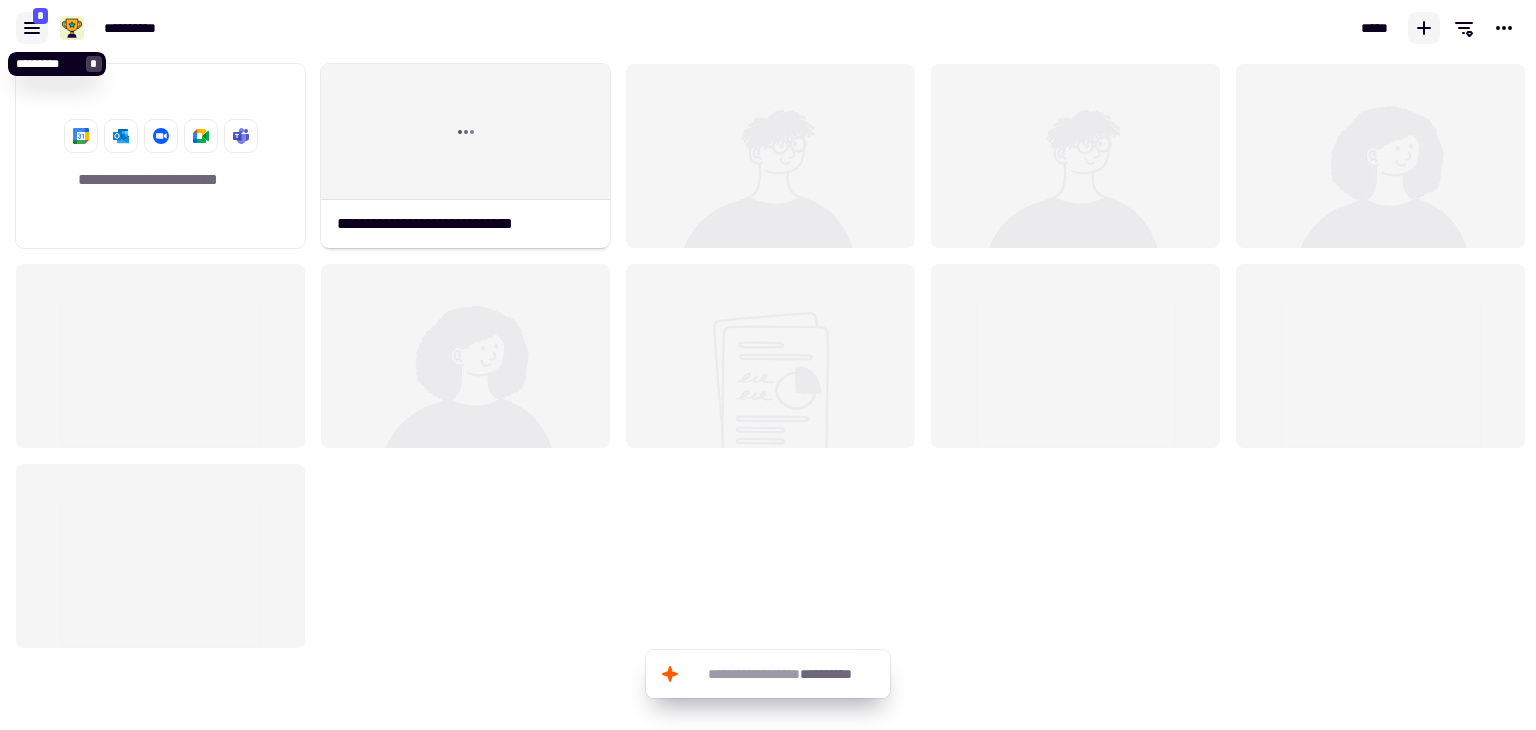 click 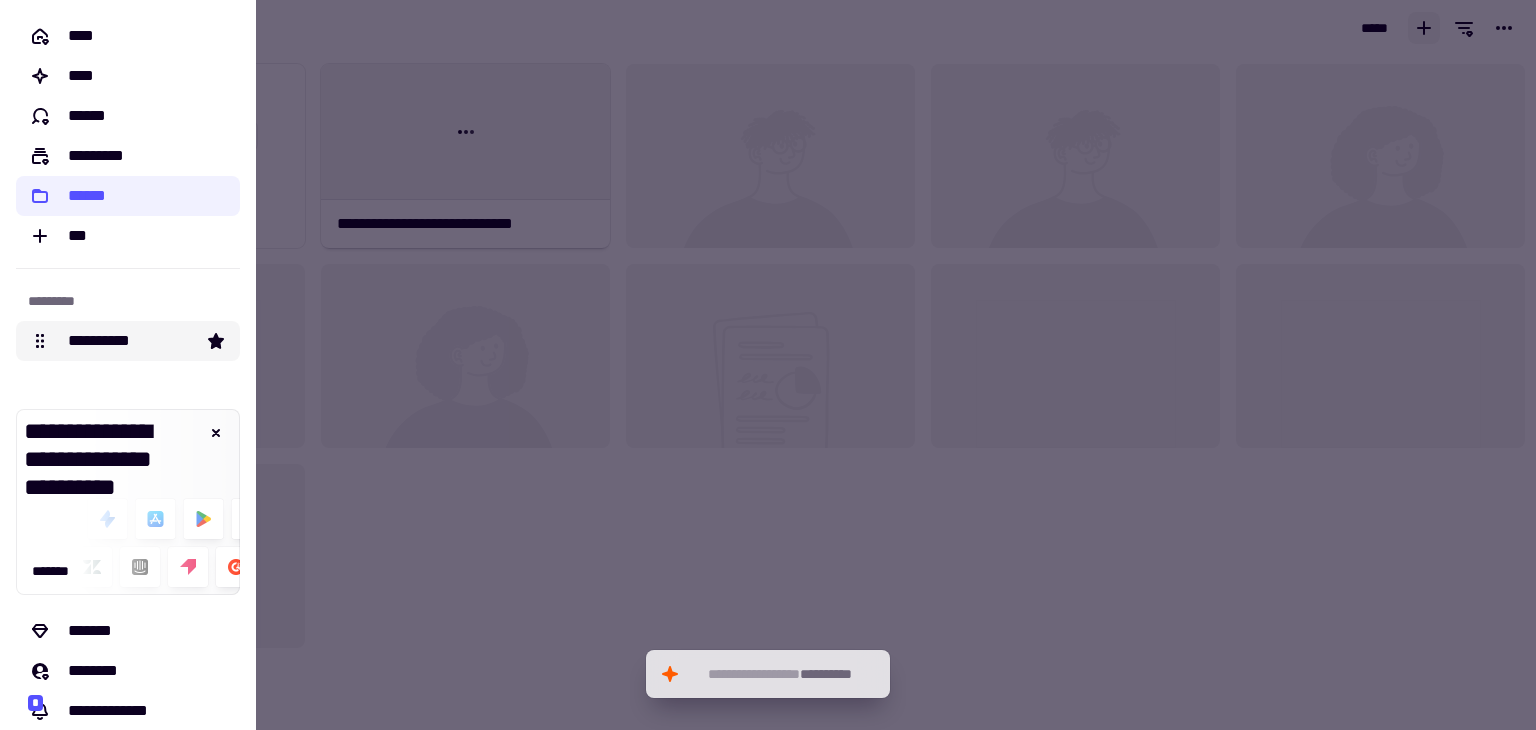 scroll, scrollTop: 97, scrollLeft: 0, axis: vertical 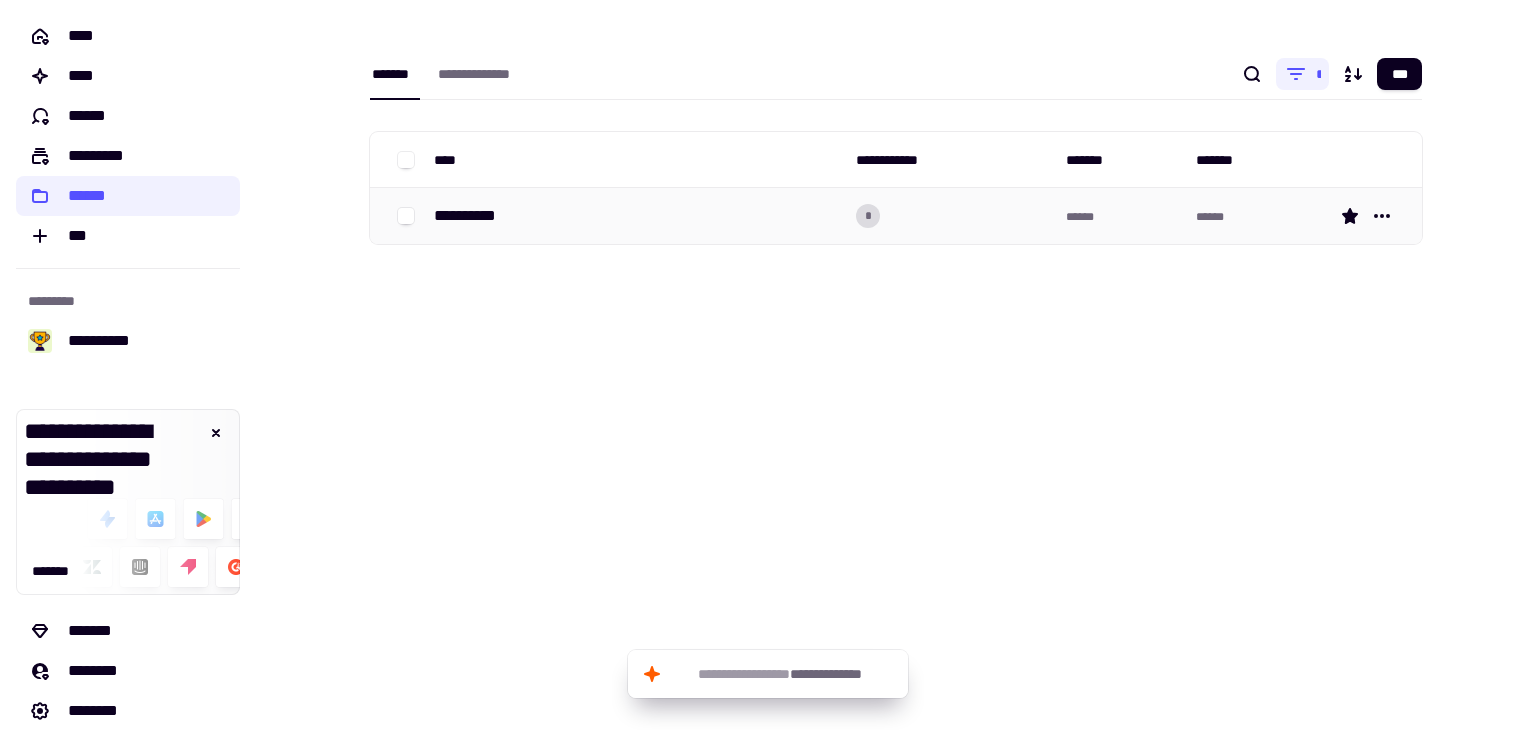 click on "**********" at bounding box center [637, 216] 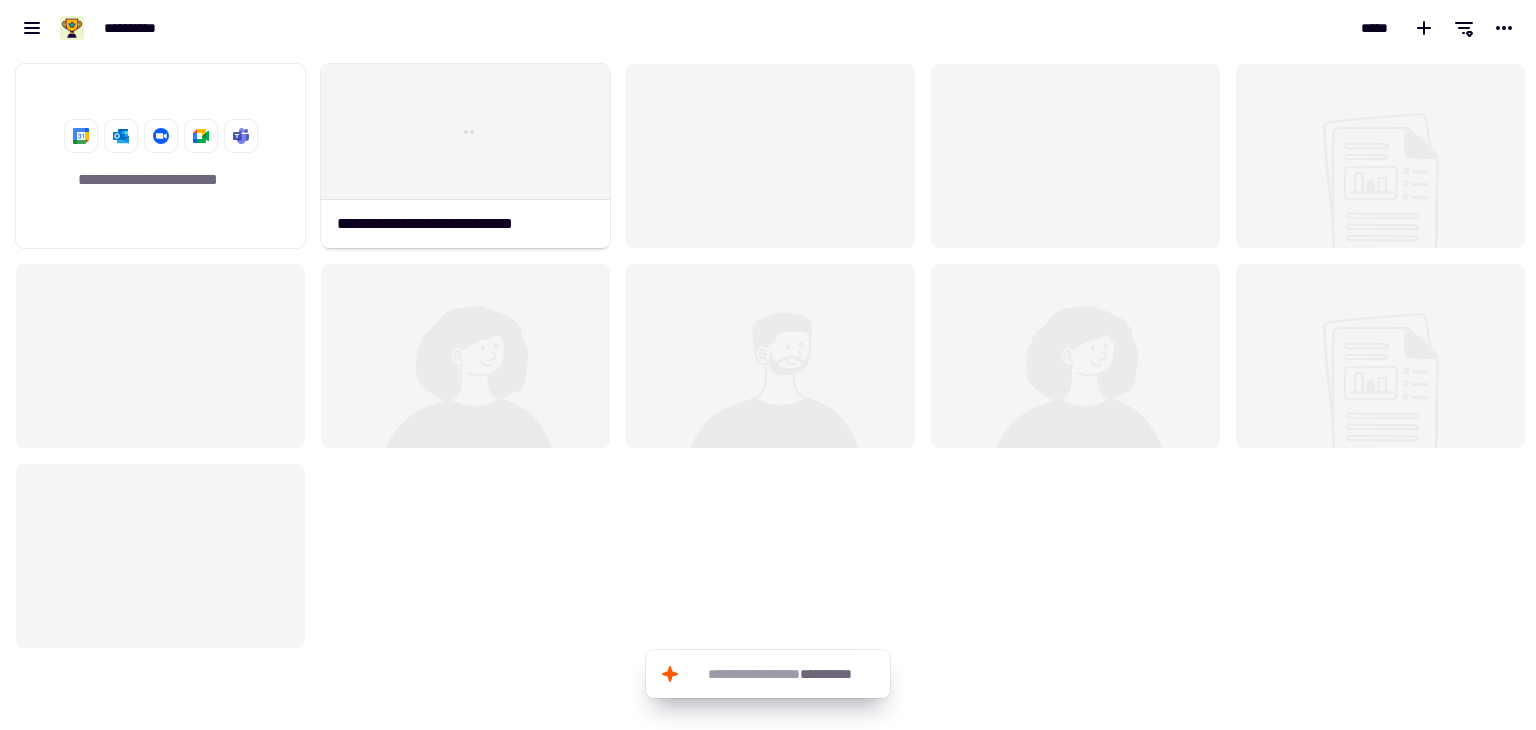 scroll, scrollTop: 16, scrollLeft: 16, axis: both 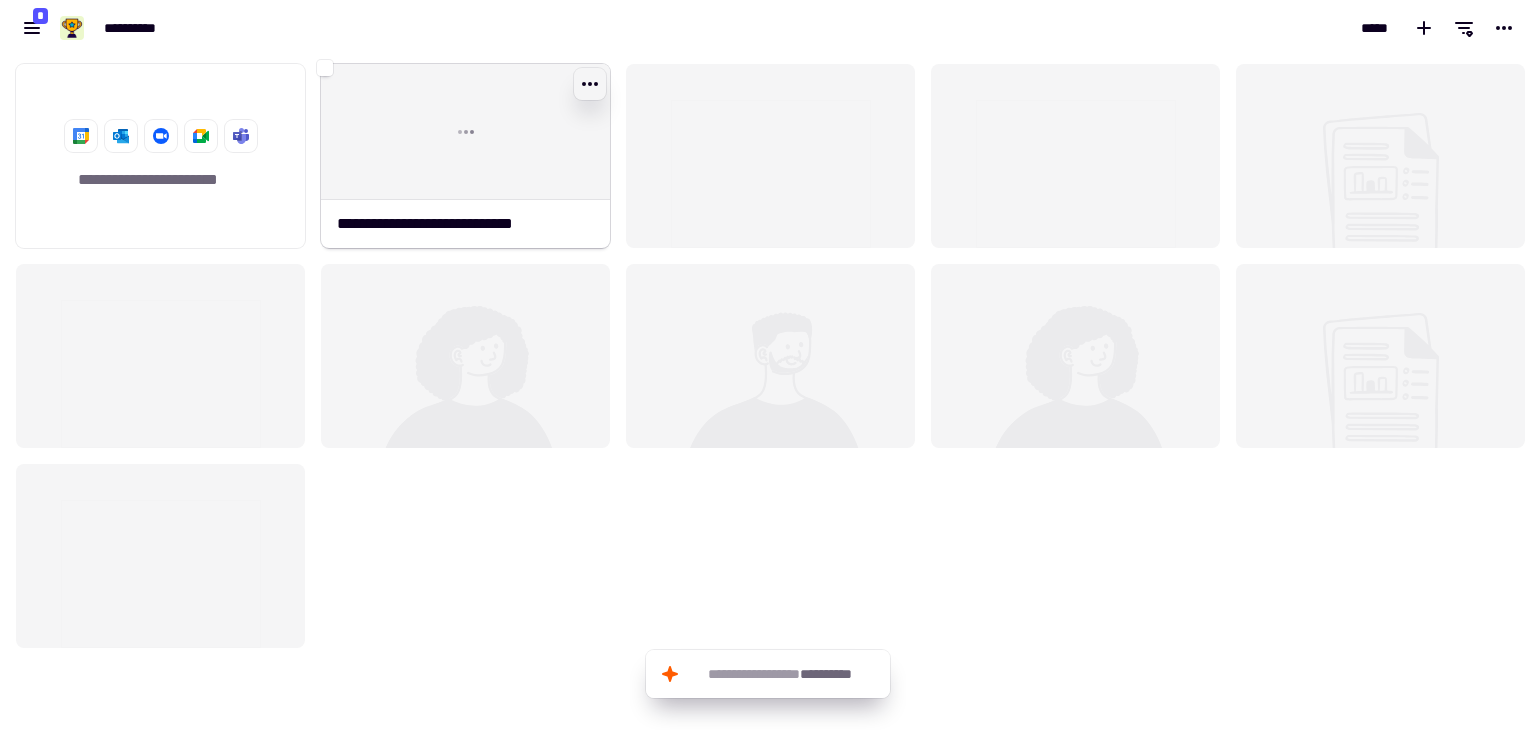 click 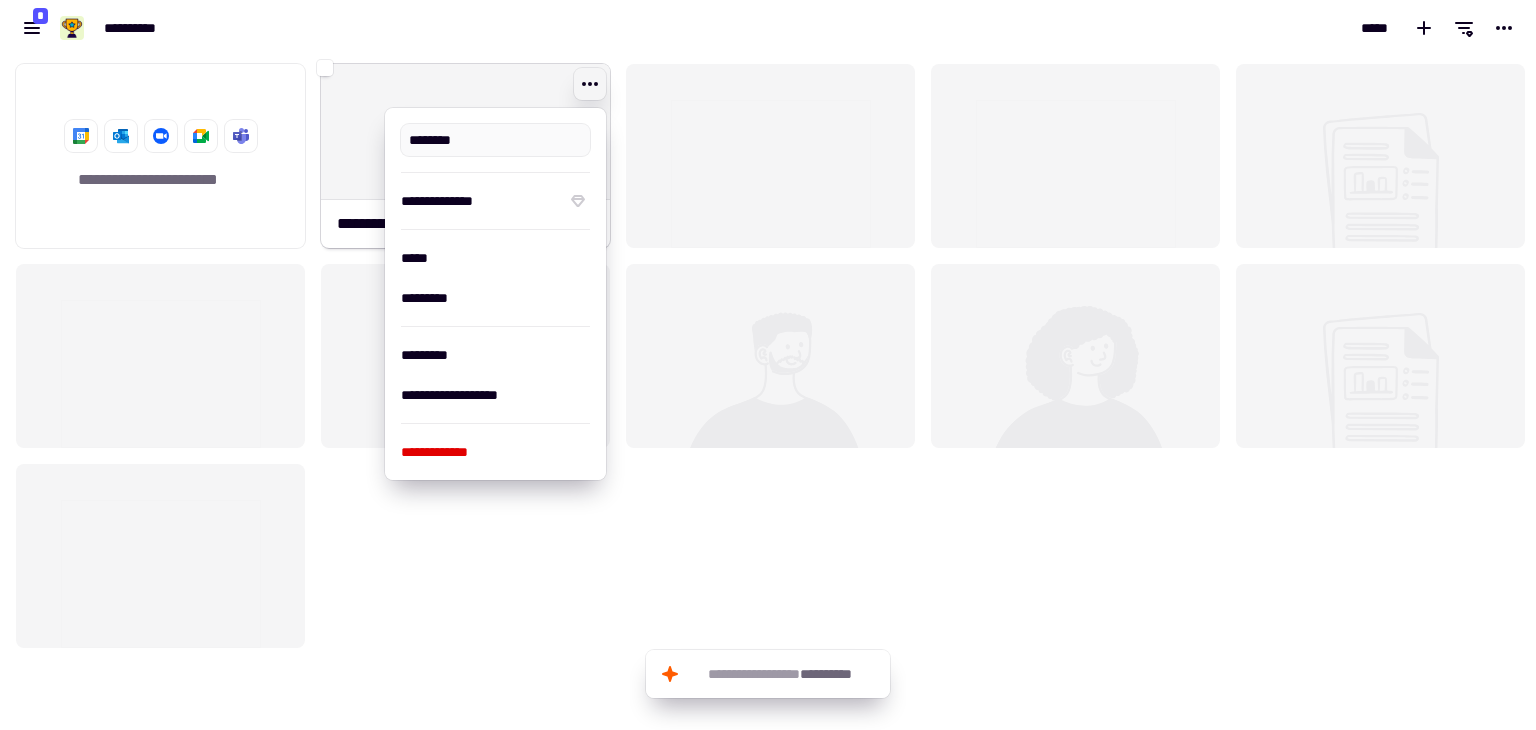 type on "**********" 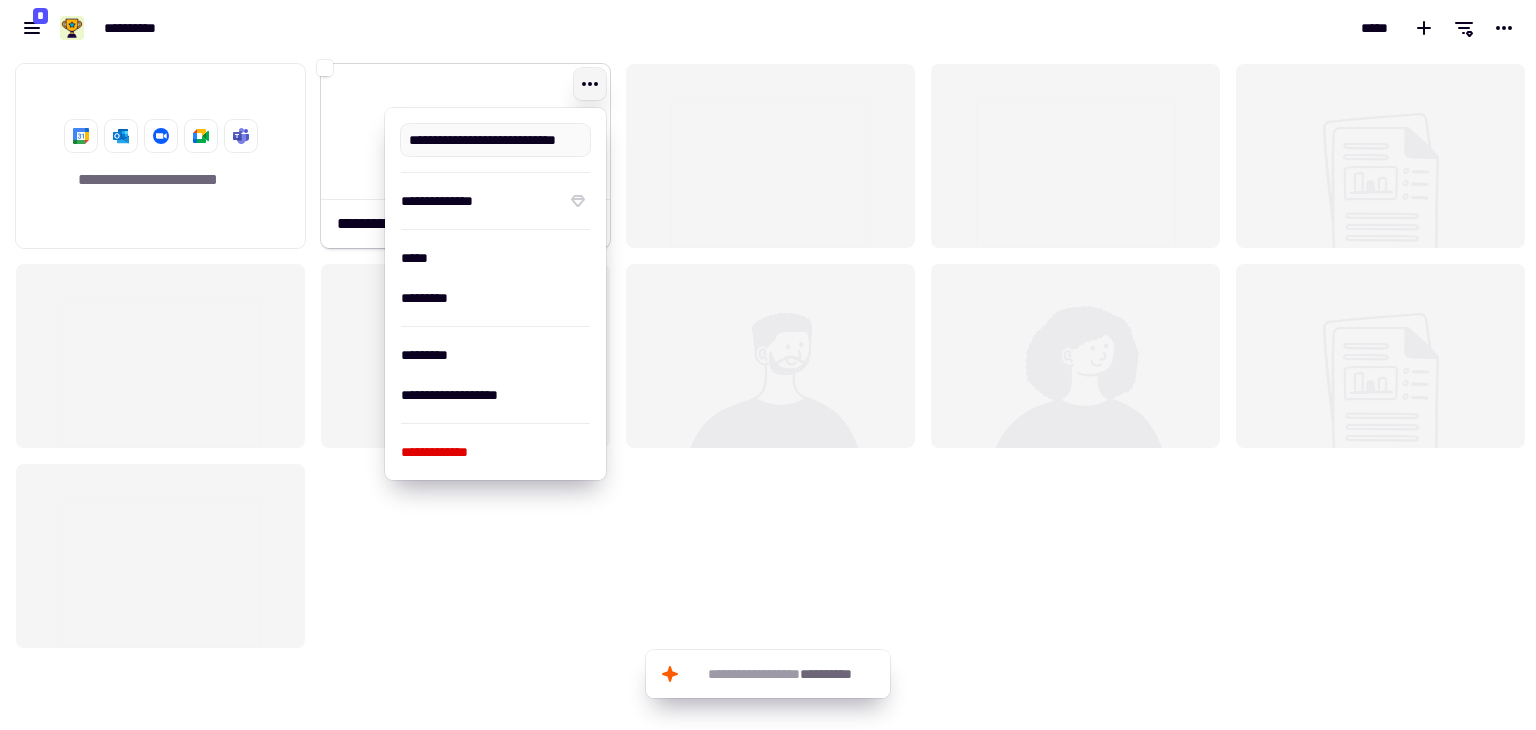 click 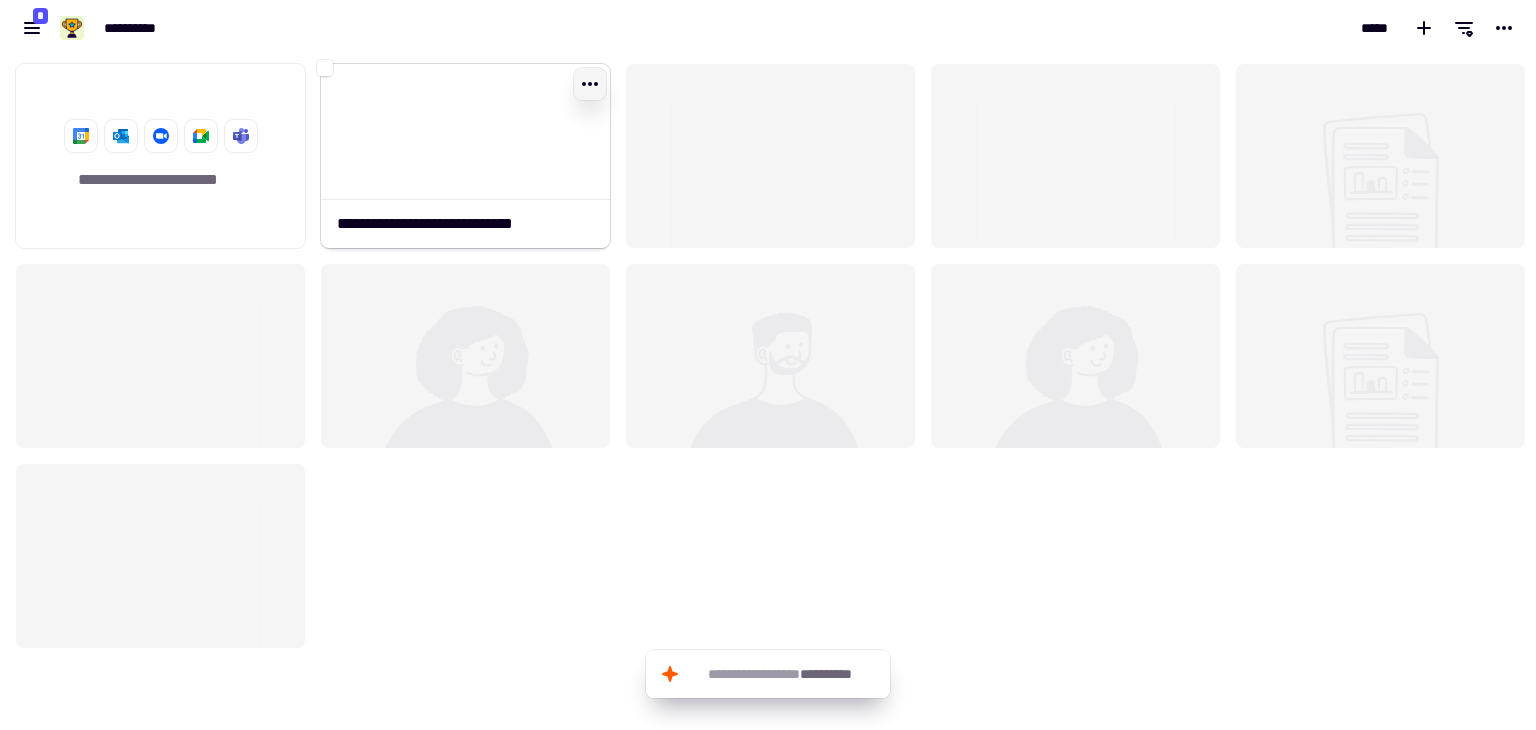 click 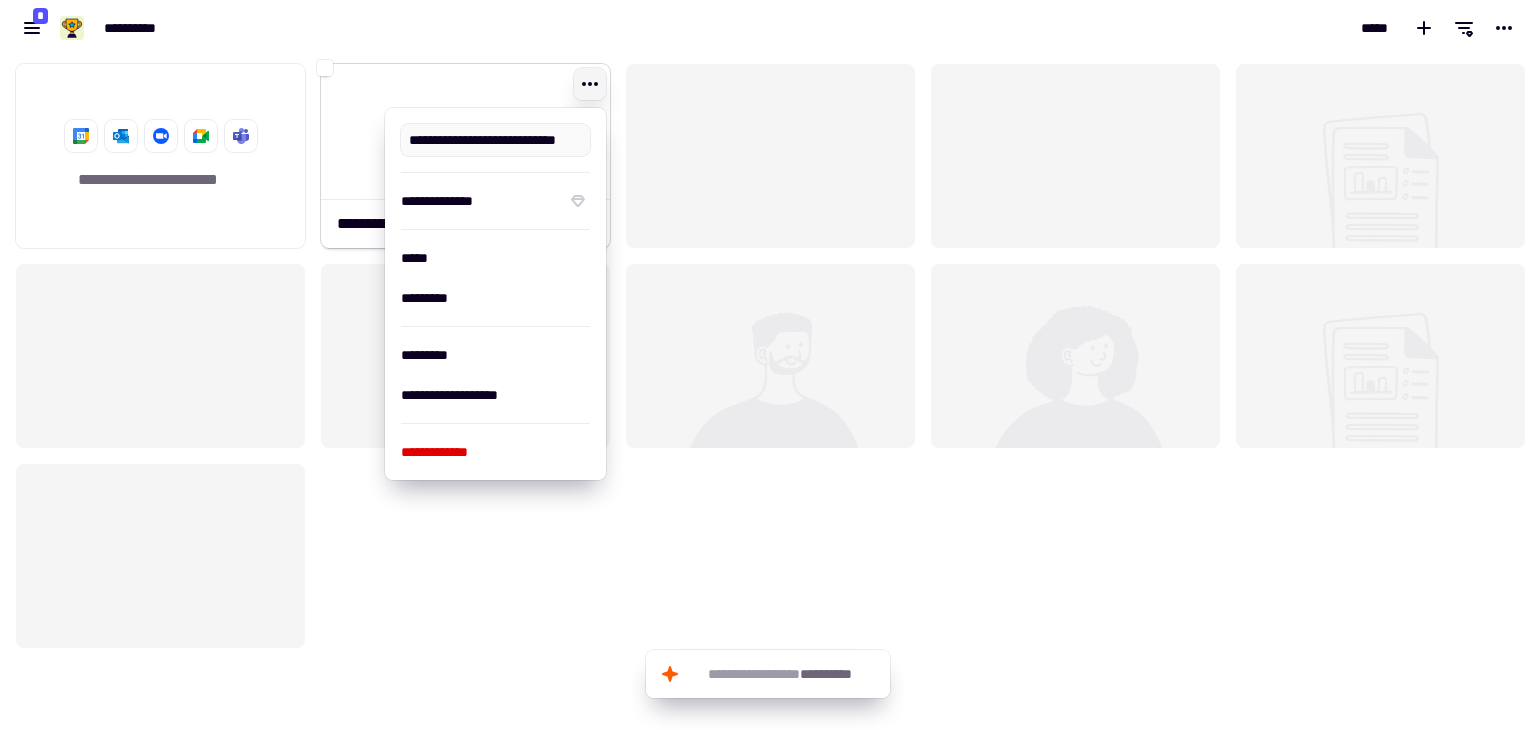 scroll, scrollTop: 0, scrollLeft: 6, axis: horizontal 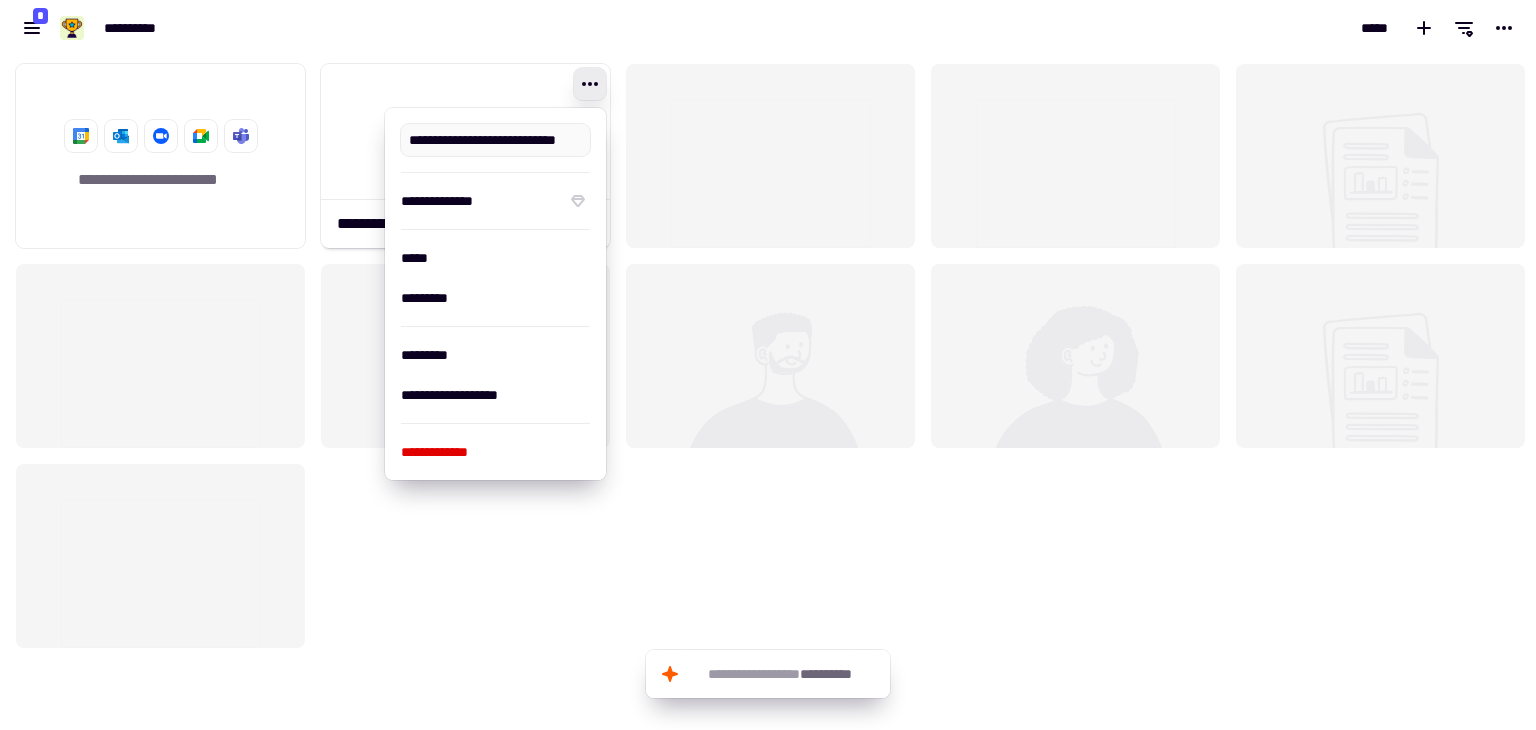 click on "**********" at bounding box center [384, 28] 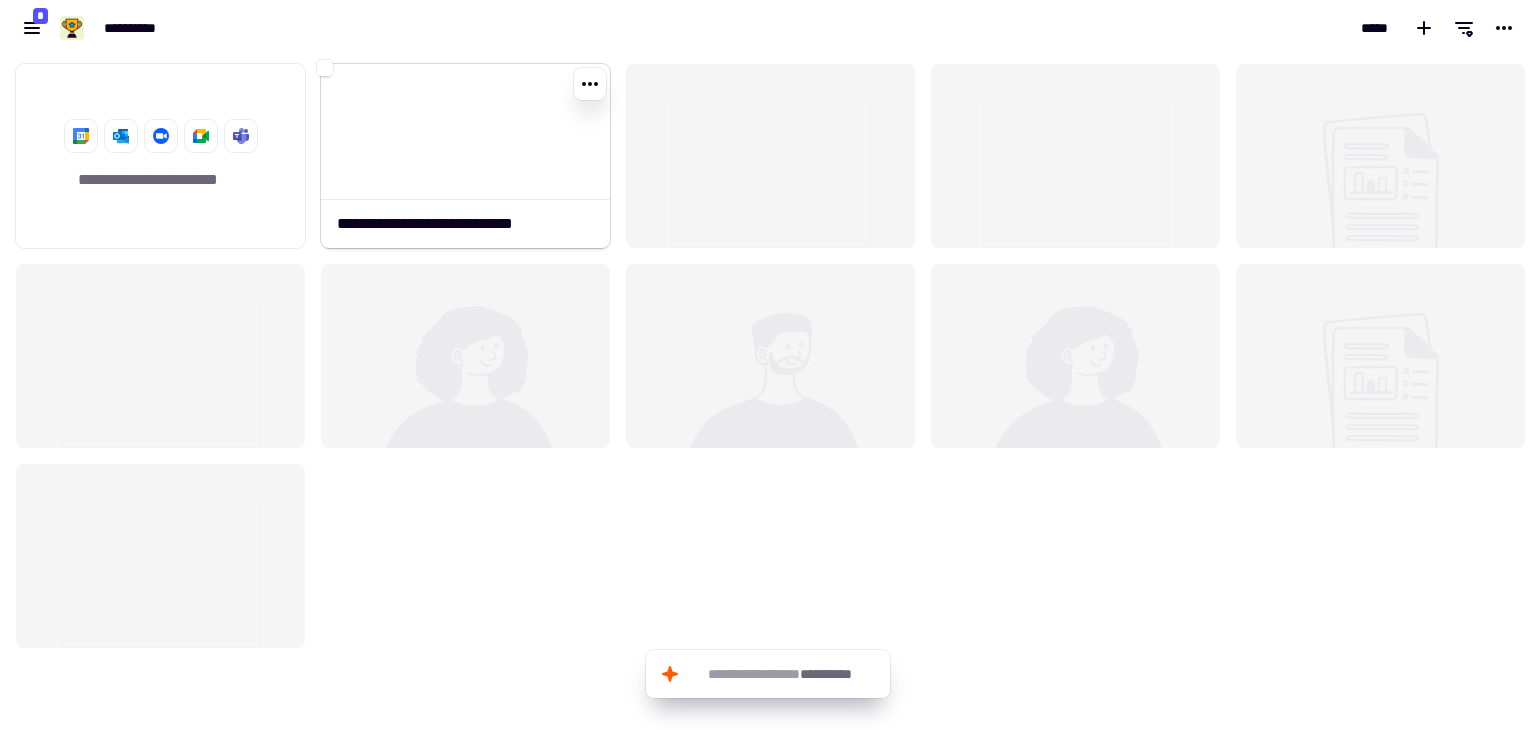 click 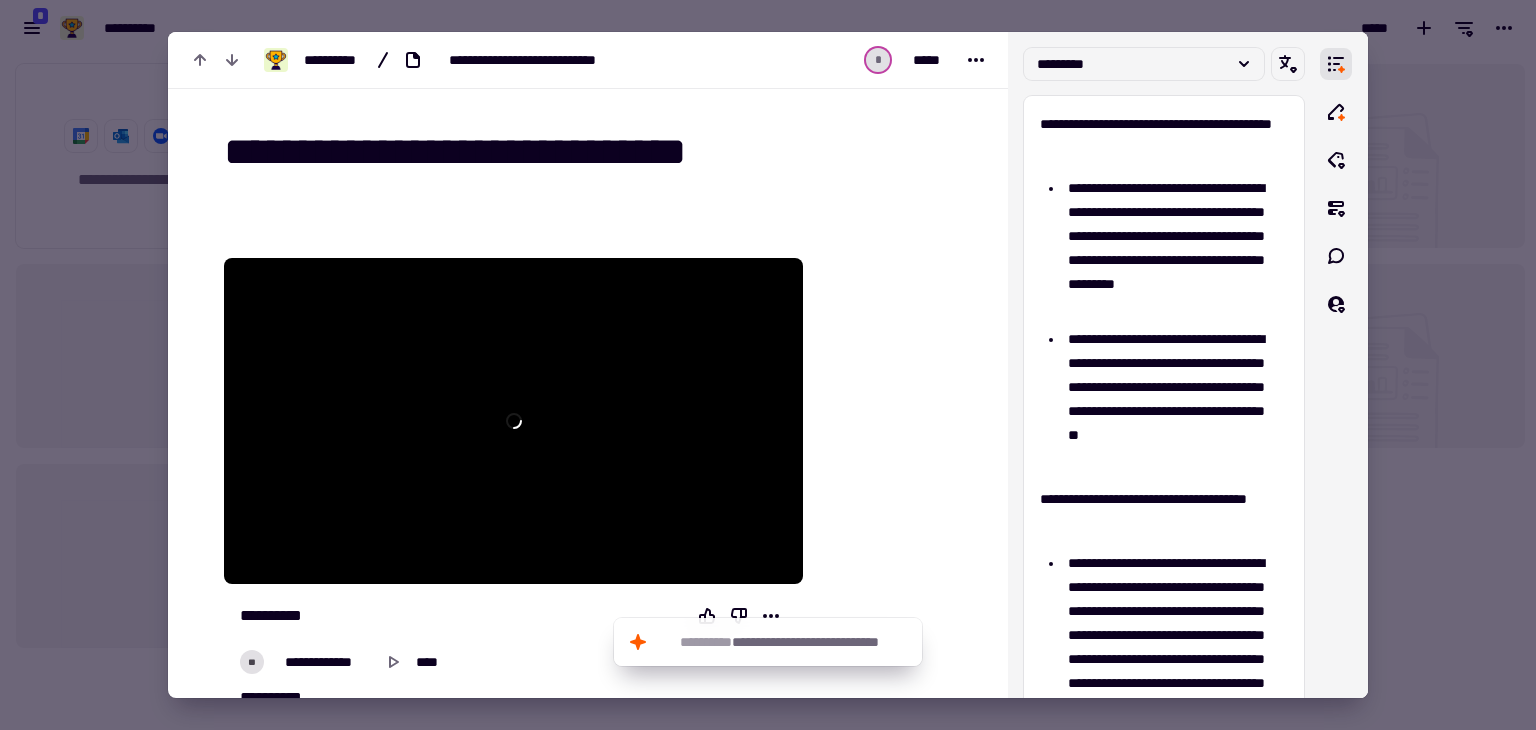 scroll, scrollTop: 633, scrollLeft: 0, axis: vertical 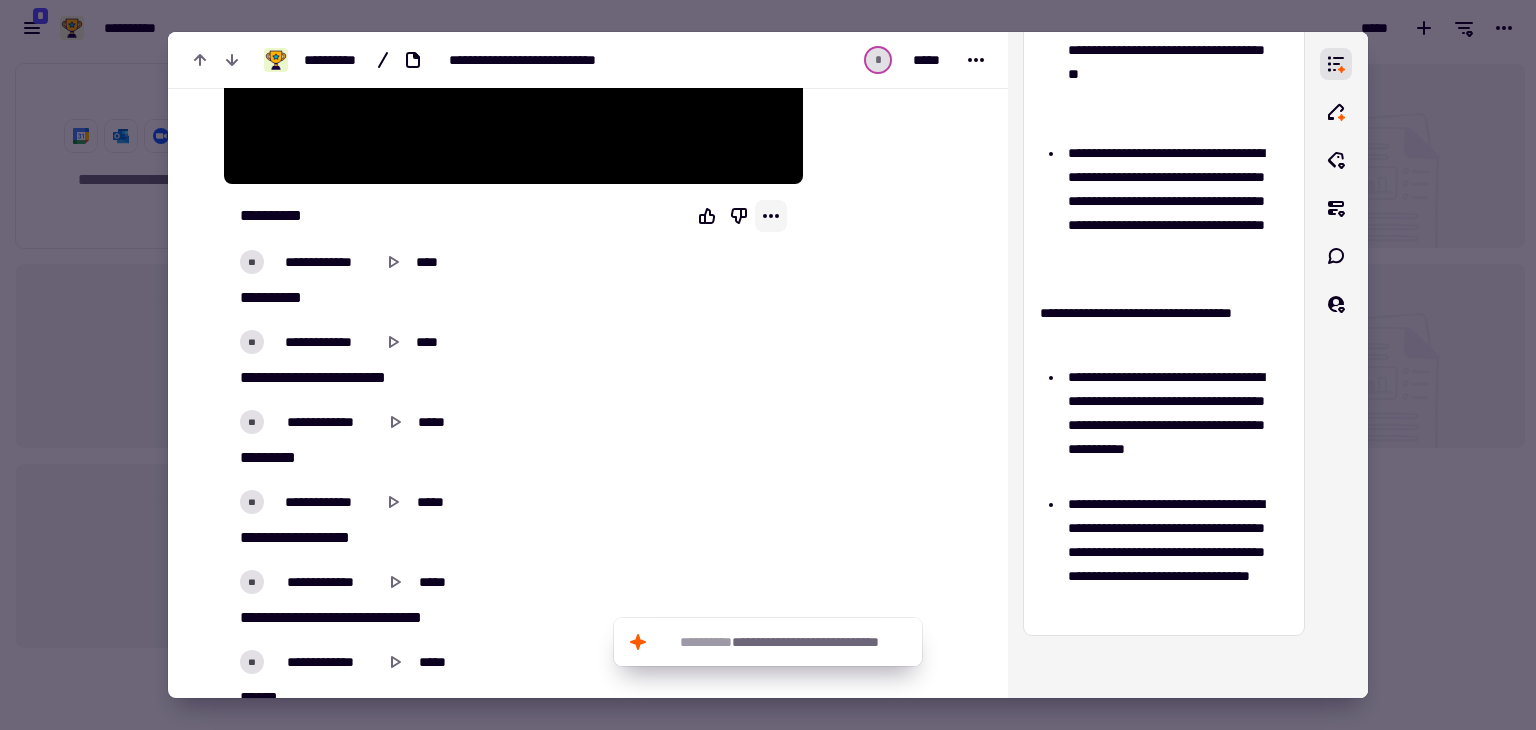click 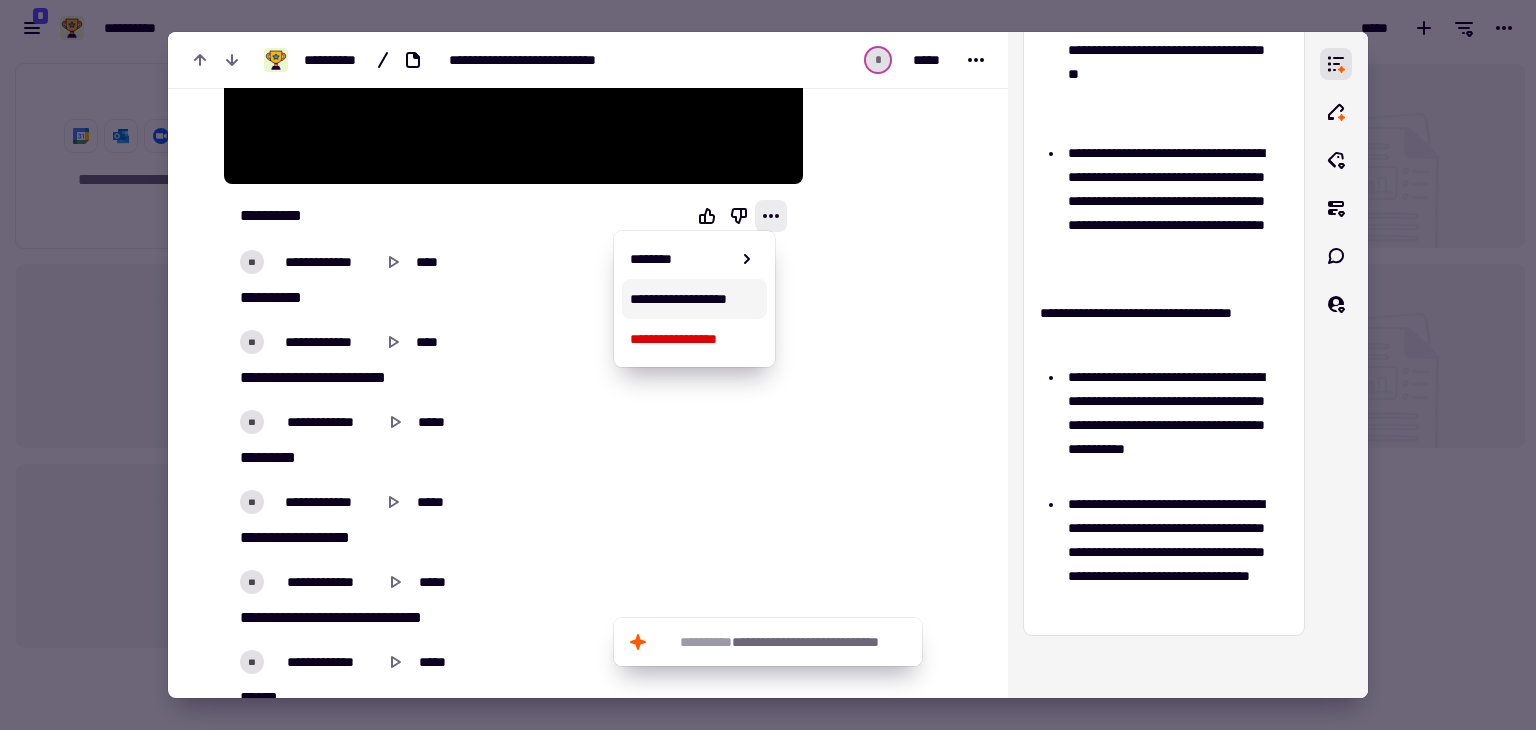 scroll, scrollTop: 13622, scrollLeft: 0, axis: vertical 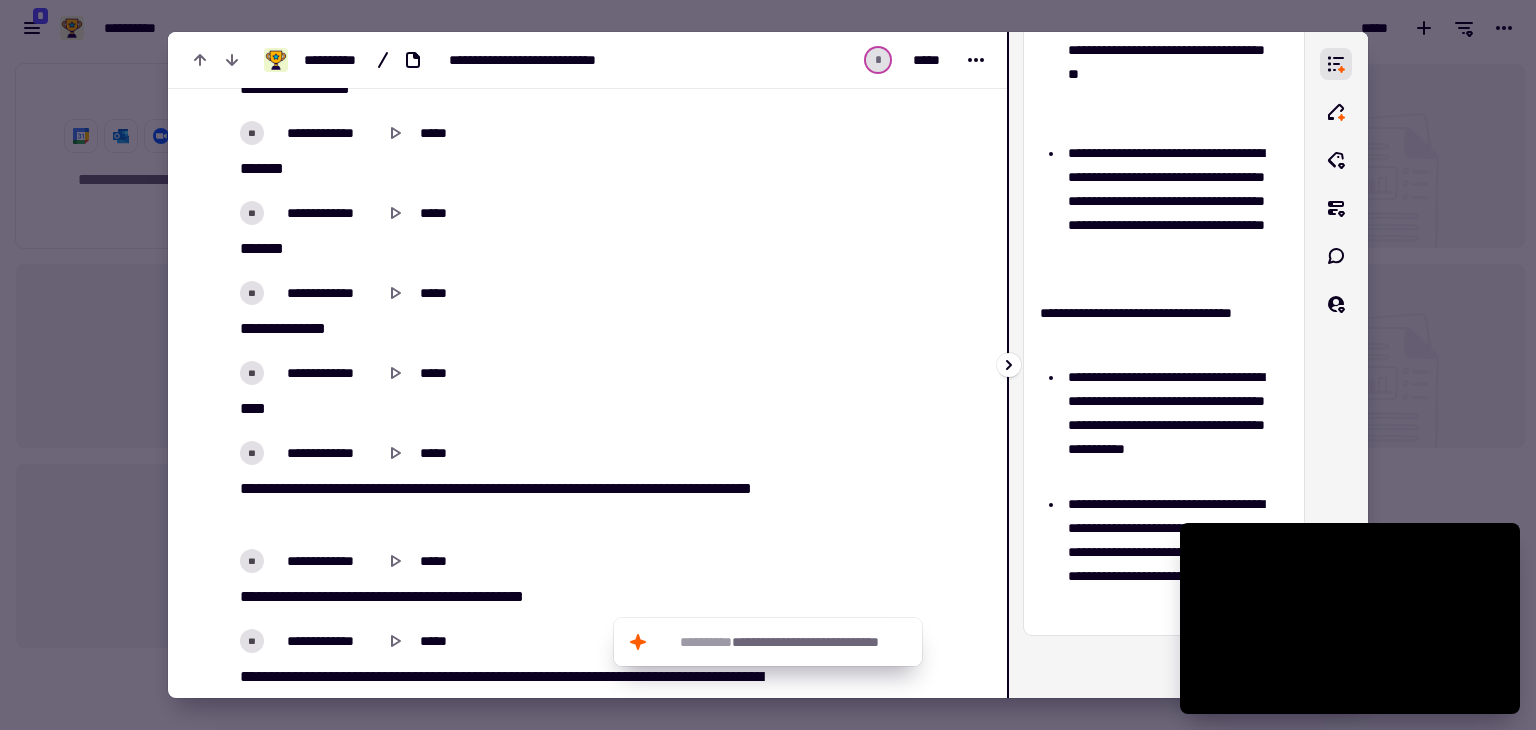 drag, startPoint x: 1004, startPoint y: 284, endPoint x: 1012, endPoint y: 199, distance: 85.37564 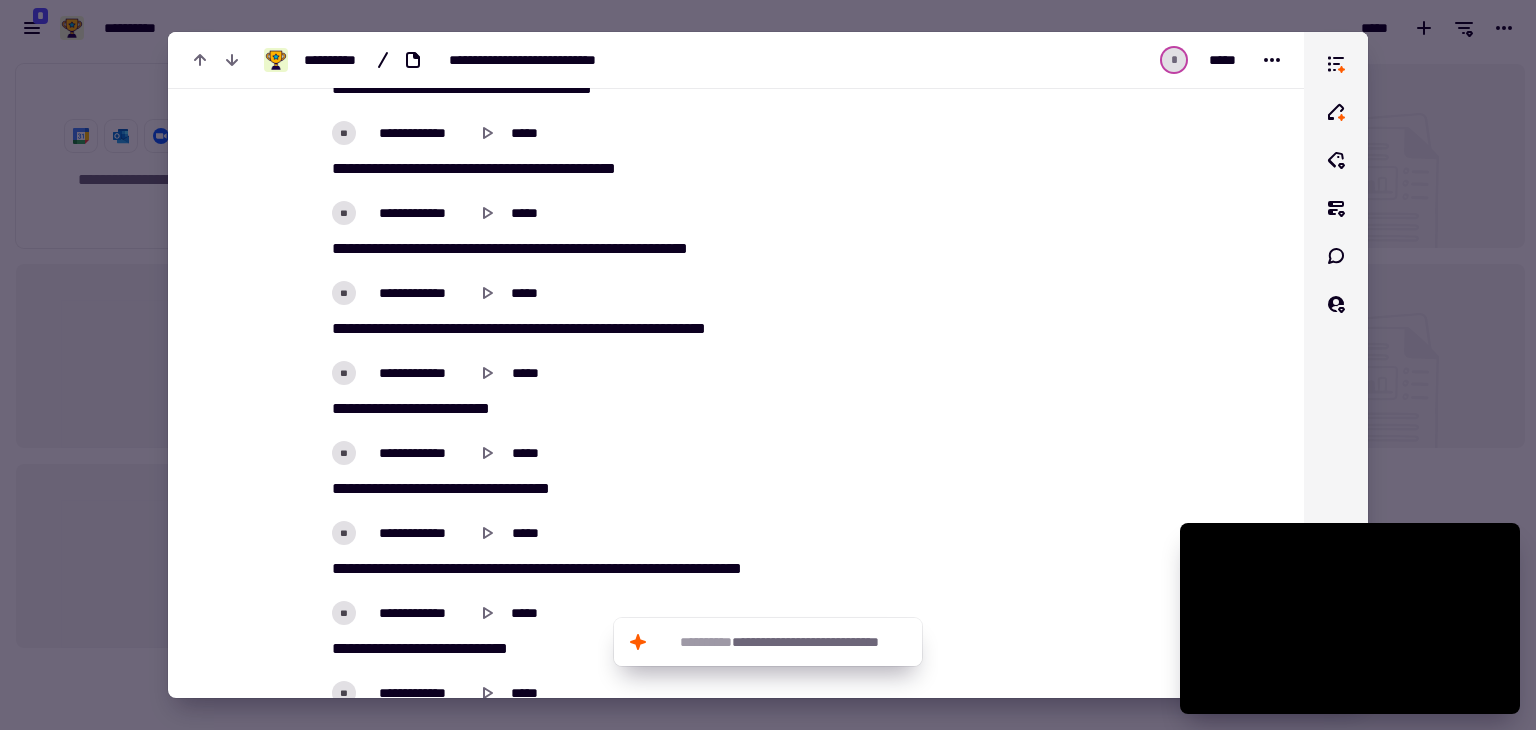 scroll, scrollTop: 4589, scrollLeft: 0, axis: vertical 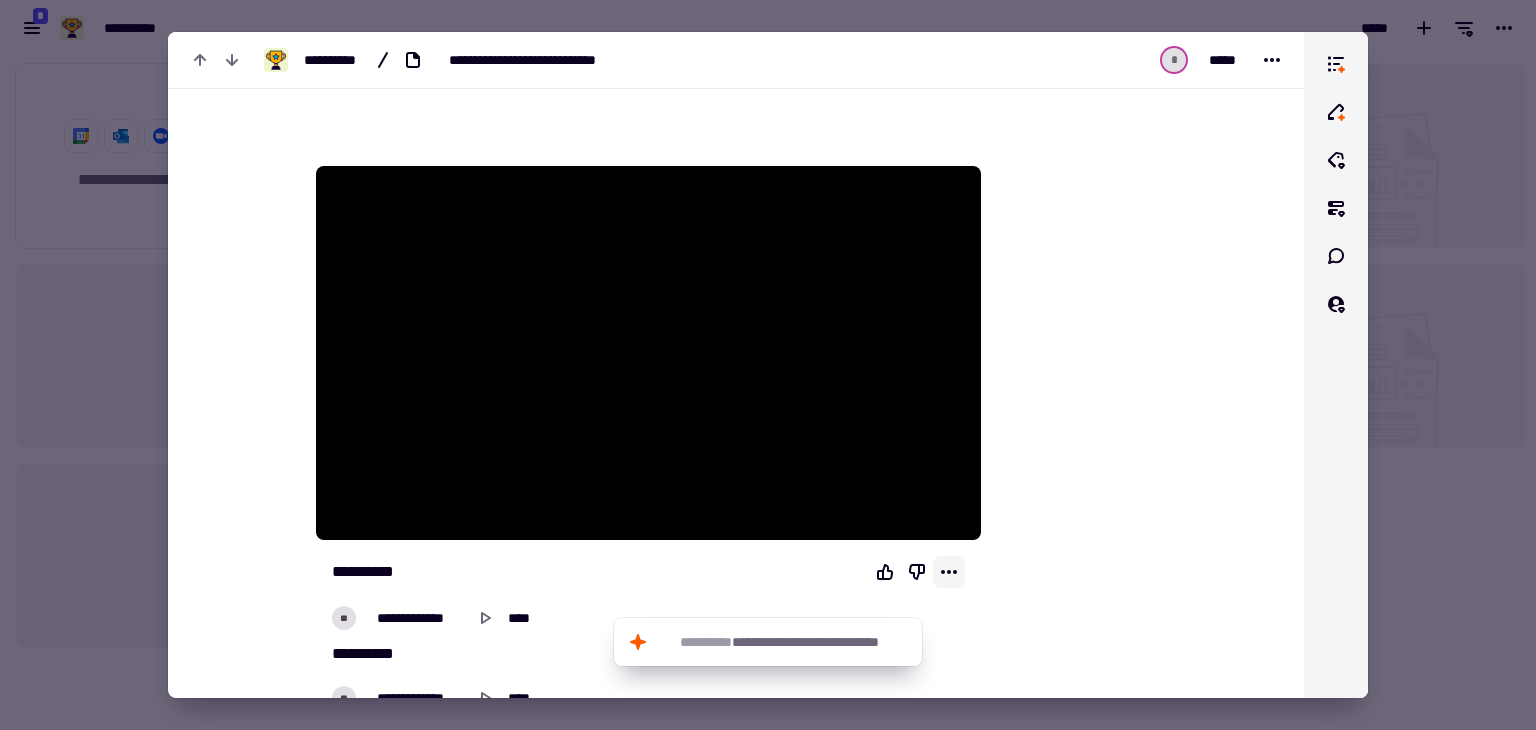 click 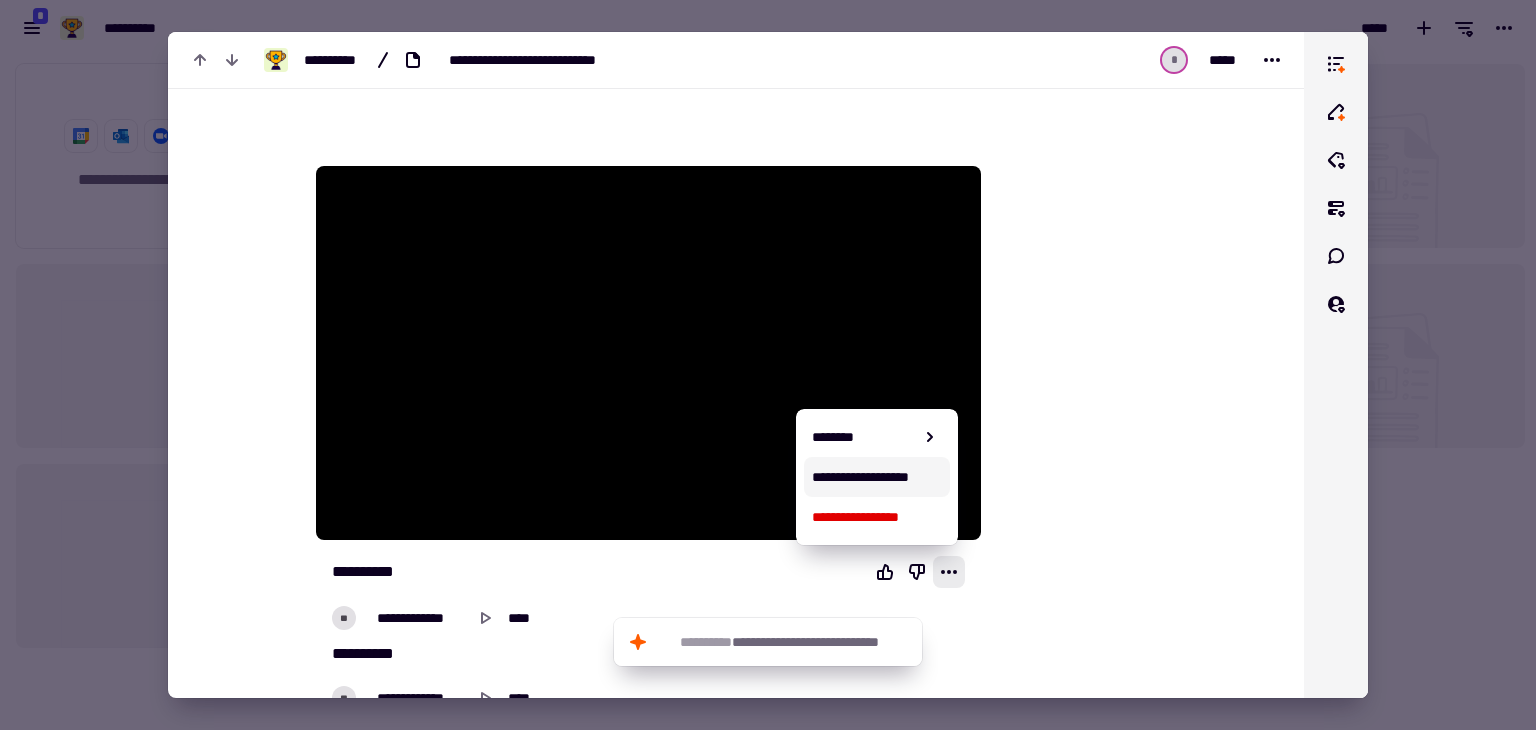 click on "**********" at bounding box center [876, 477] 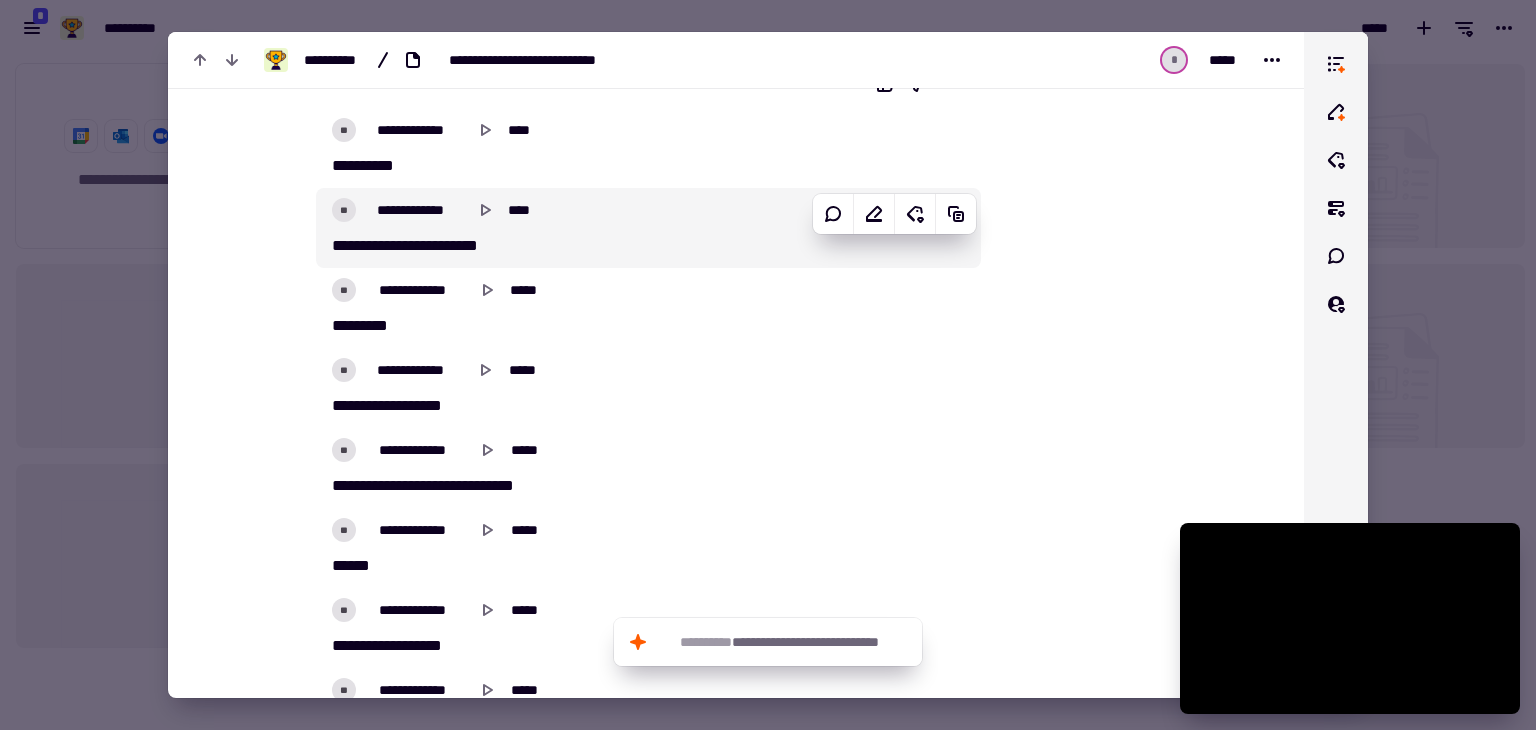 scroll, scrollTop: 592, scrollLeft: 0, axis: vertical 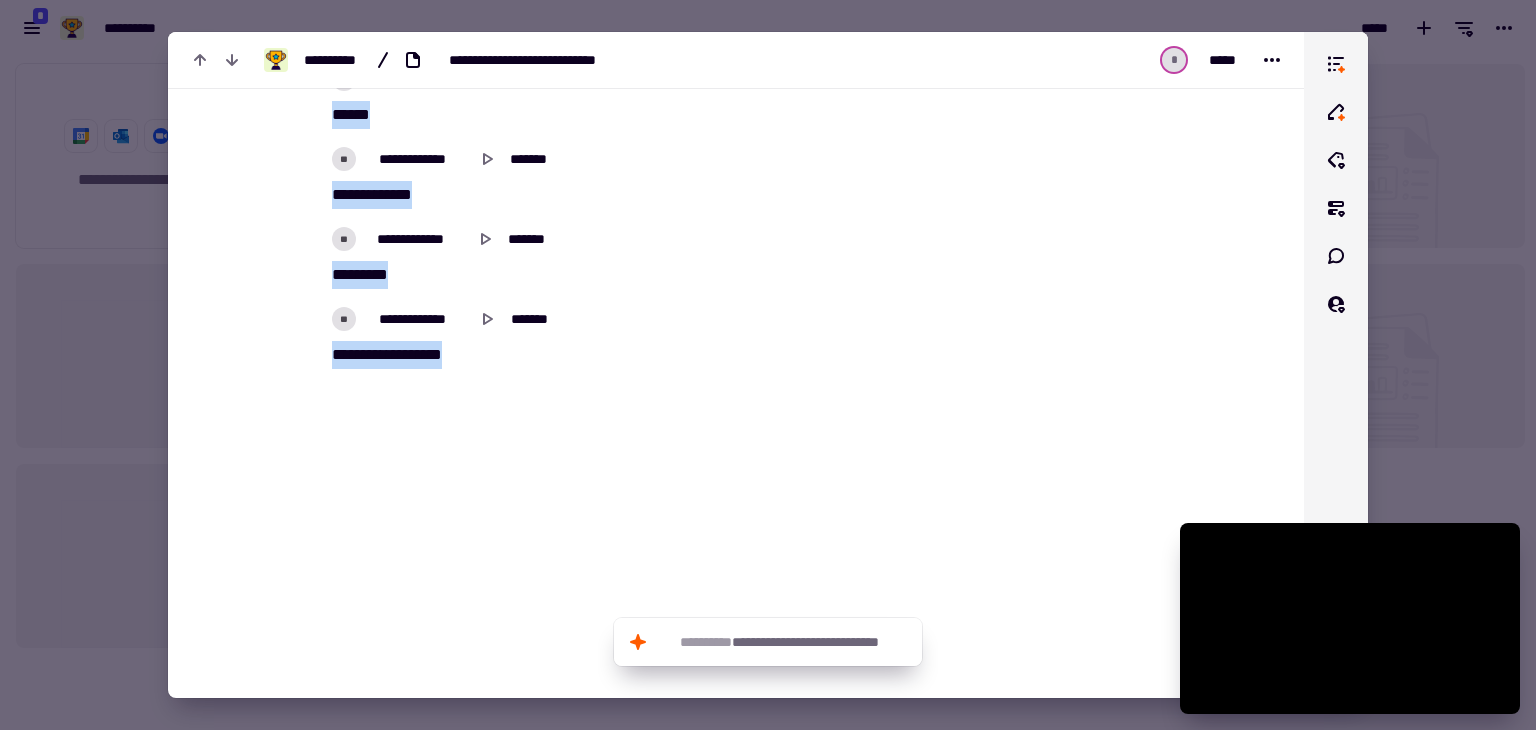 drag, startPoint x: 295, startPoint y: 104, endPoint x: 726, endPoint y: 776, distance: 798.3389 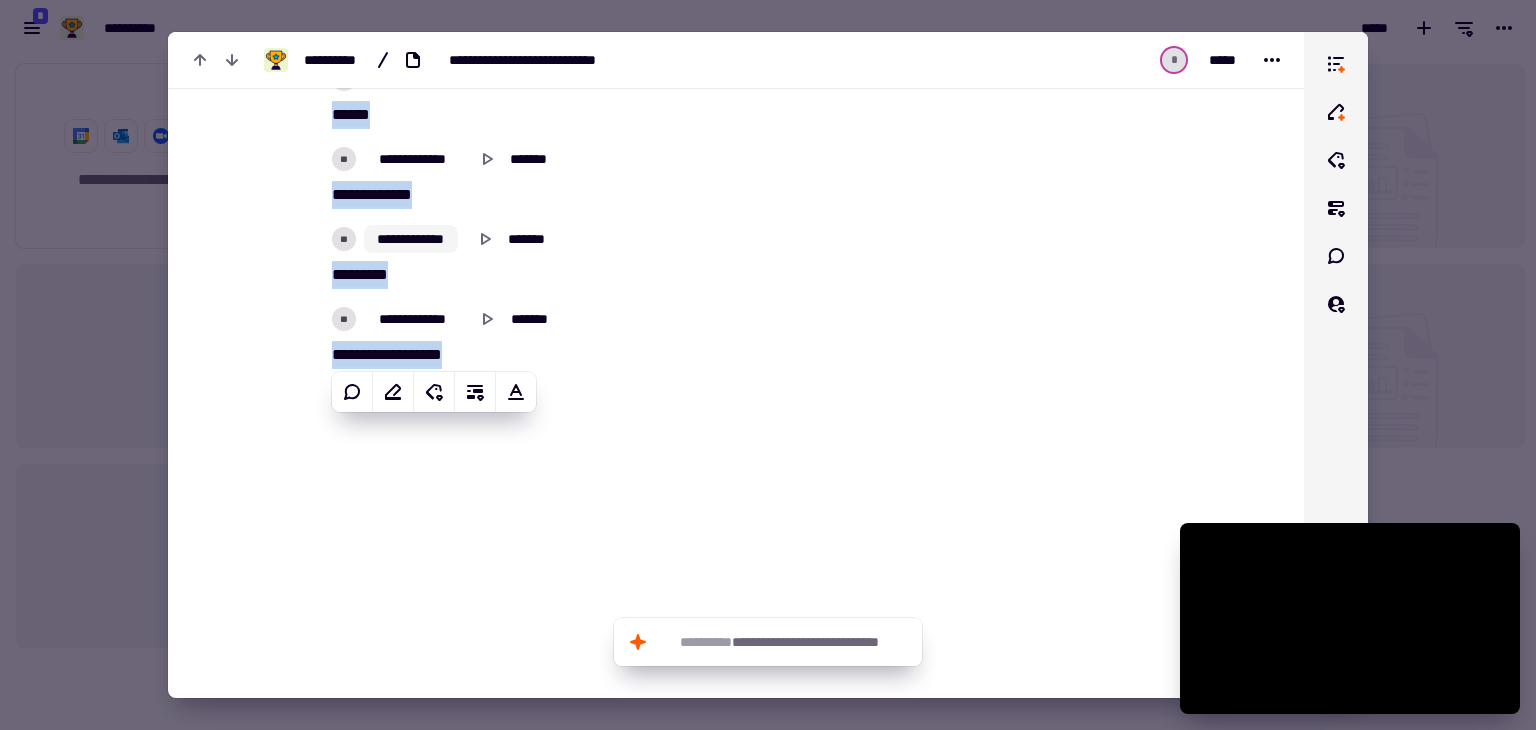 copy on "**********" 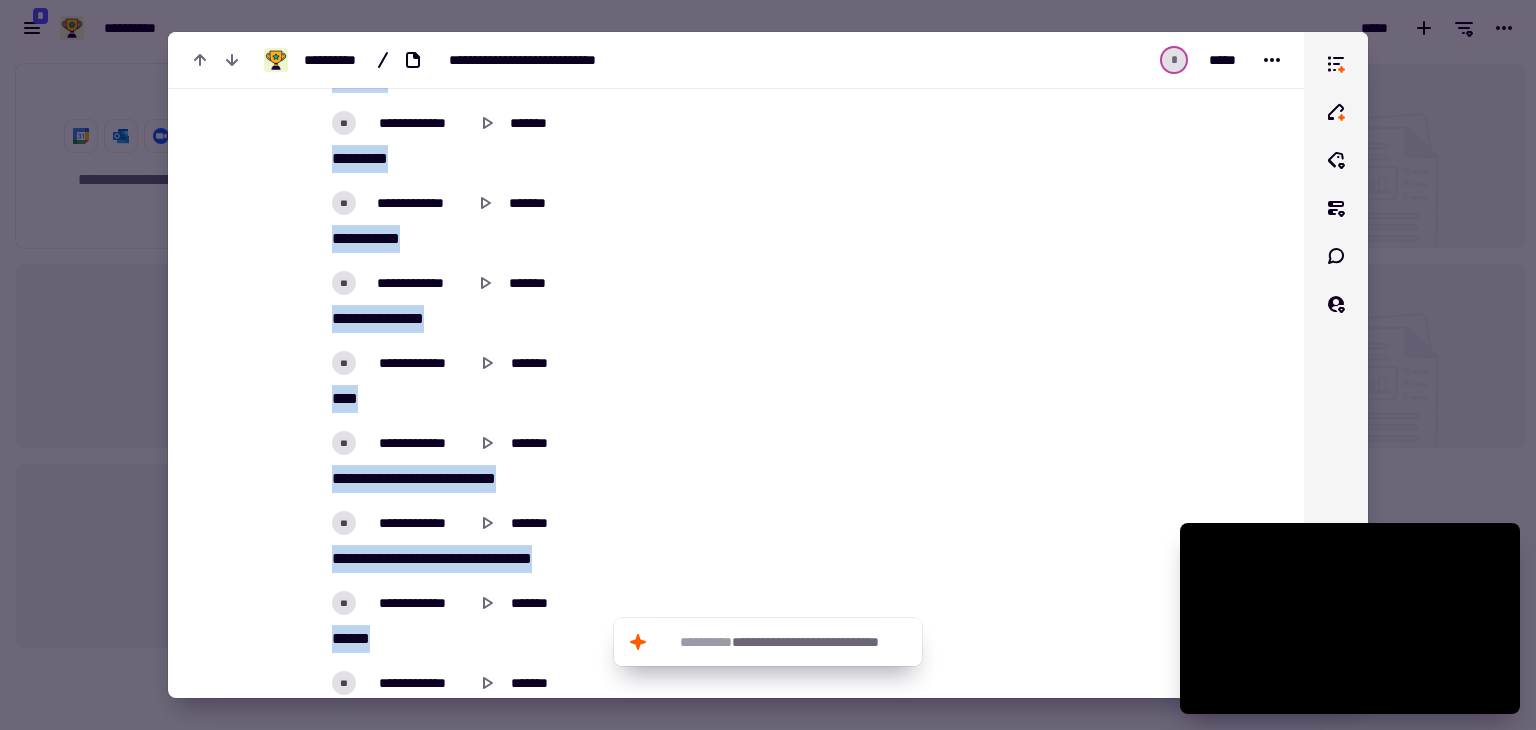 scroll, scrollTop: 27871, scrollLeft: 0, axis: vertical 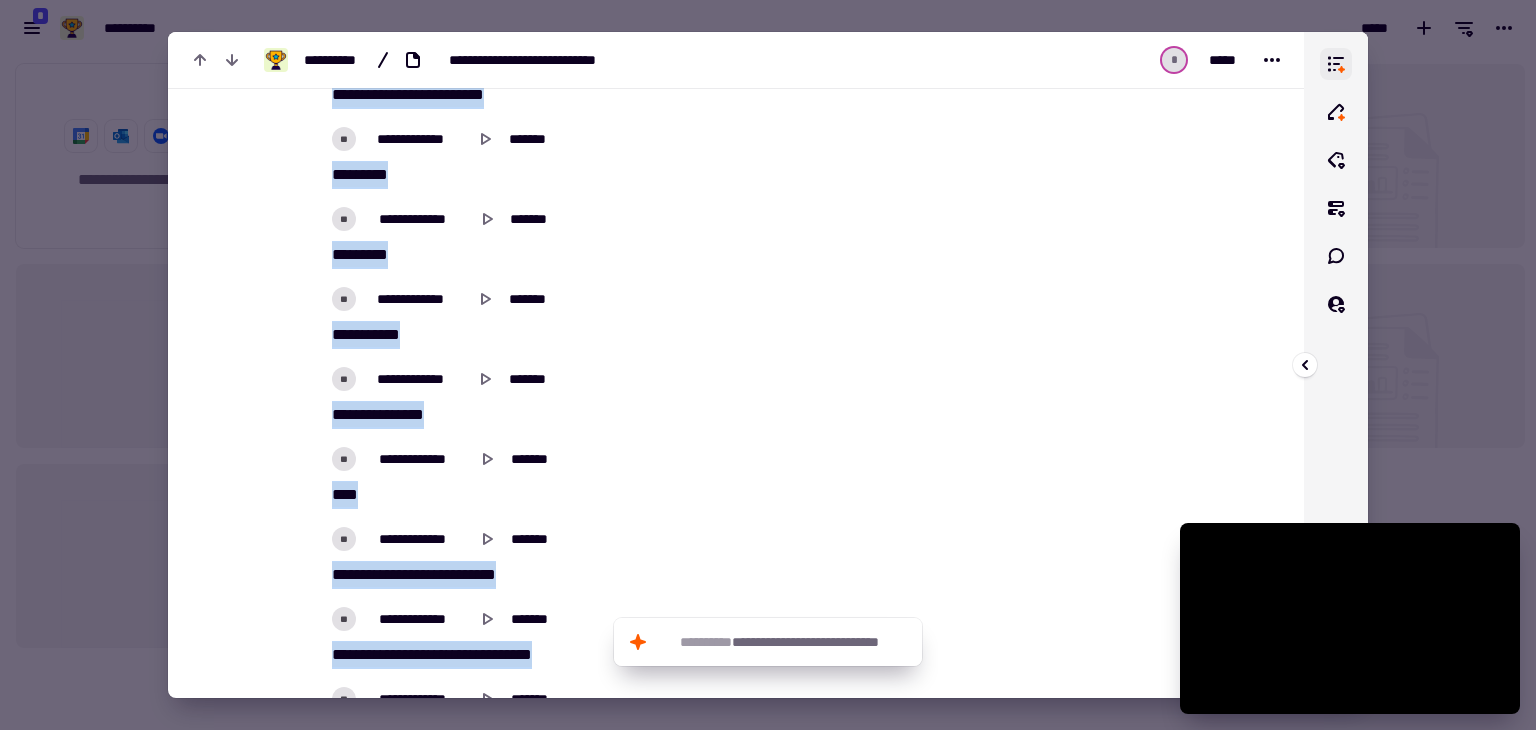 click 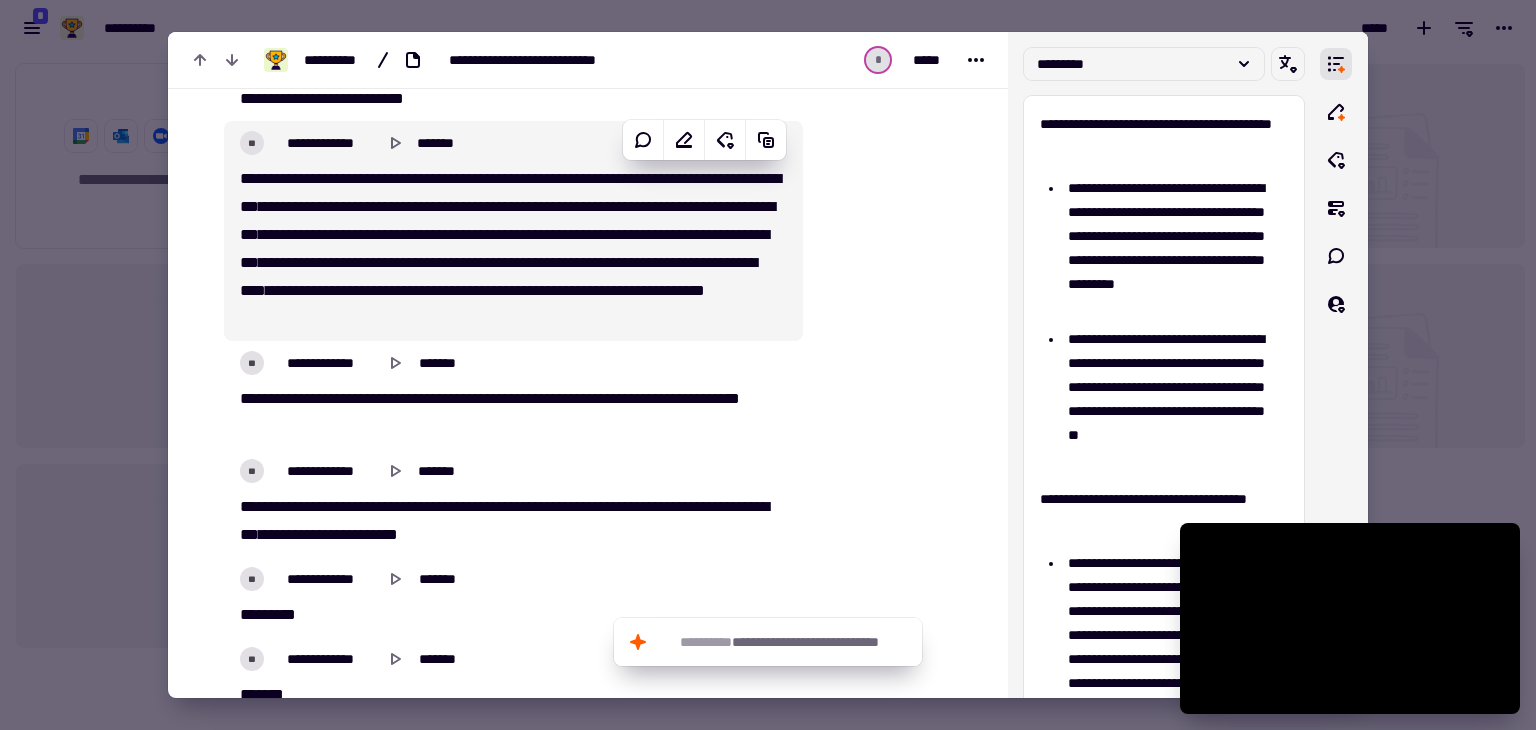 drag, startPoint x: 1223, startPoint y: 533, endPoint x: 581, endPoint y: 319, distance: 676.7274 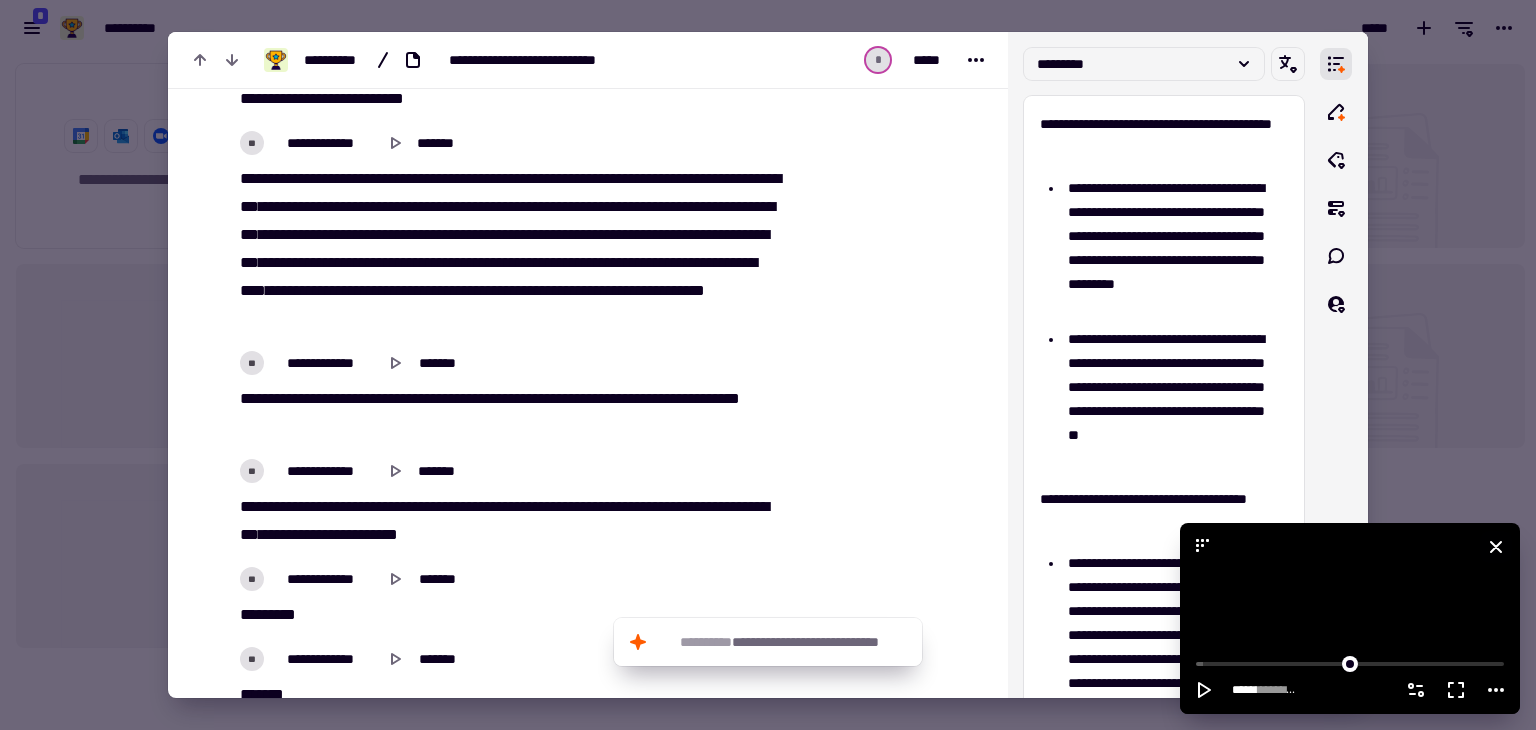 click 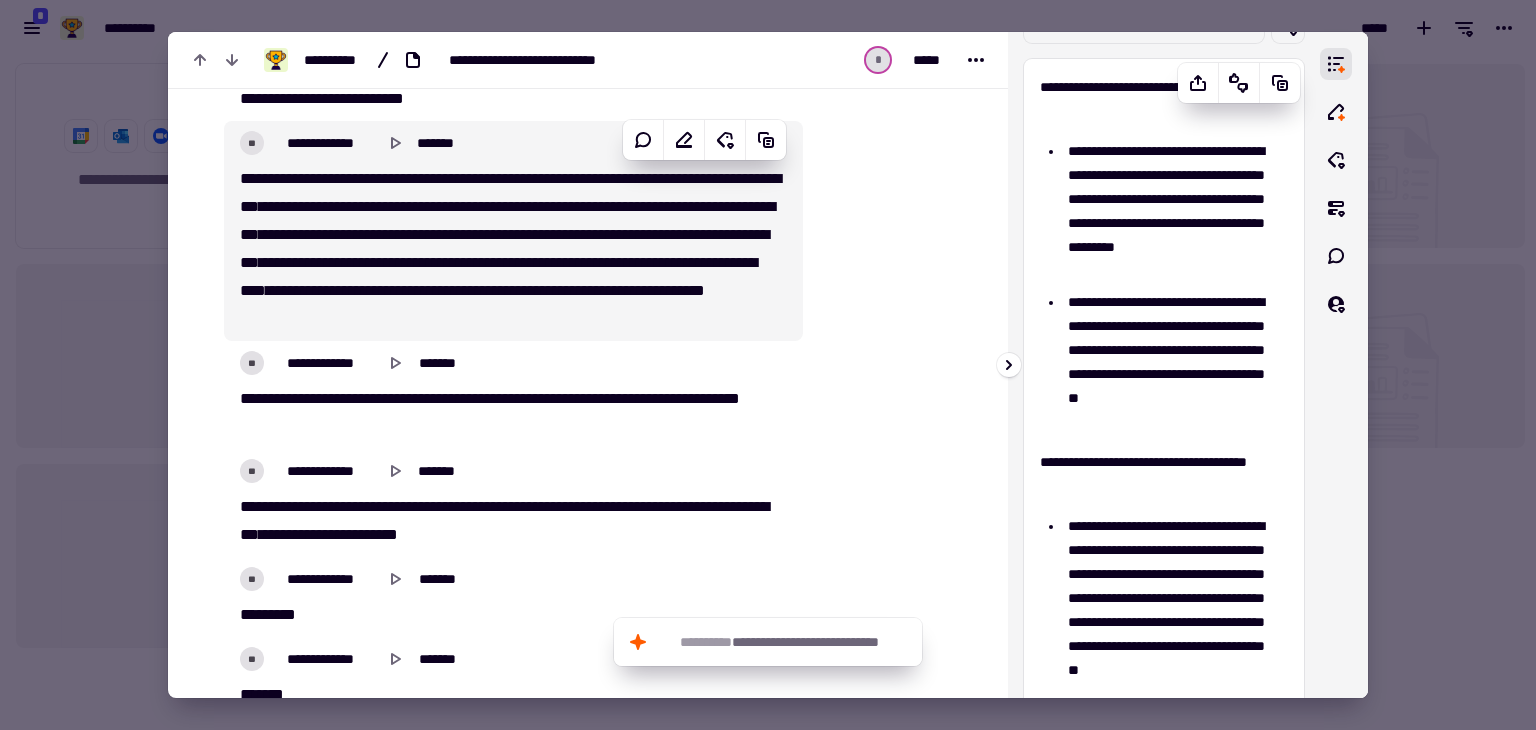scroll, scrollTop: 0, scrollLeft: 0, axis: both 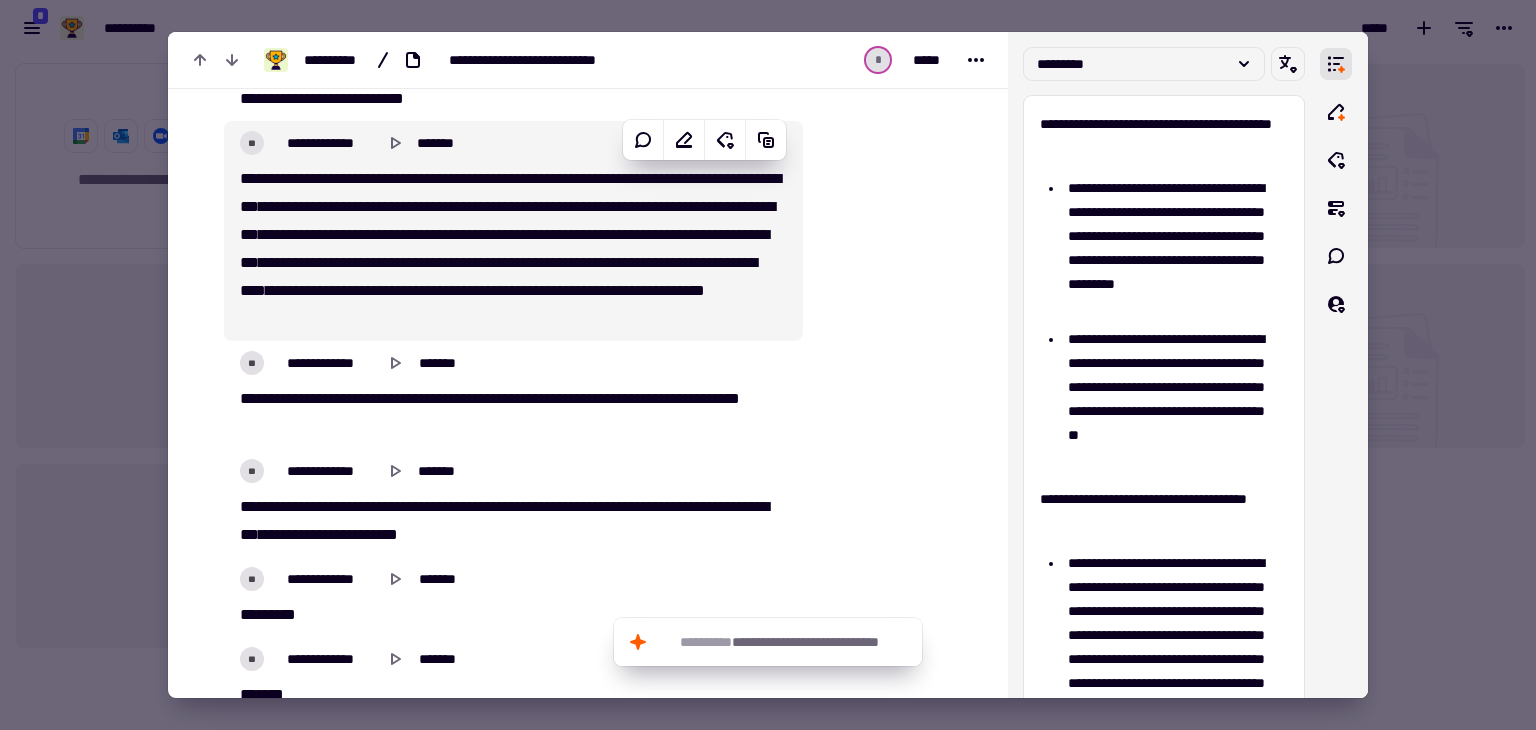 click at bounding box center (768, 365) 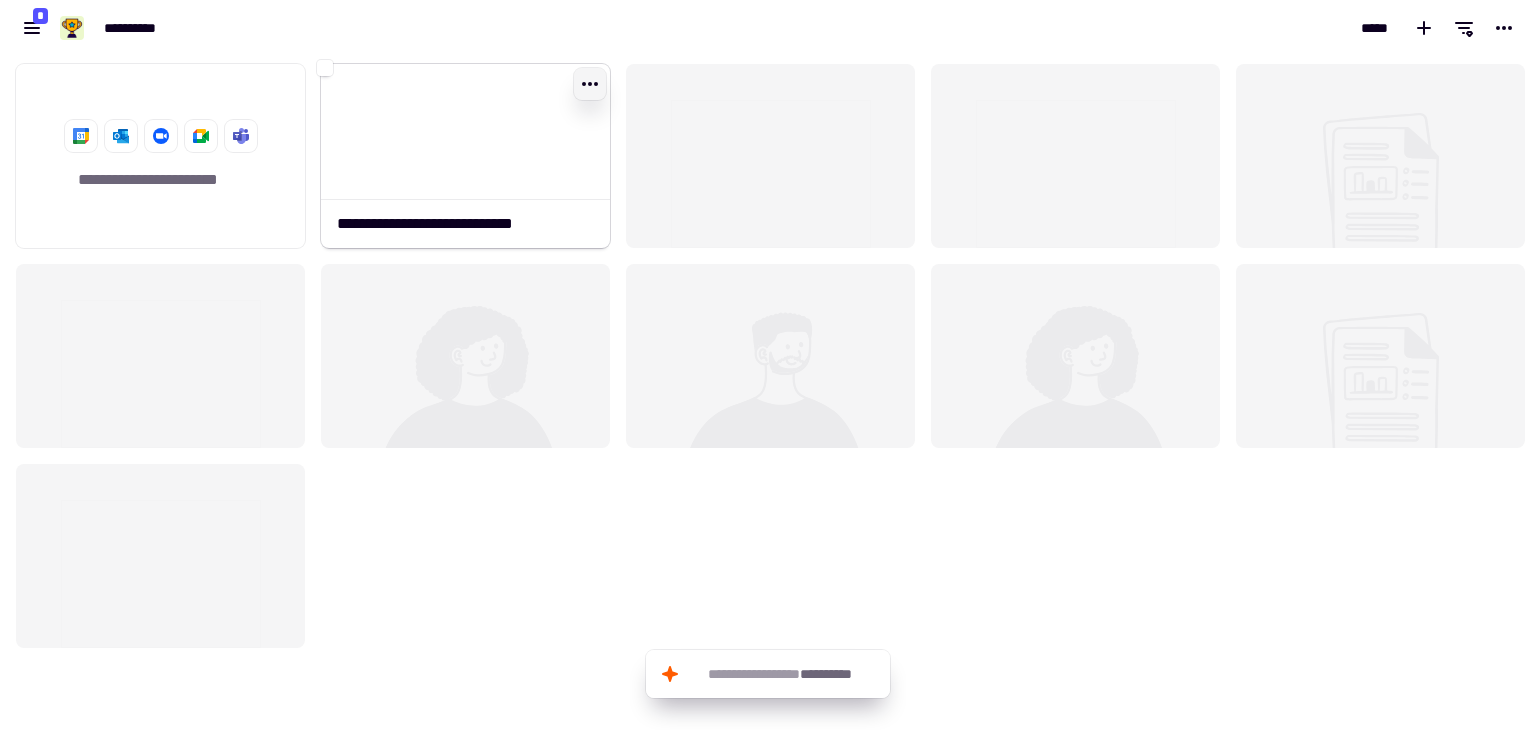 click 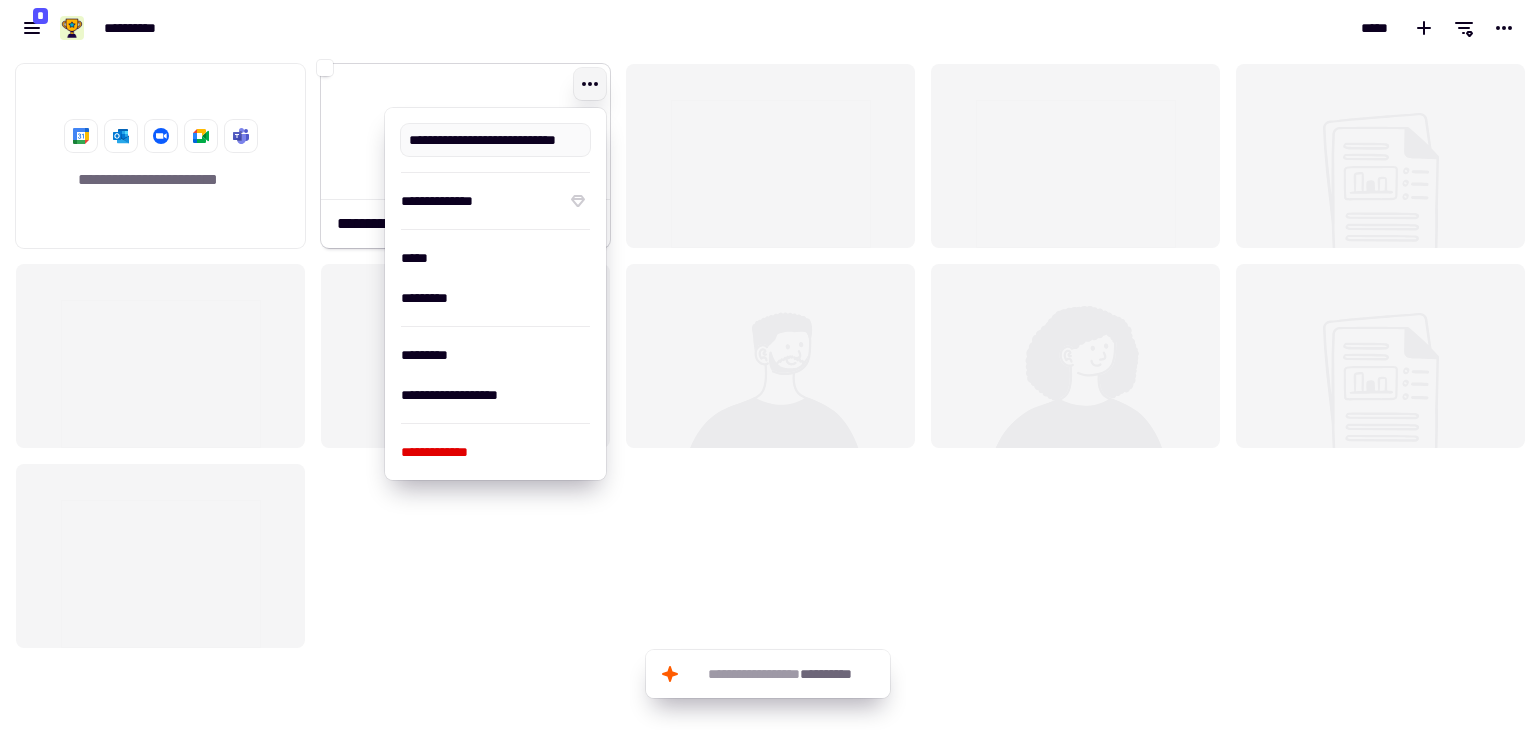scroll, scrollTop: 0, scrollLeft: 6, axis: horizontal 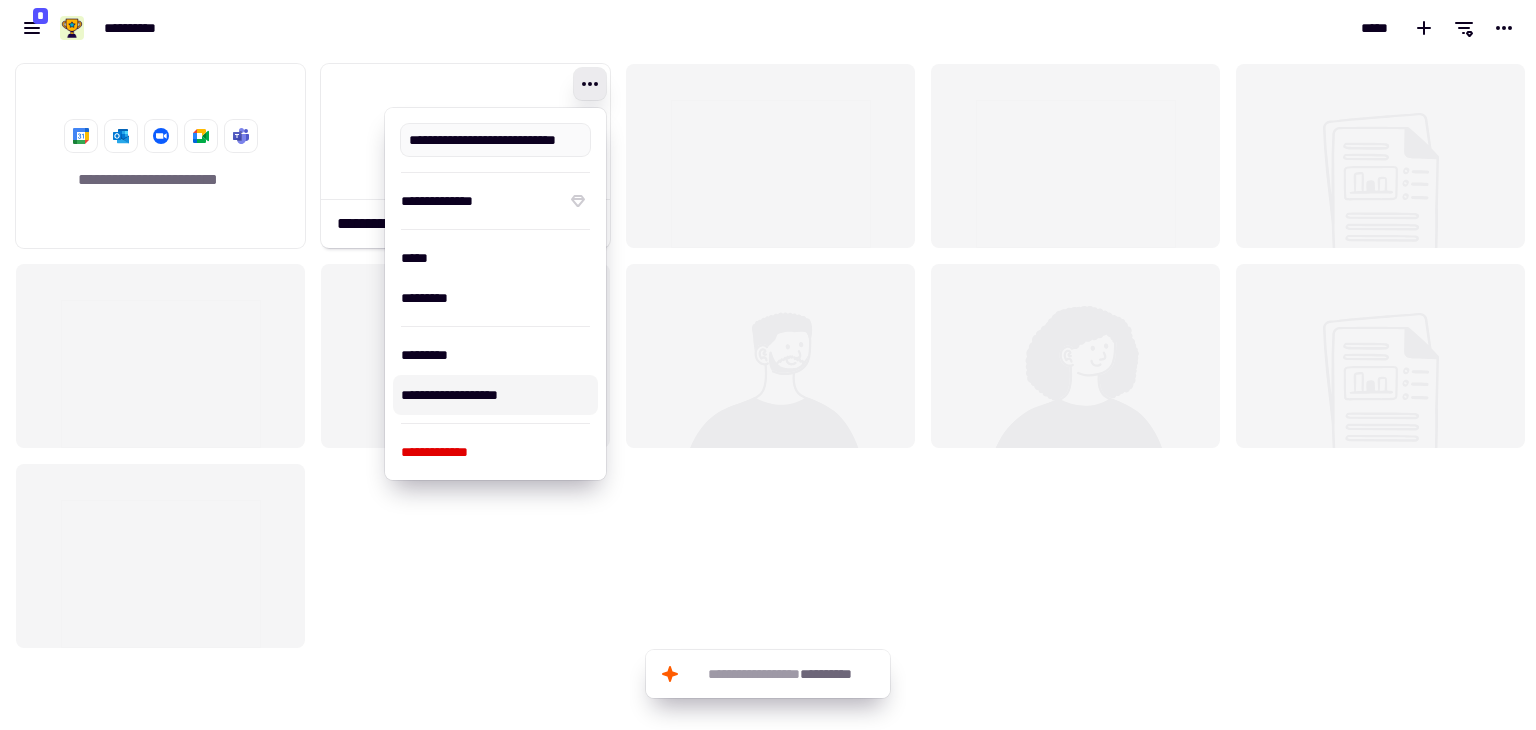 click on "**********" at bounding box center (495, 395) 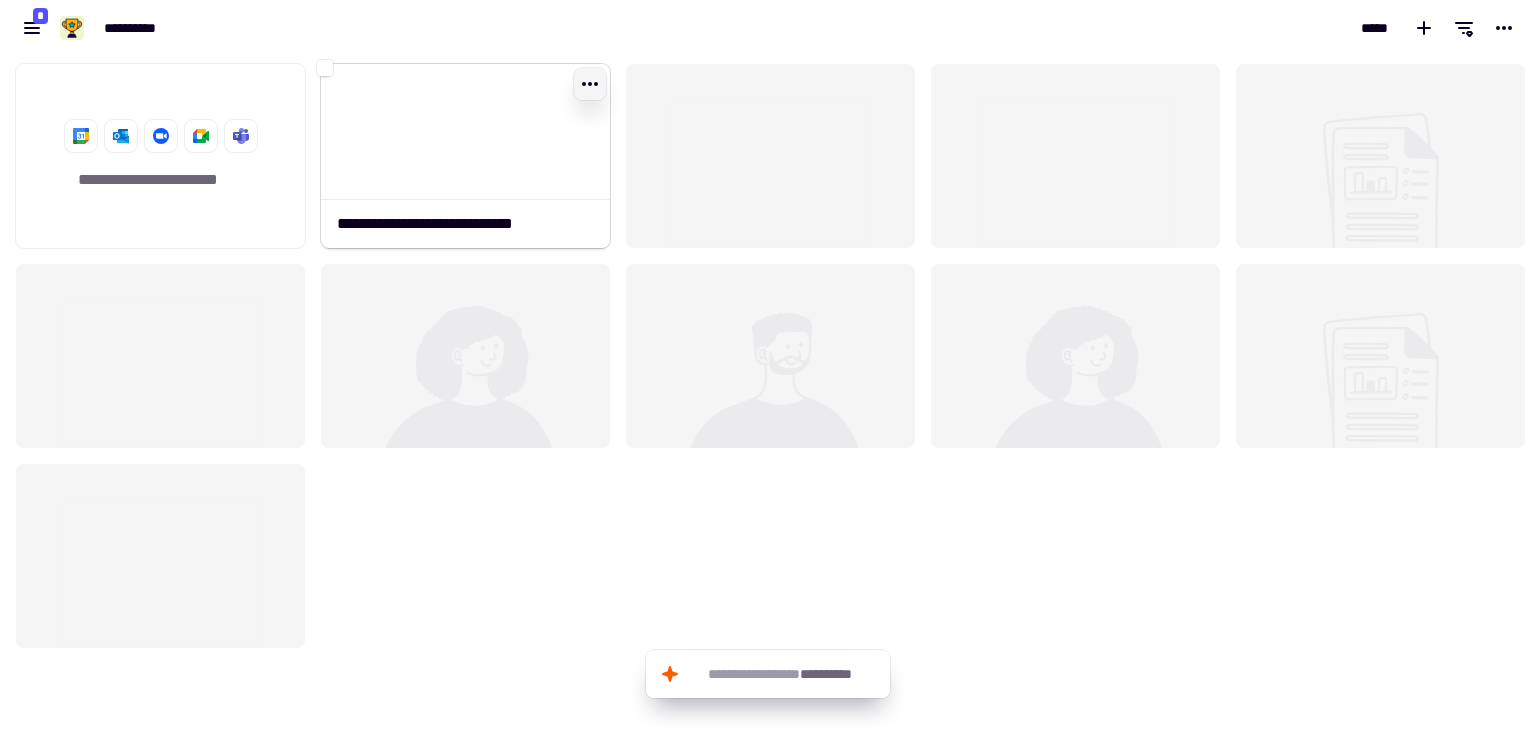 click 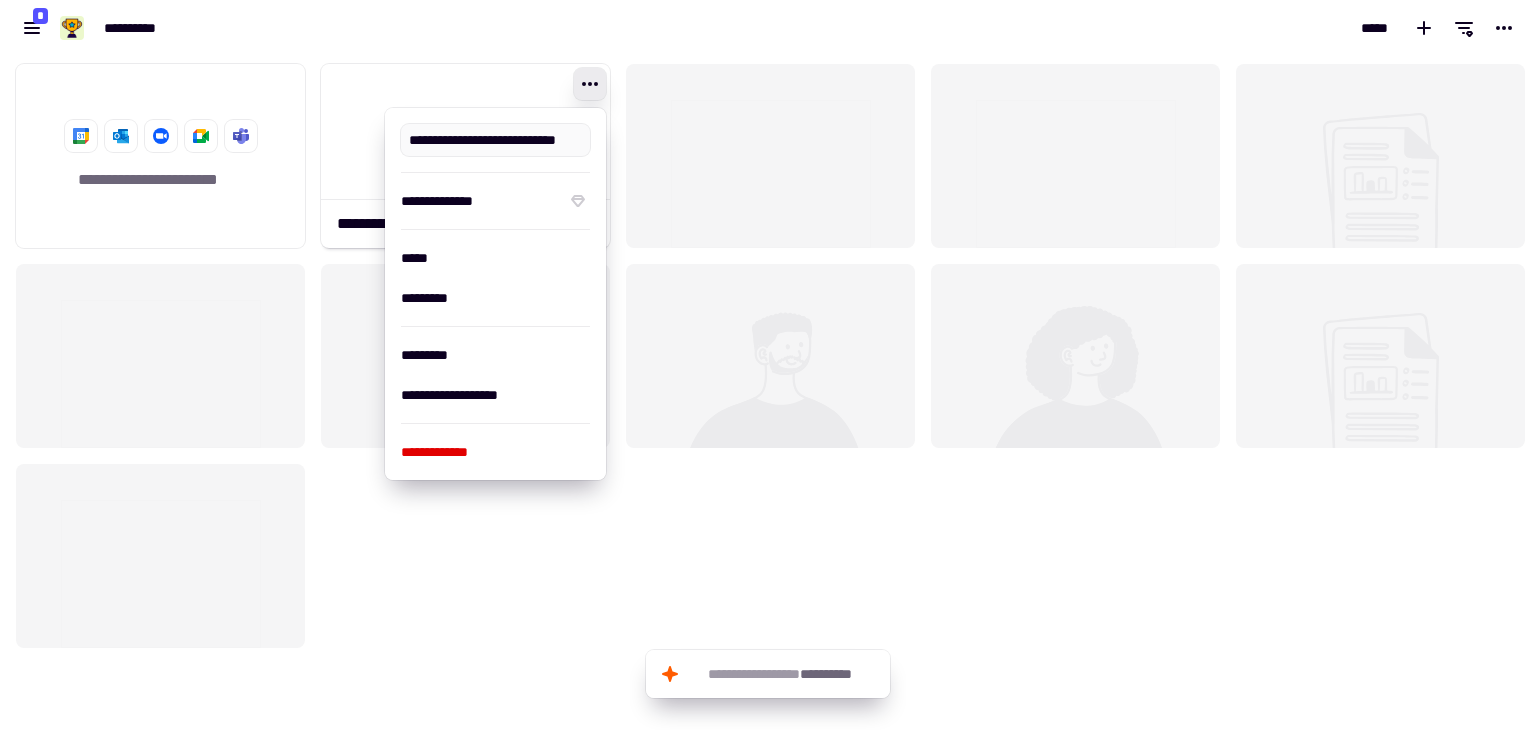 scroll, scrollTop: 0, scrollLeft: 6, axis: horizontal 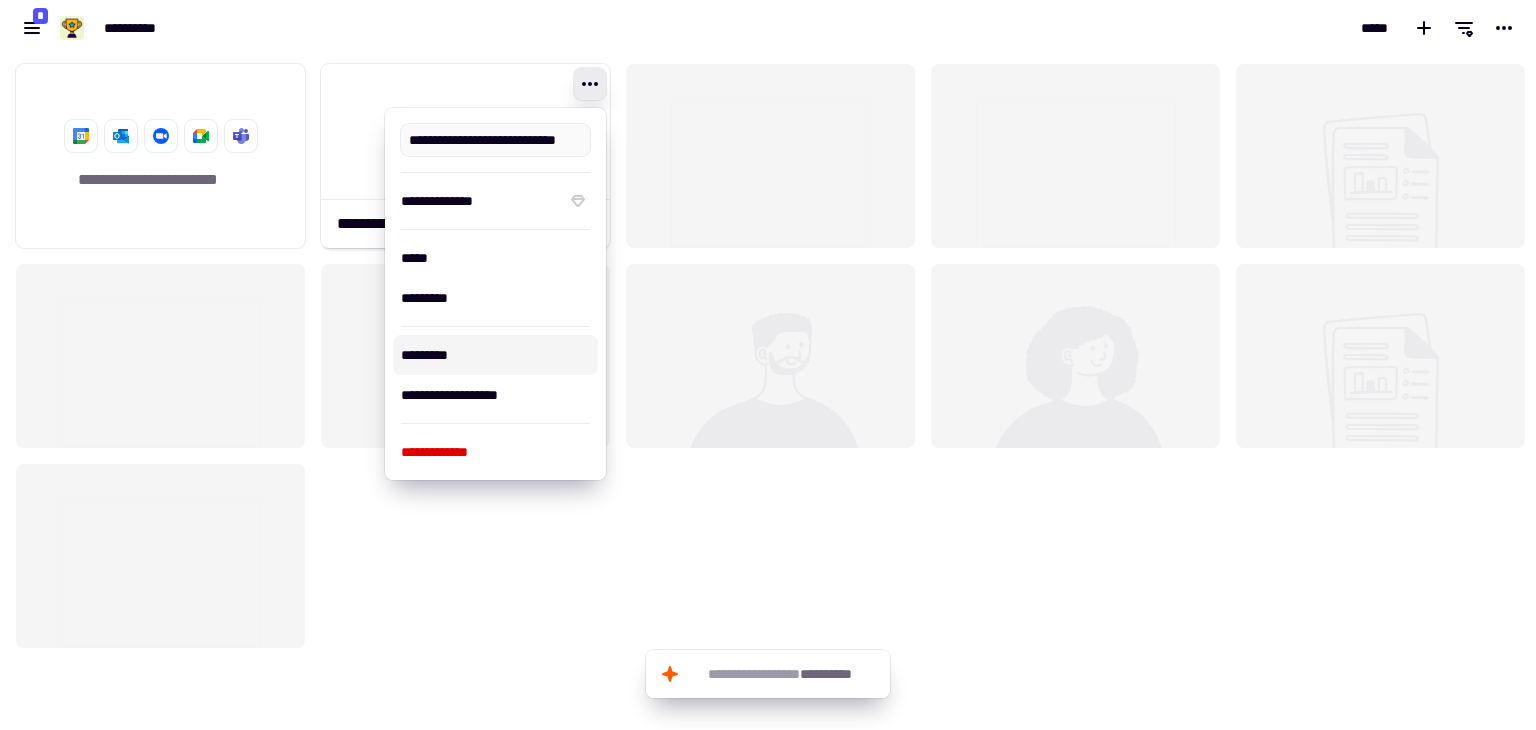 click on "*********" at bounding box center [495, 355] 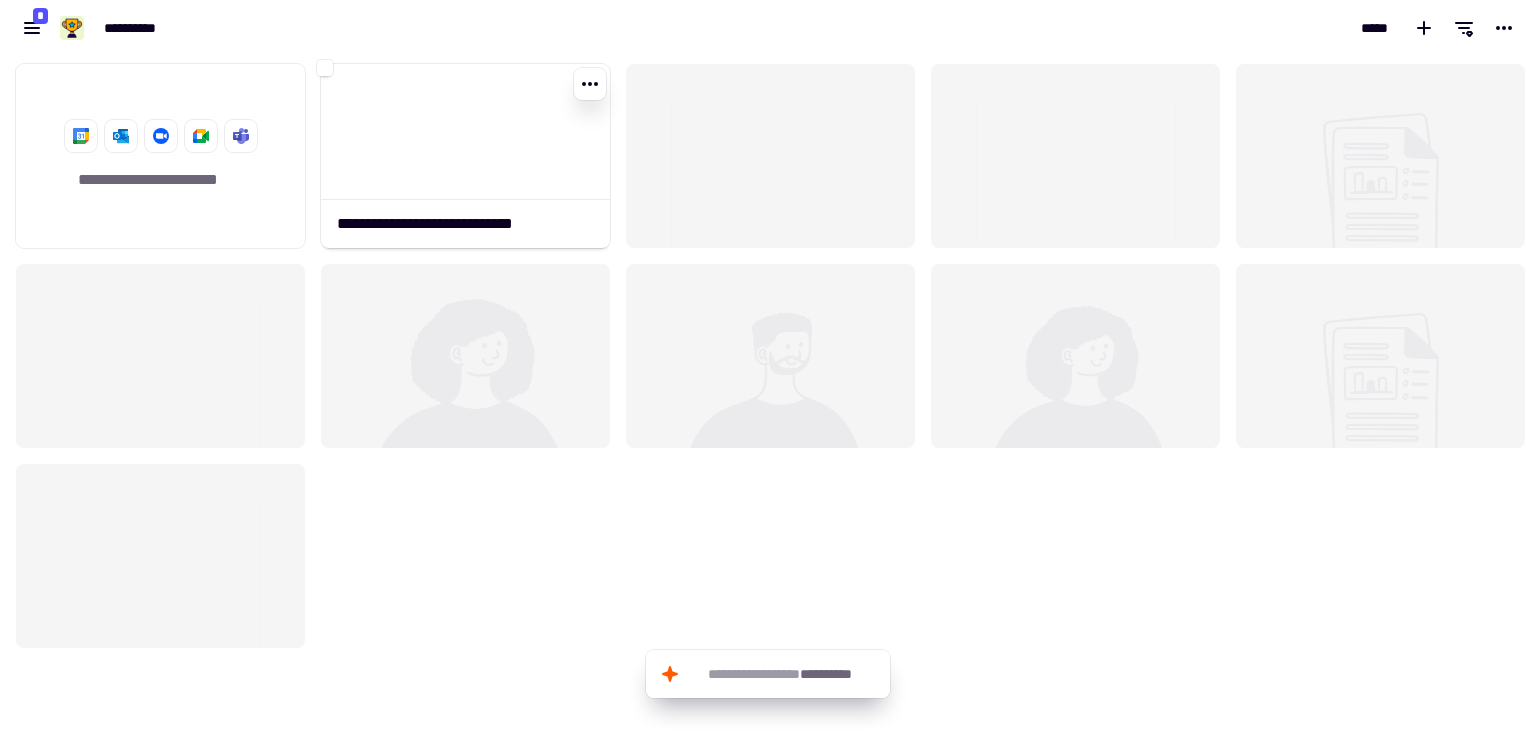 click 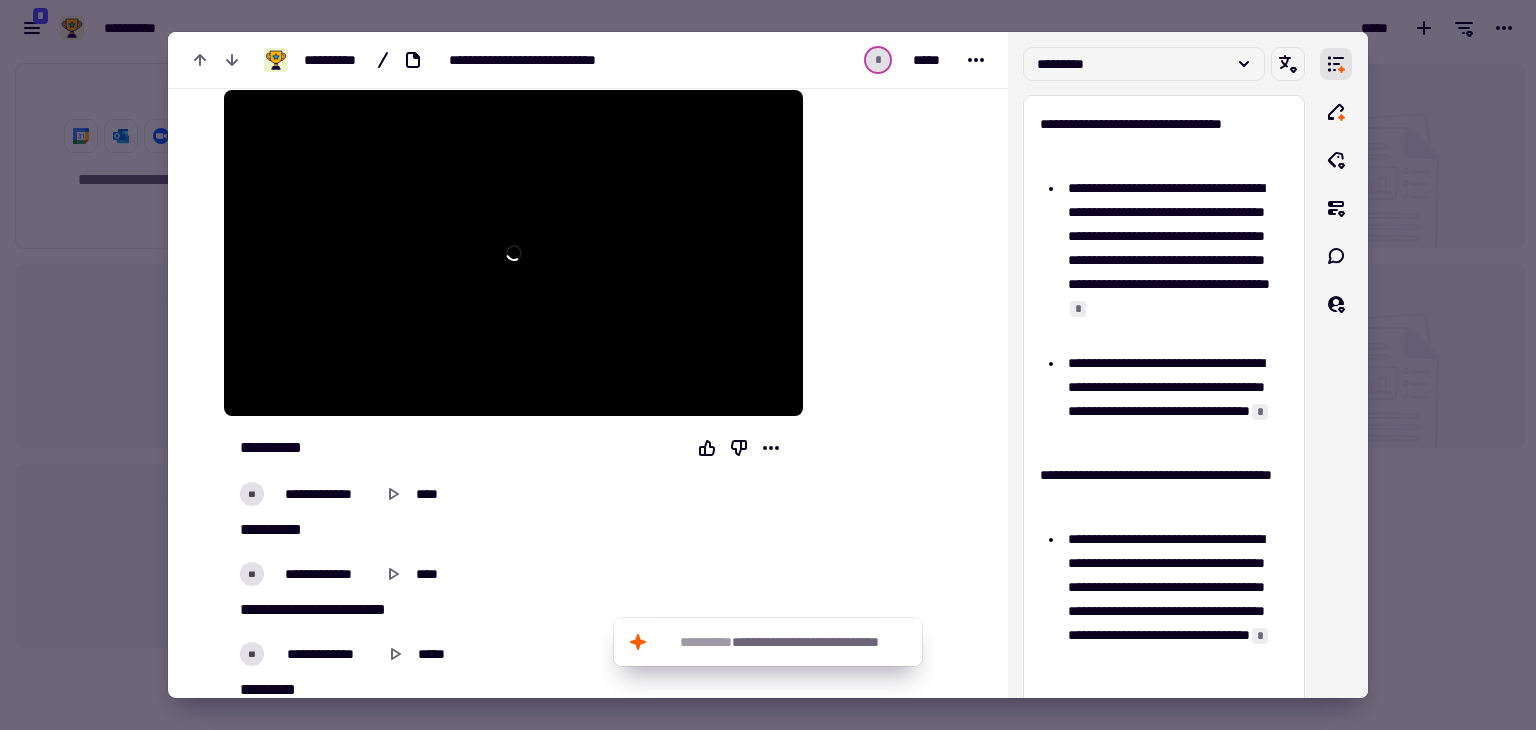scroll, scrollTop: 200, scrollLeft: 0, axis: vertical 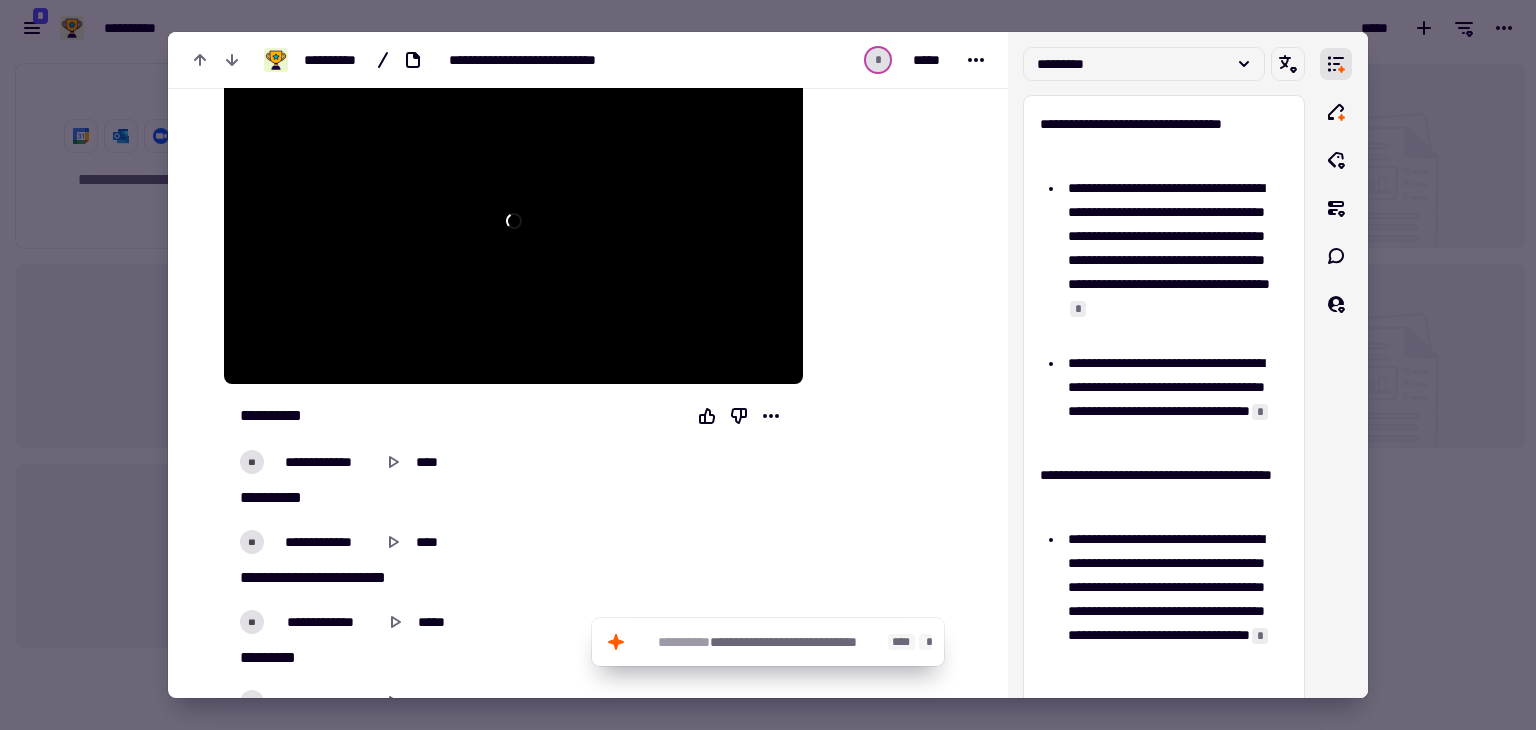 click on "**********" 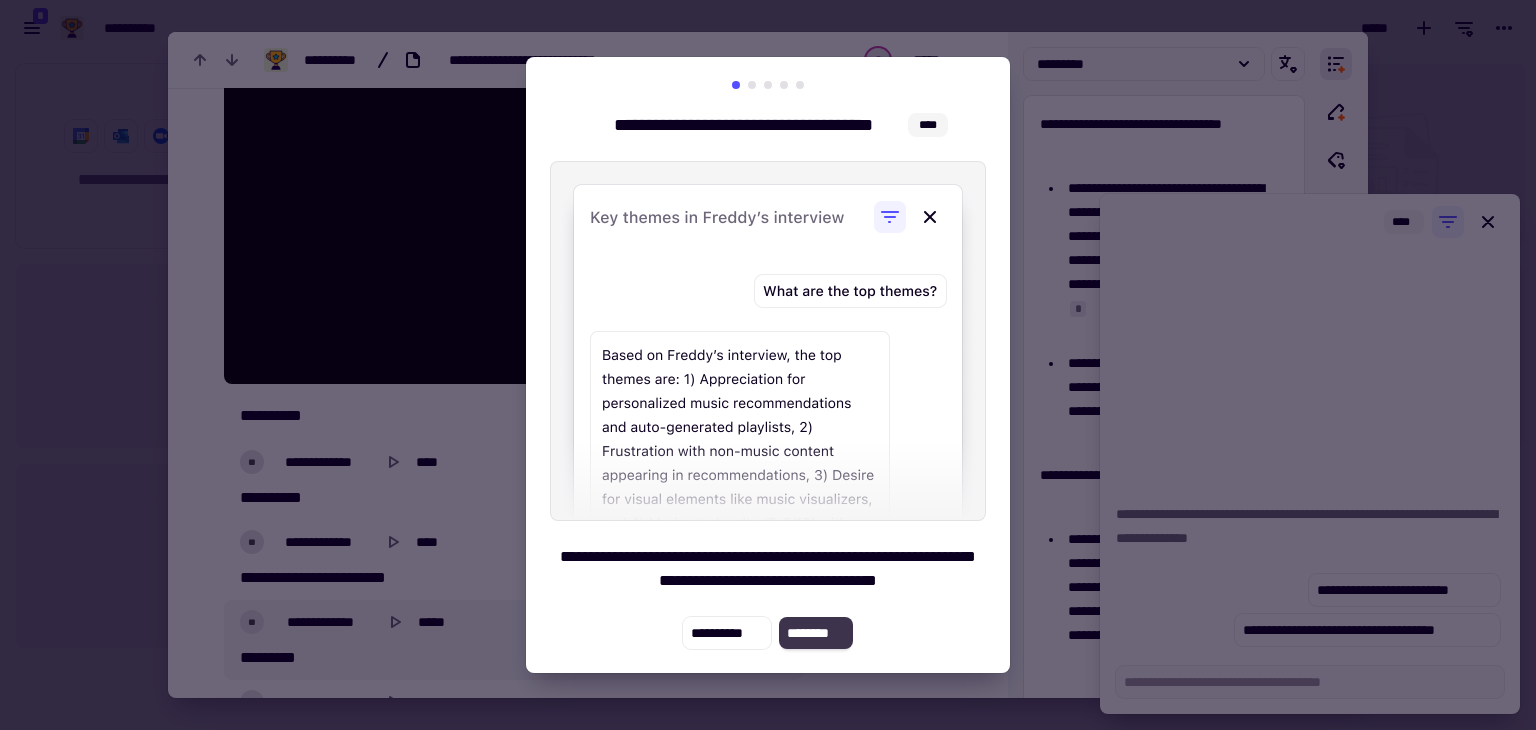 click on "********" 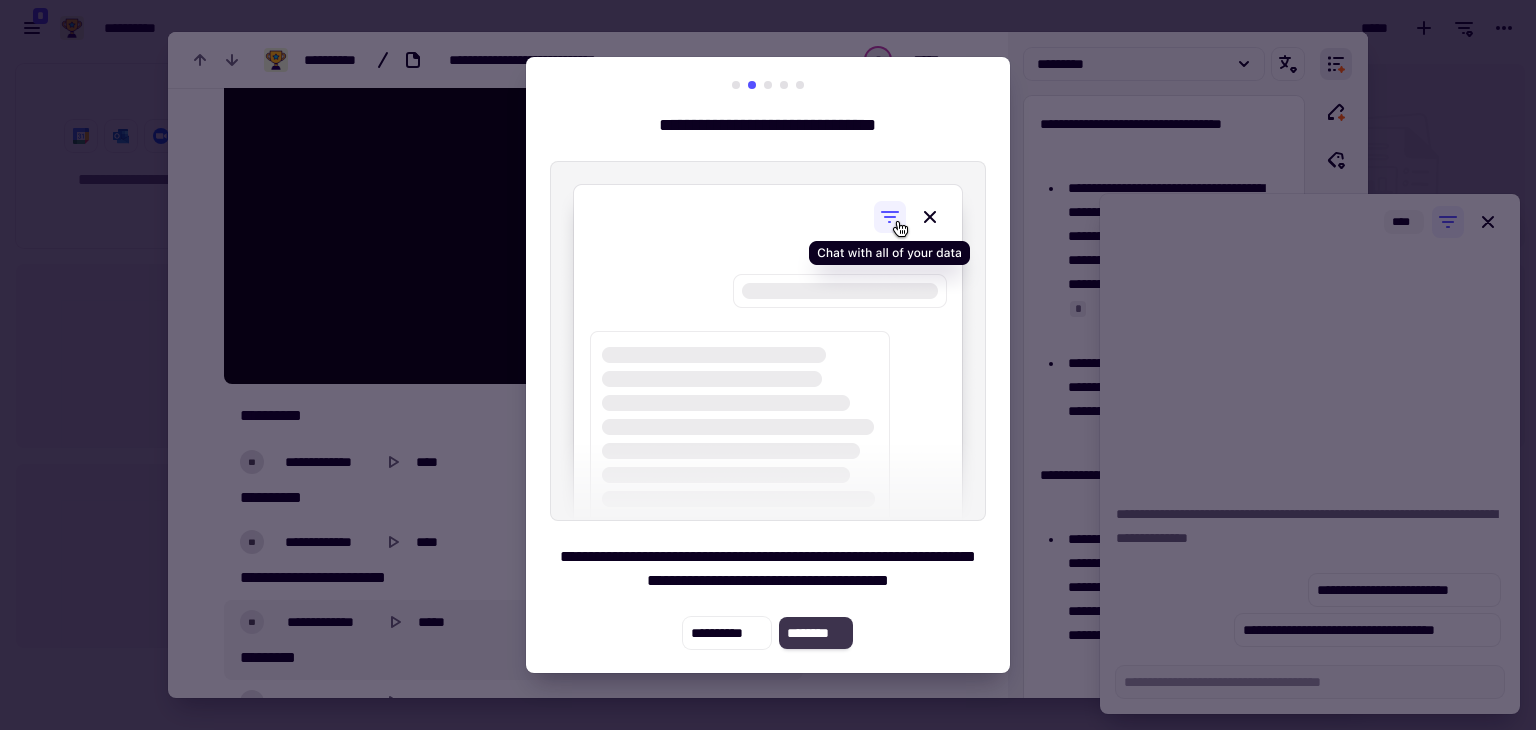 click on "********" 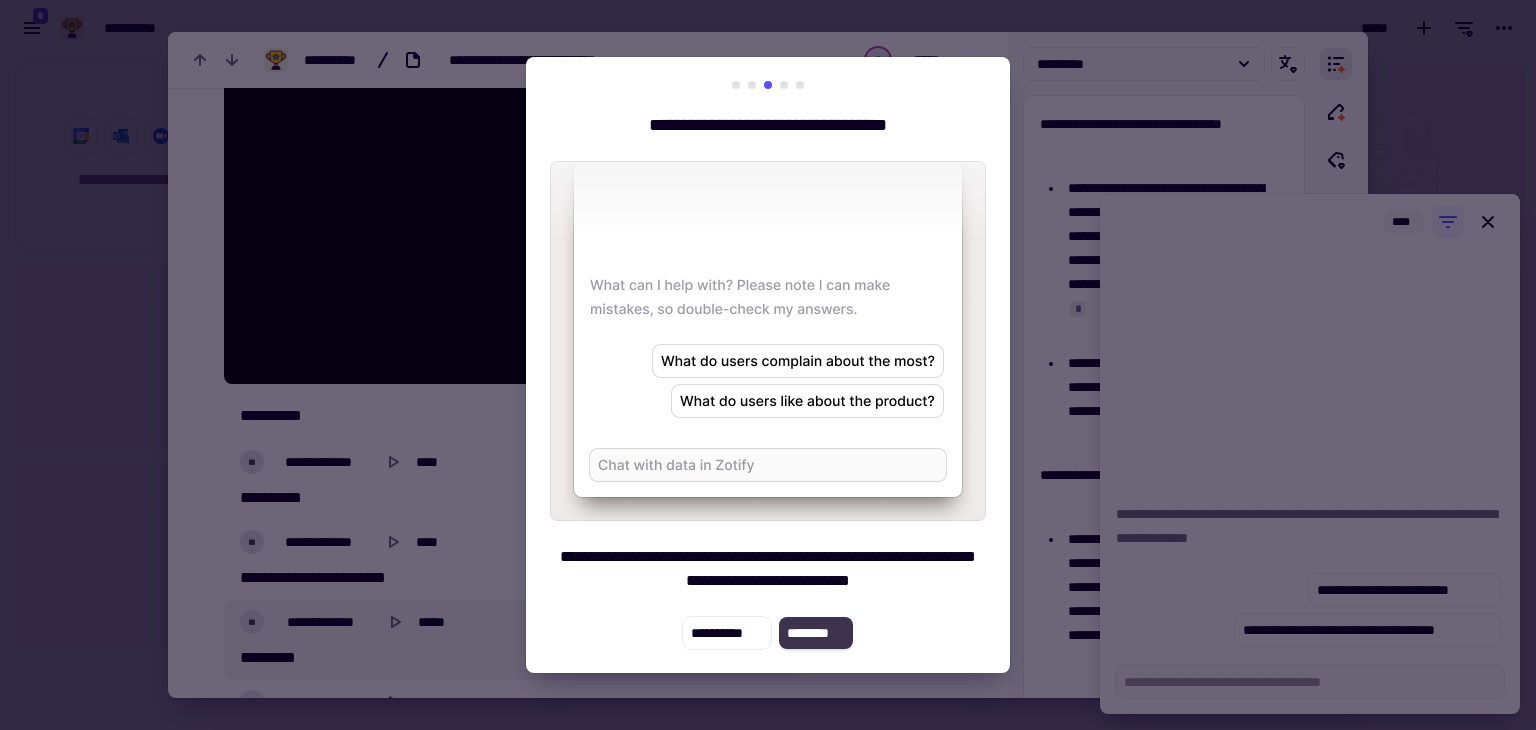 click on "********" 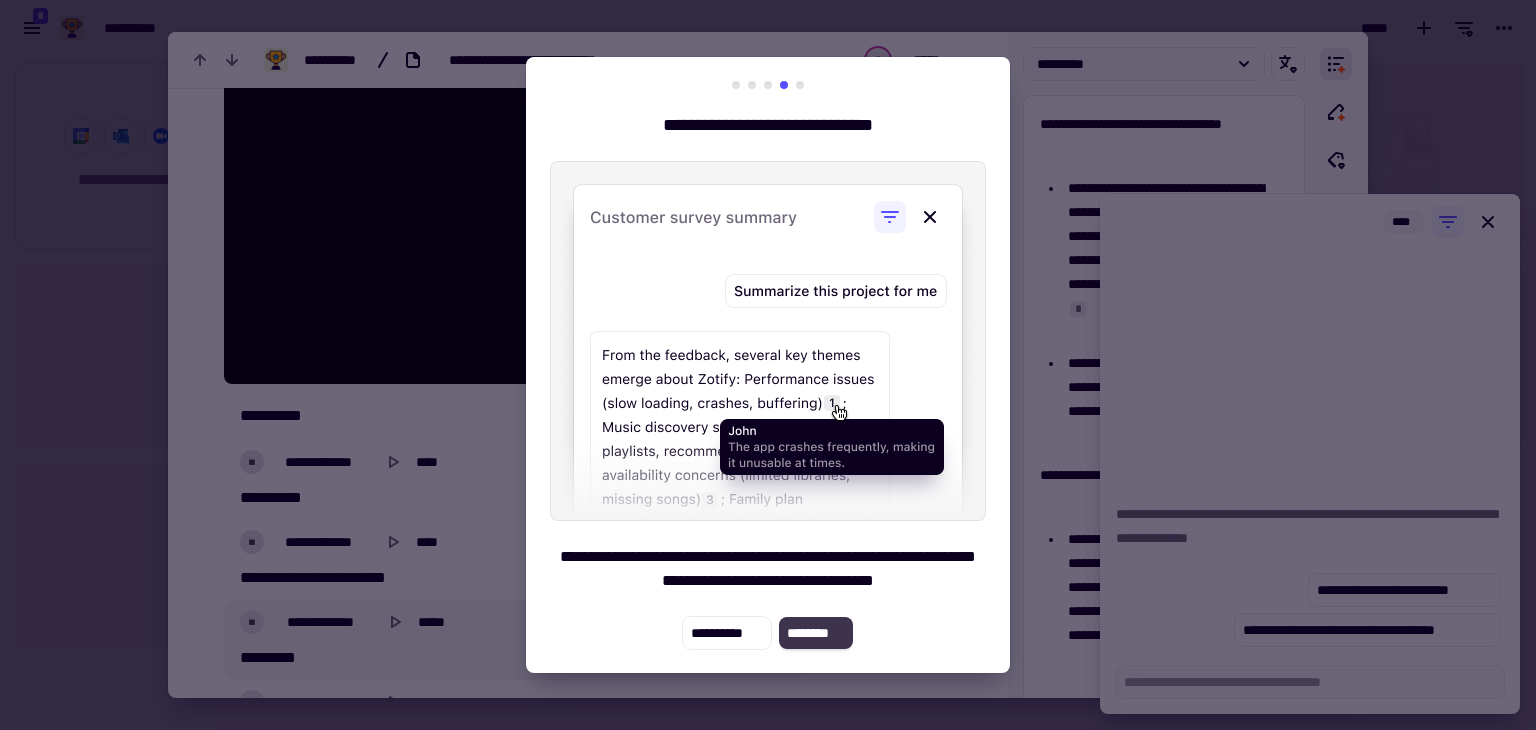 click on "********" 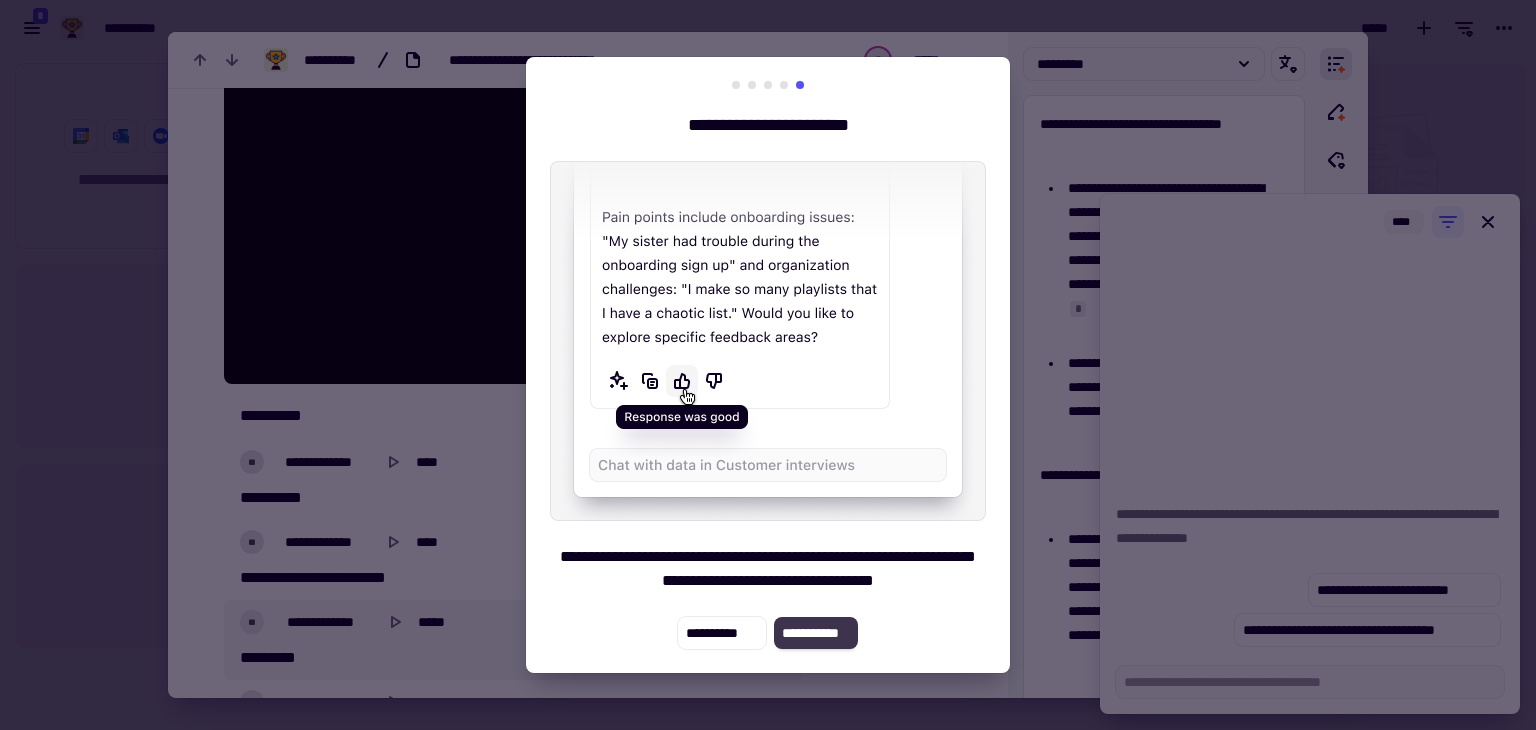 click on "**********" 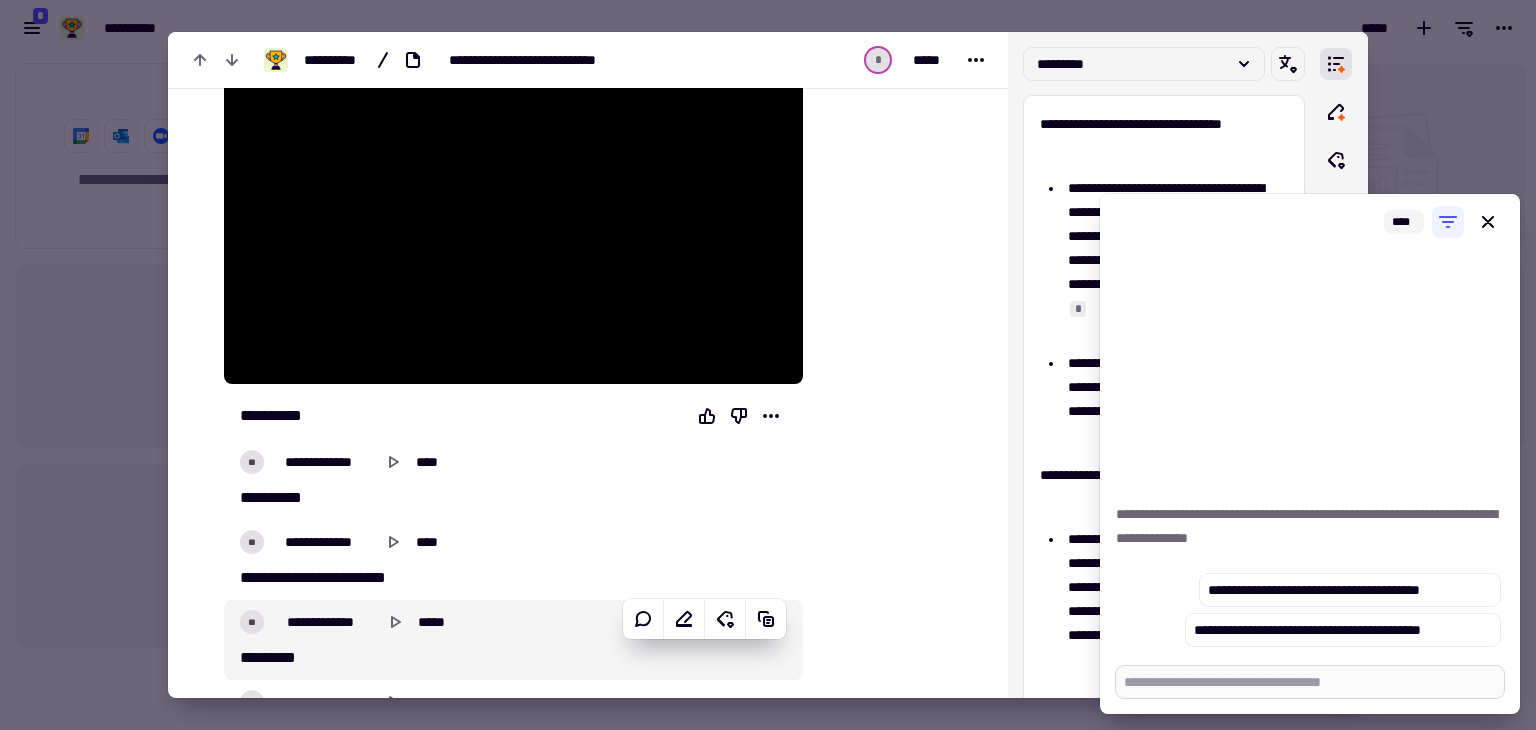 click at bounding box center [1310, 682] 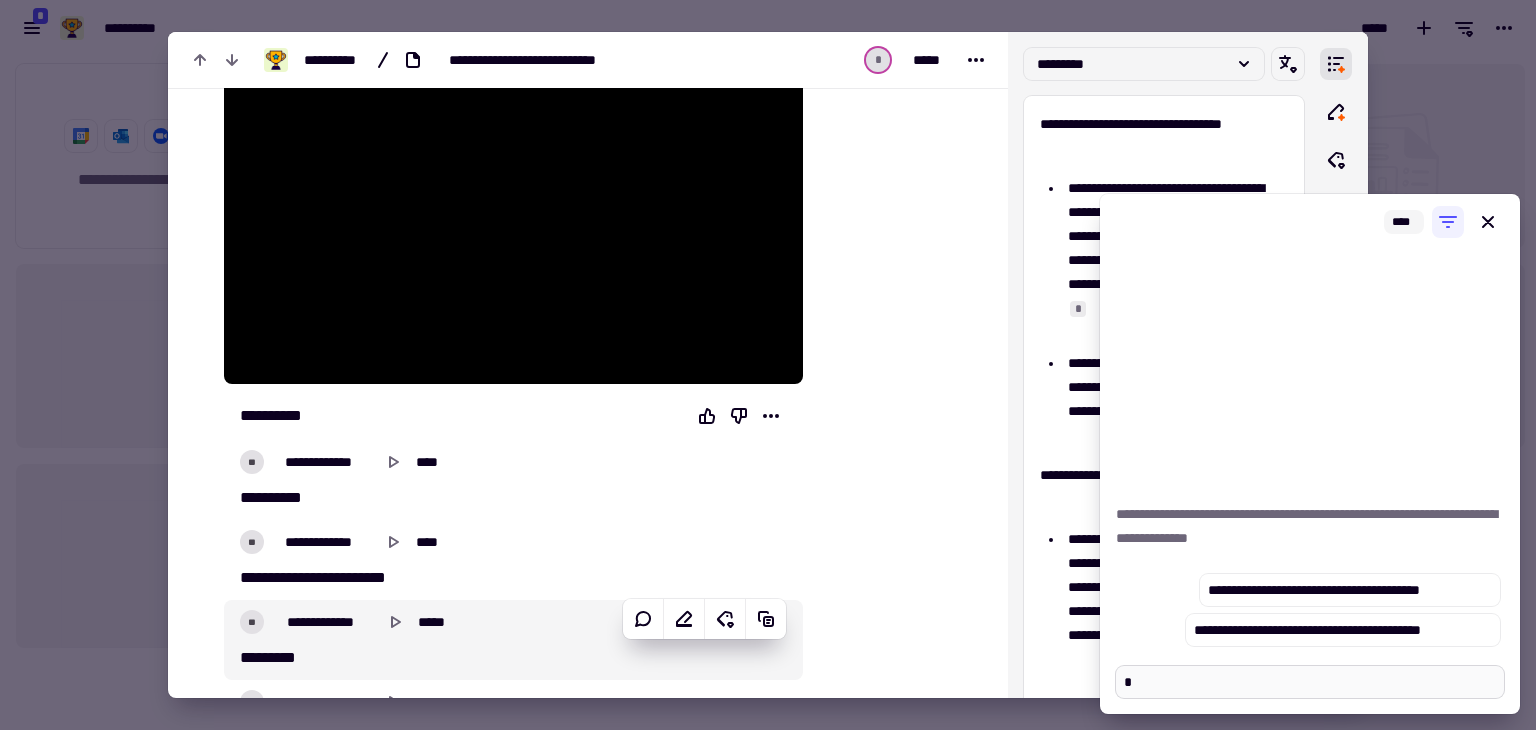 type on "*" 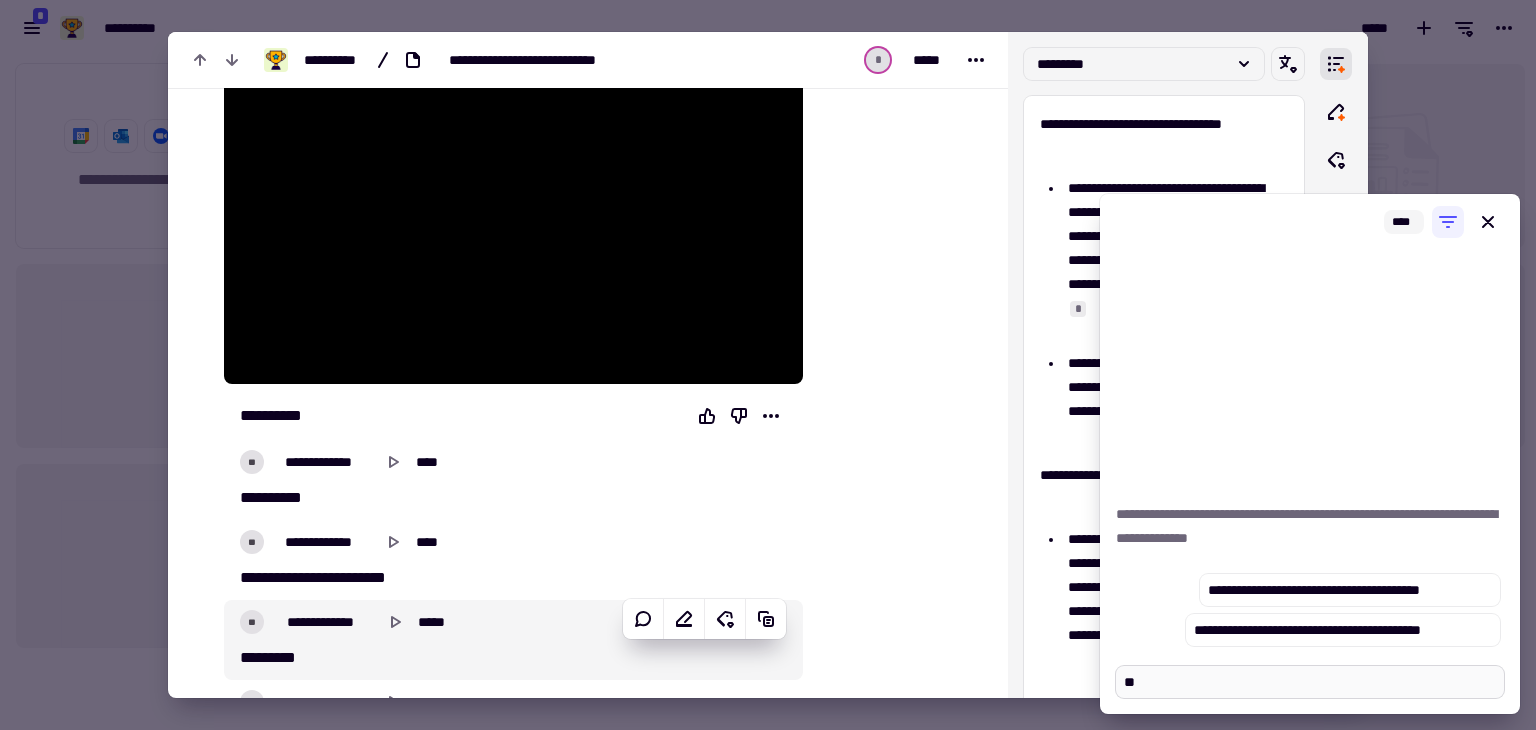 type on "*" 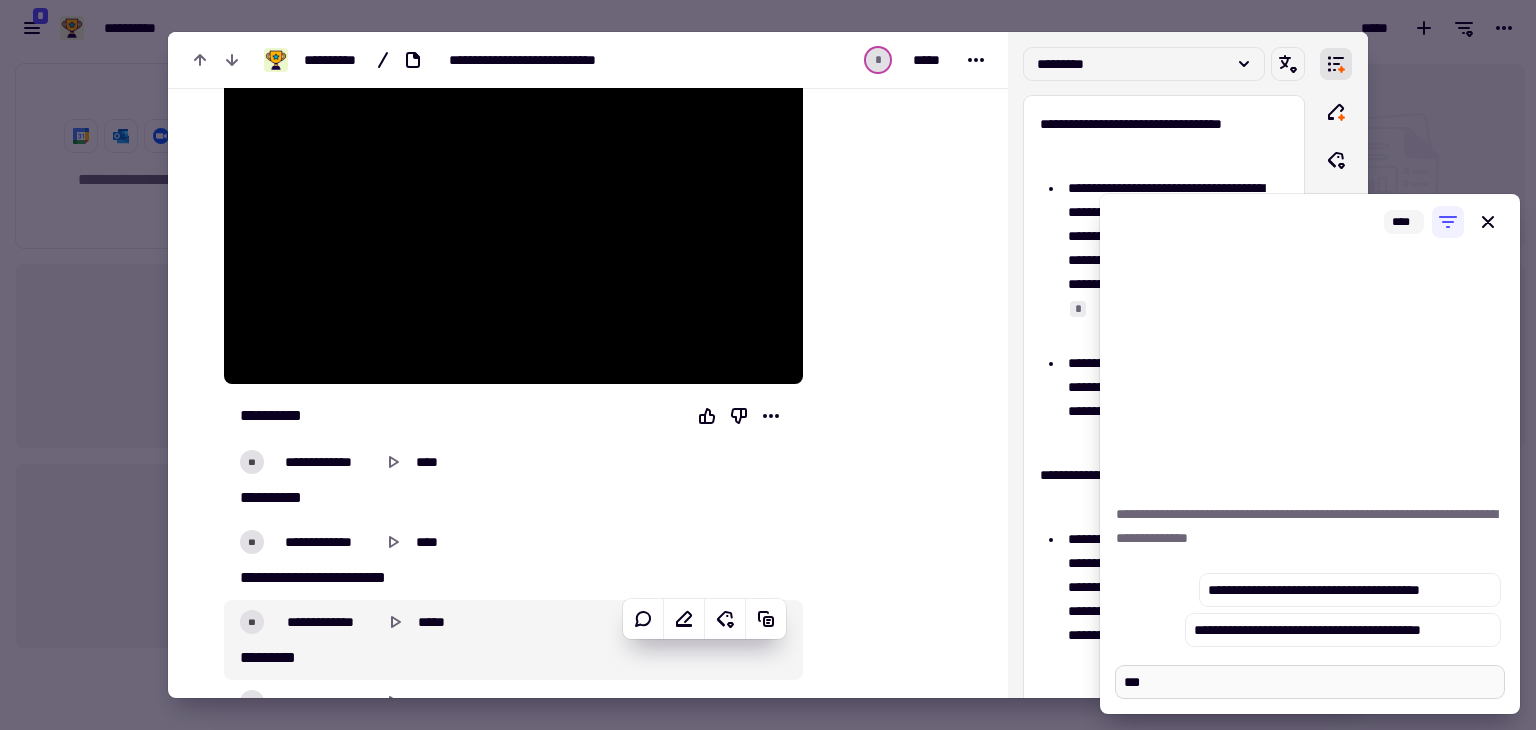 type on "*" 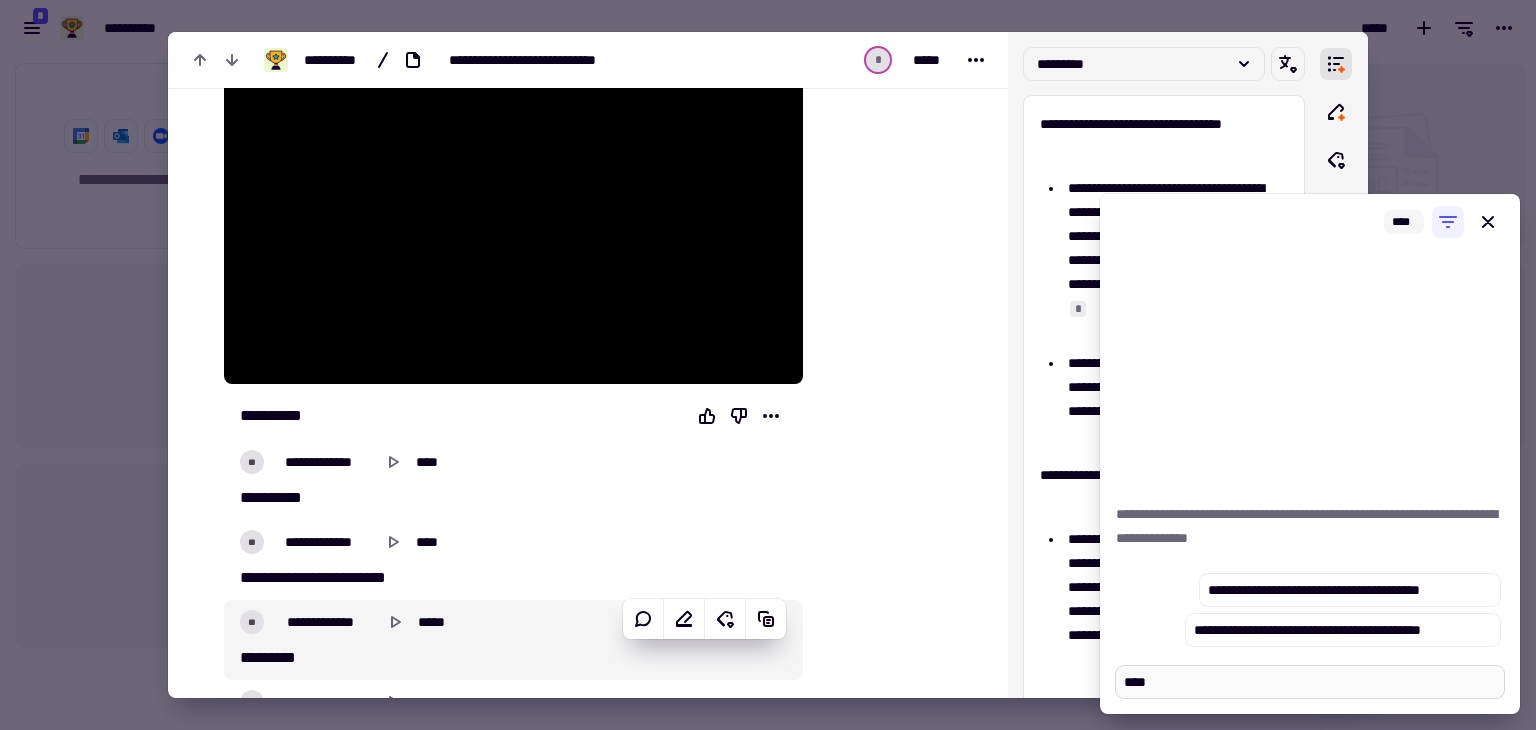 type on "*" 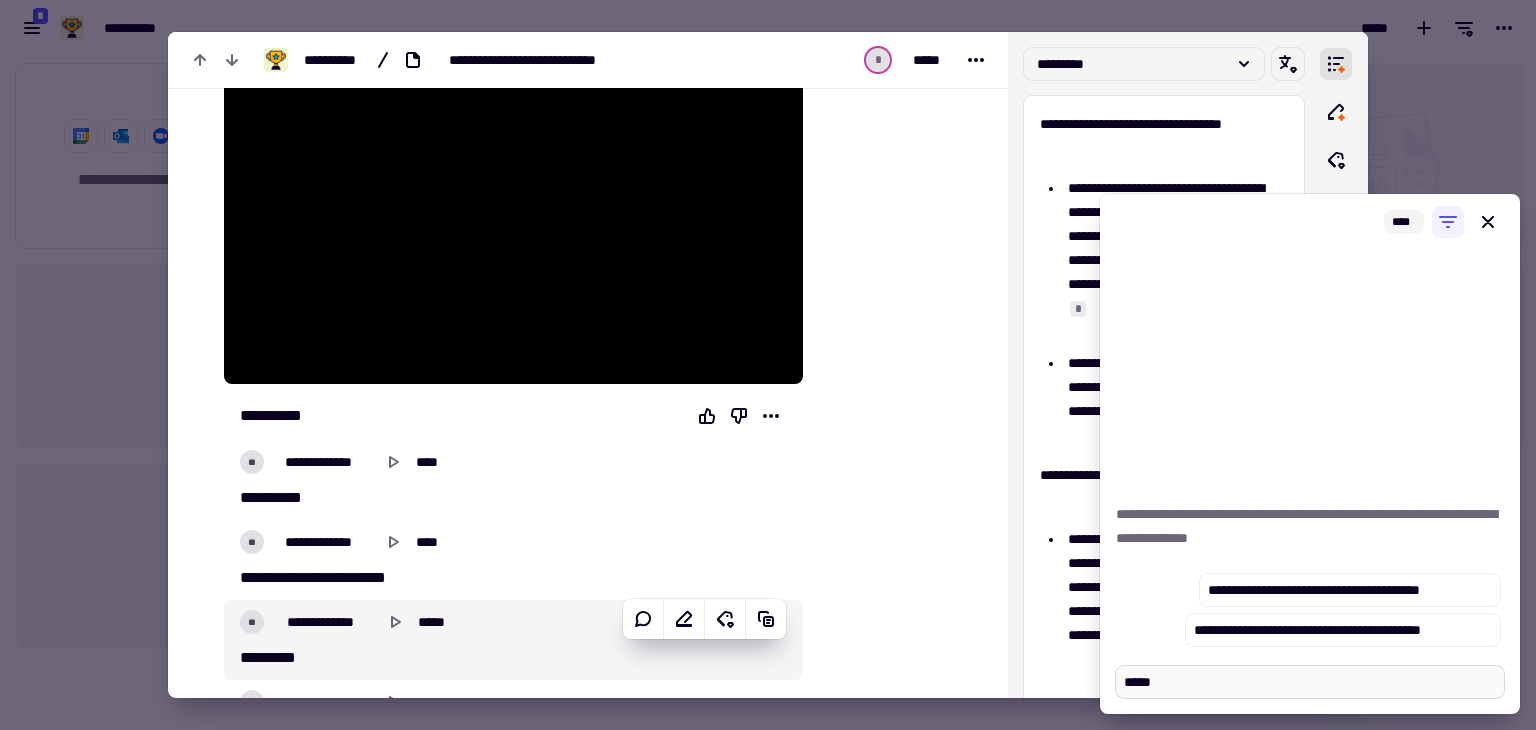type on "*" 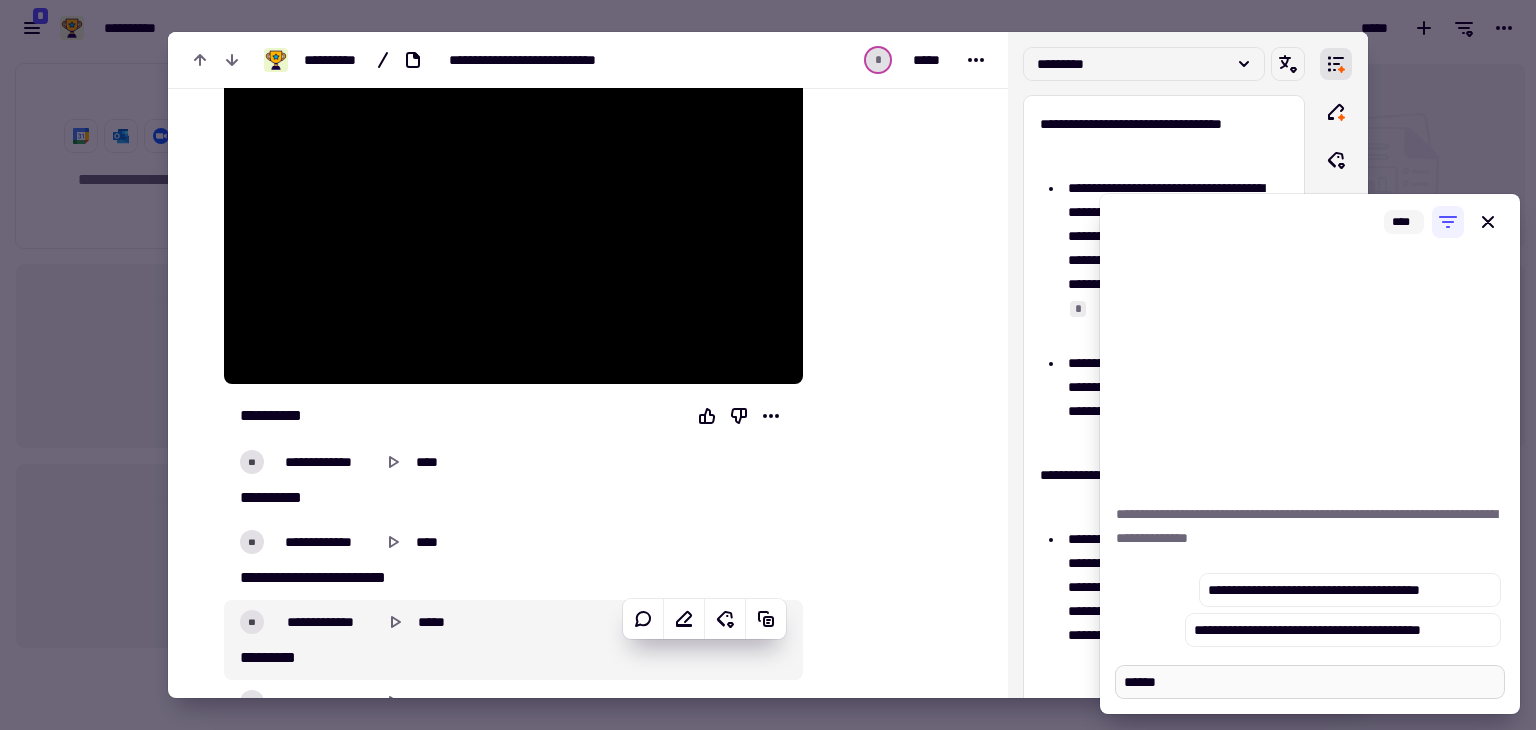 type on "*" 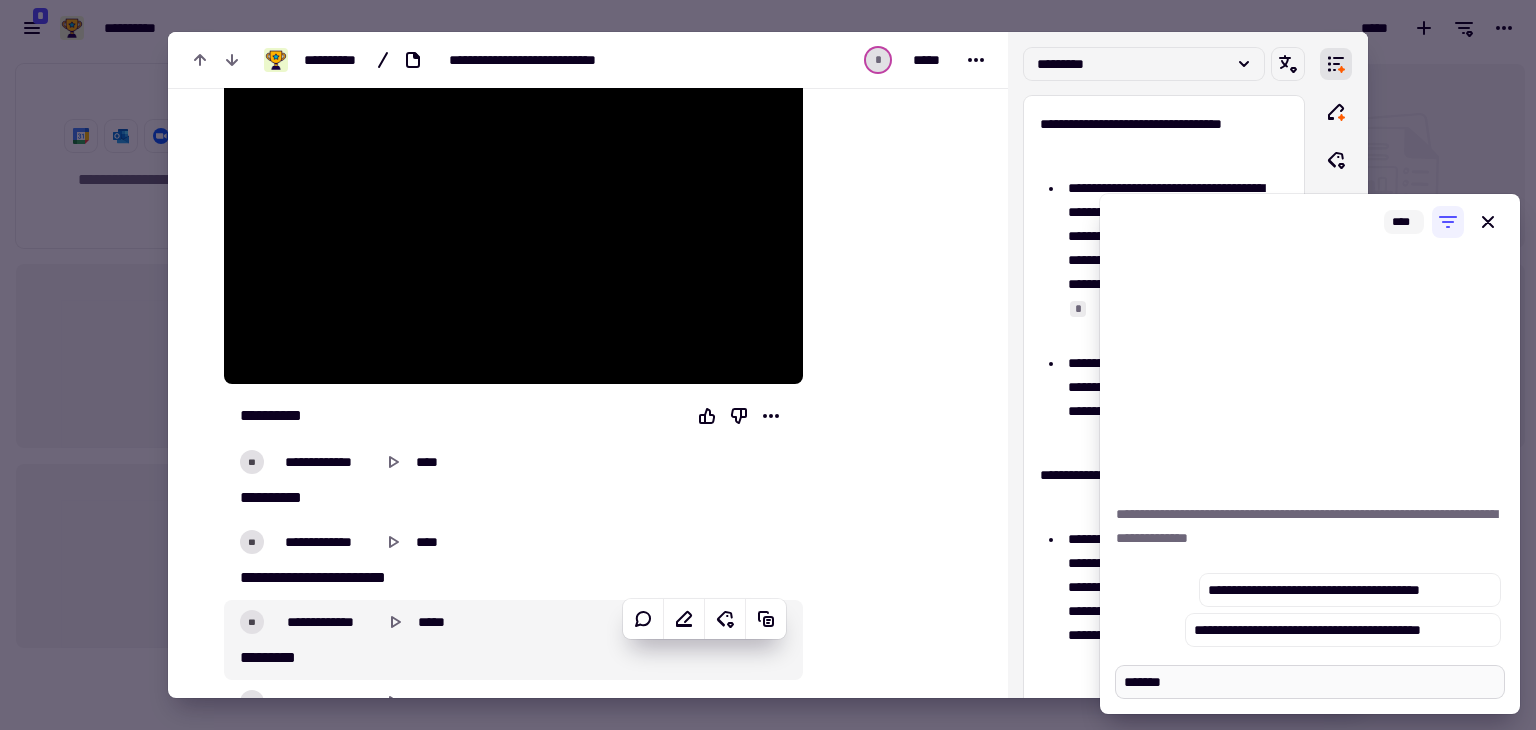 type on "*" 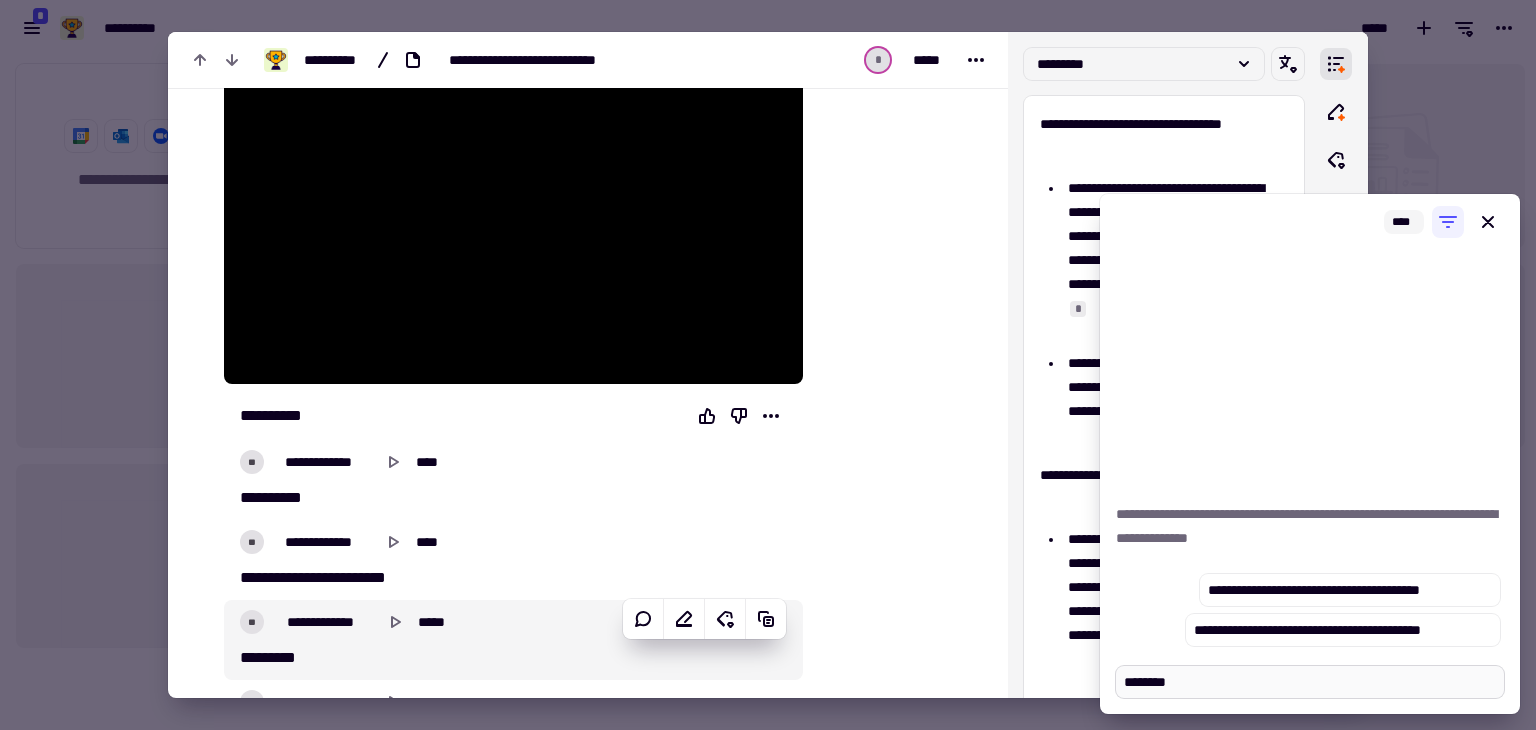 type on "*" 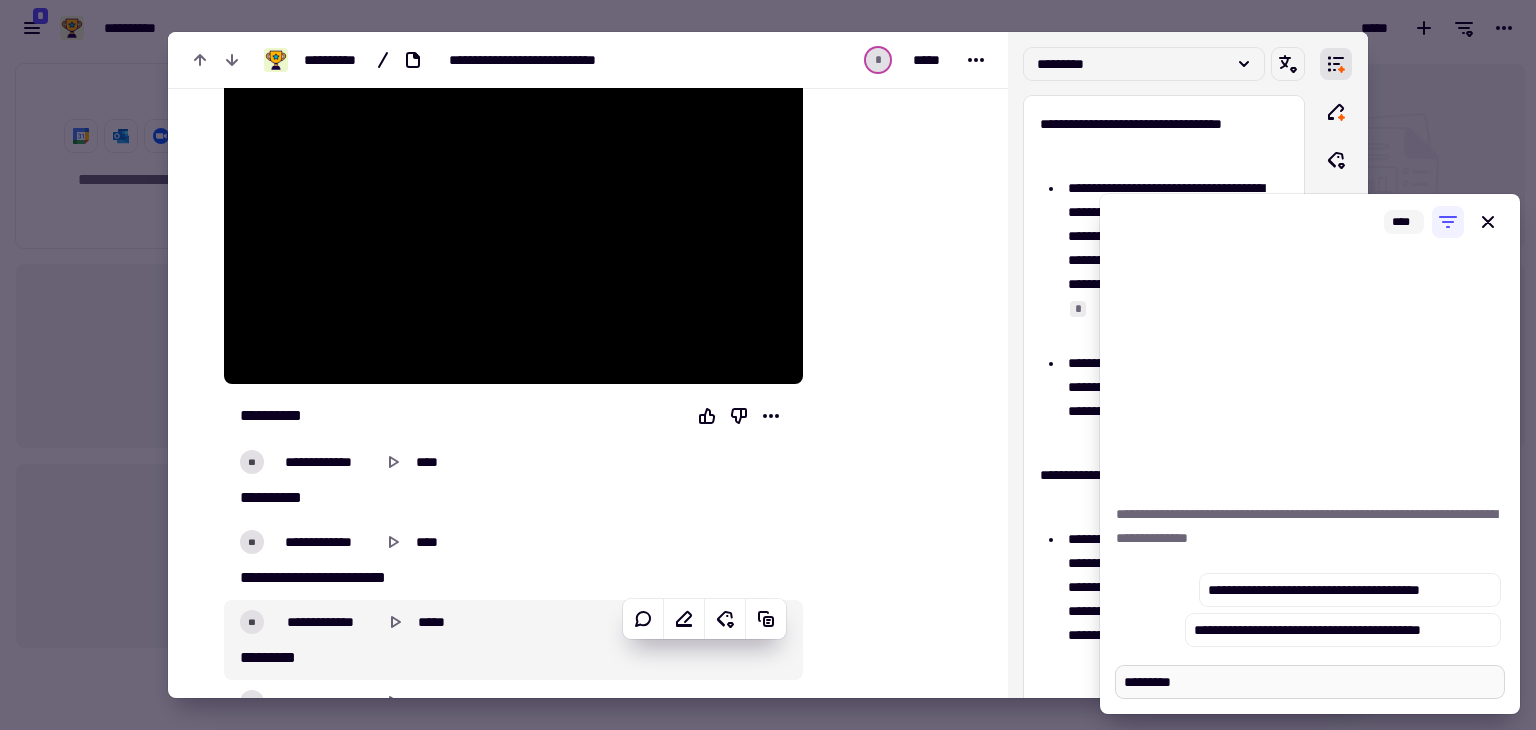 type on "*" 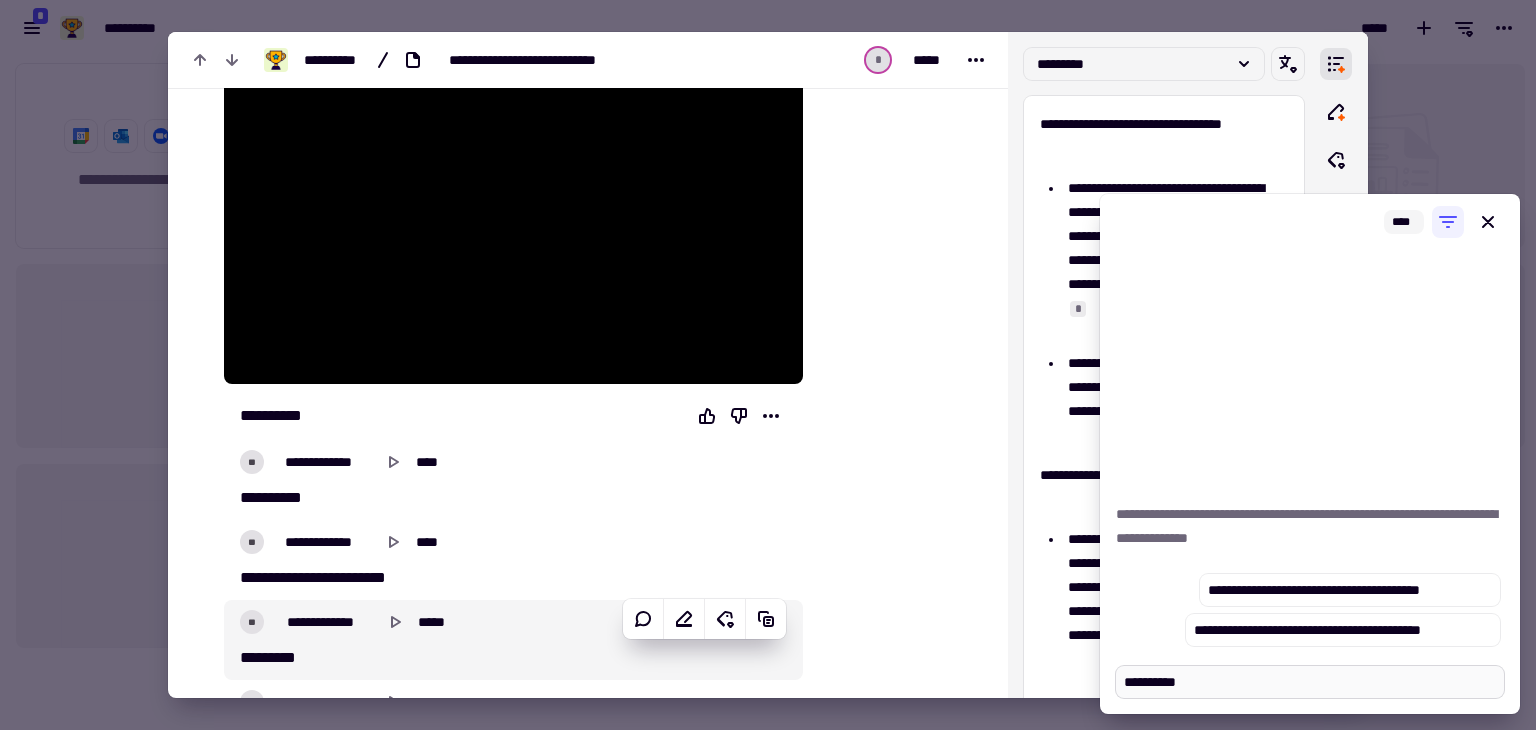 type on "*" 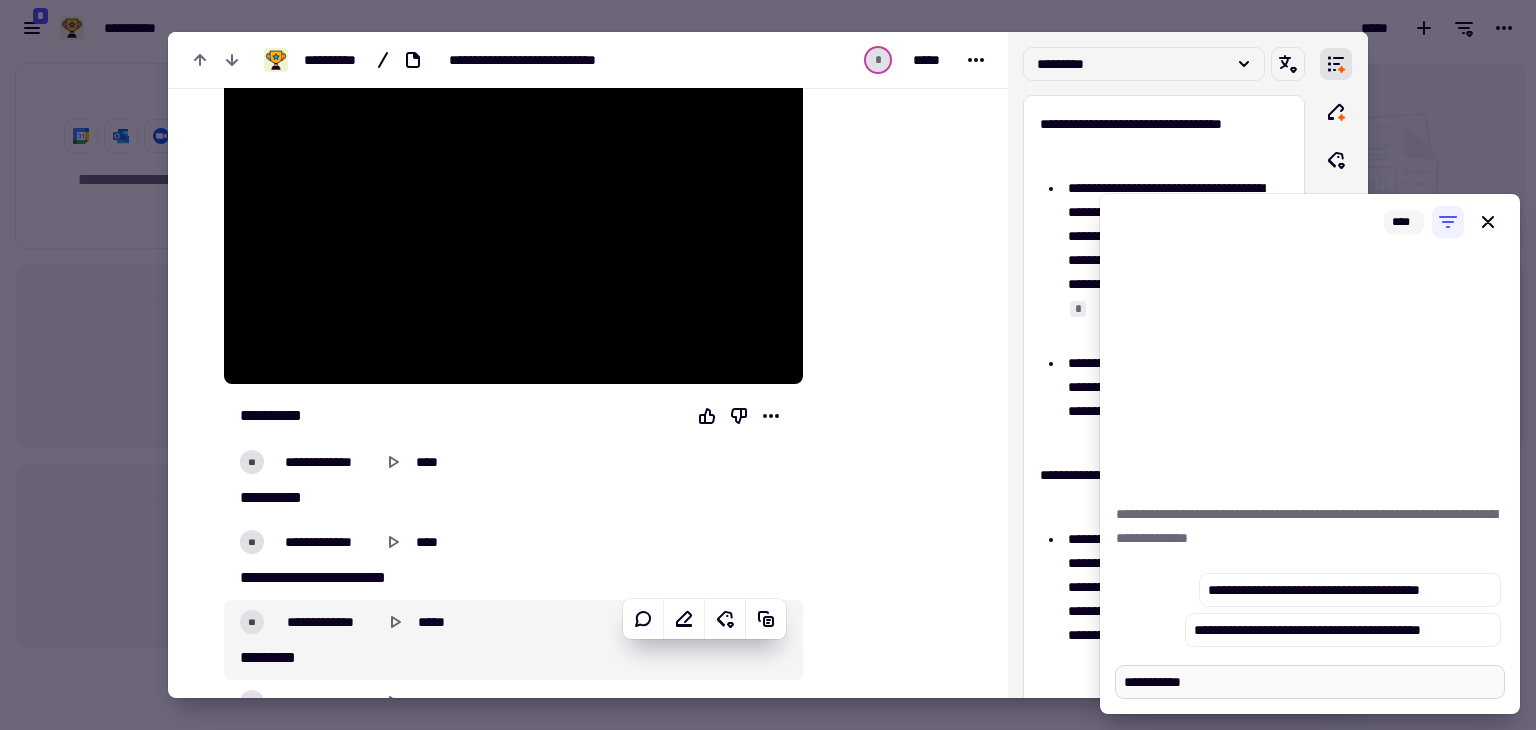 type on "*" 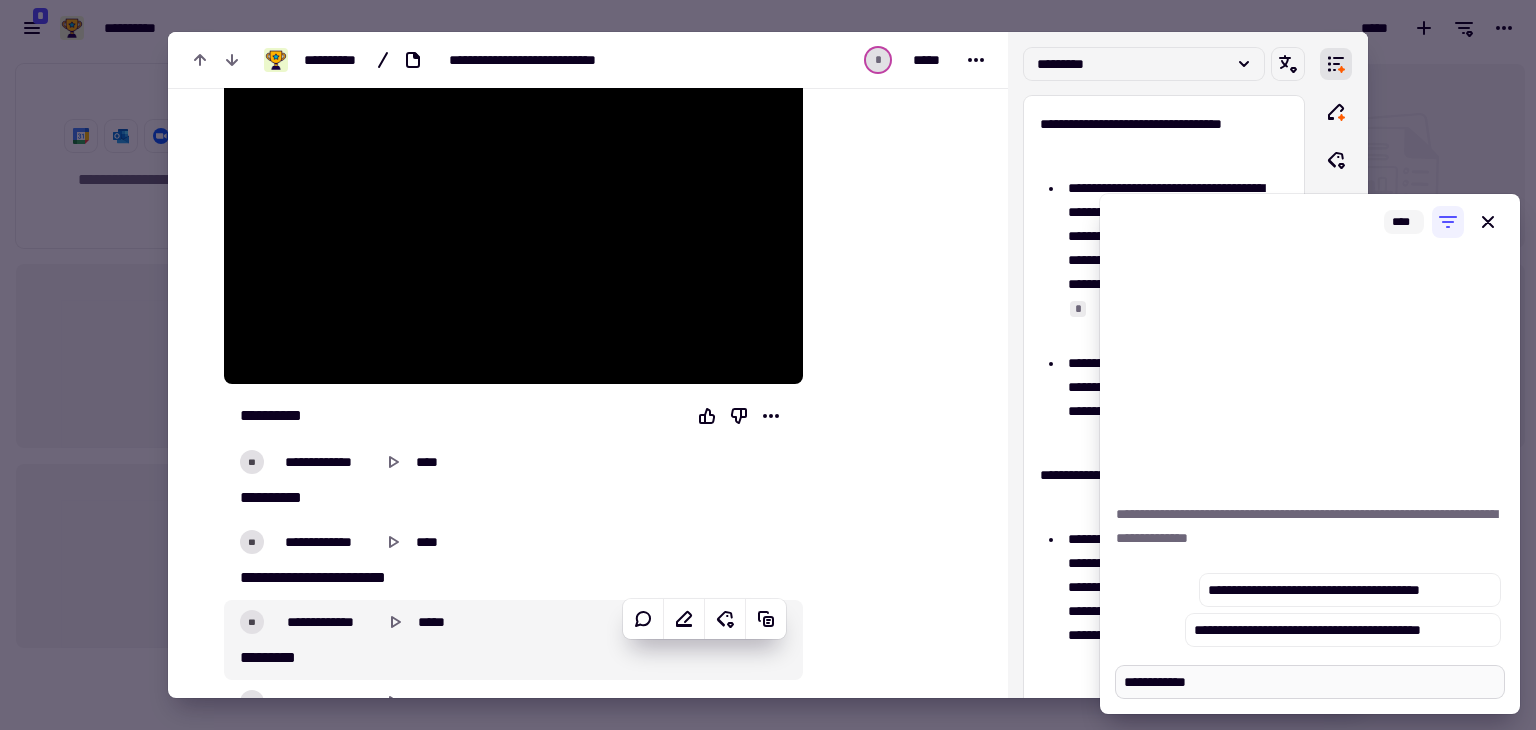 type on "**********" 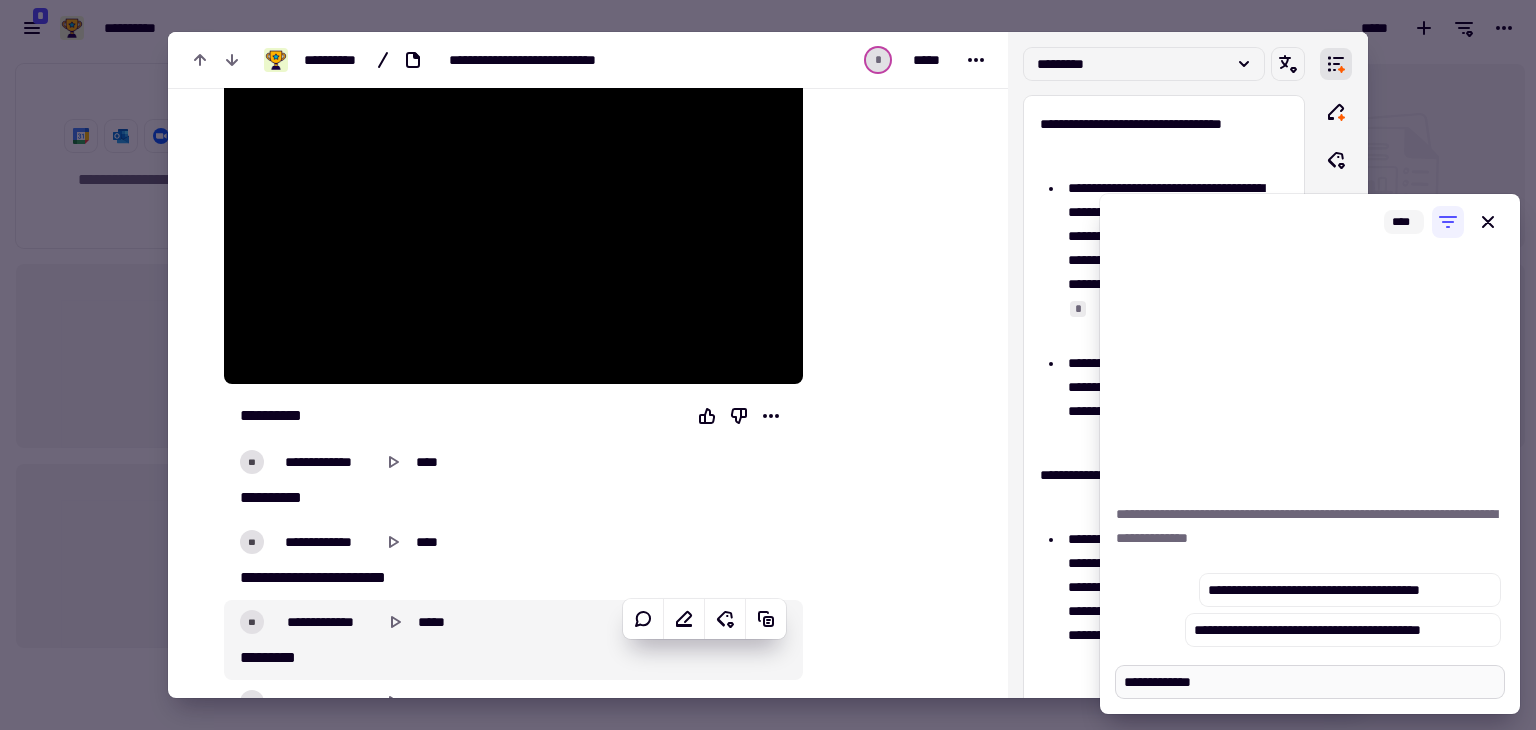 type on "*" 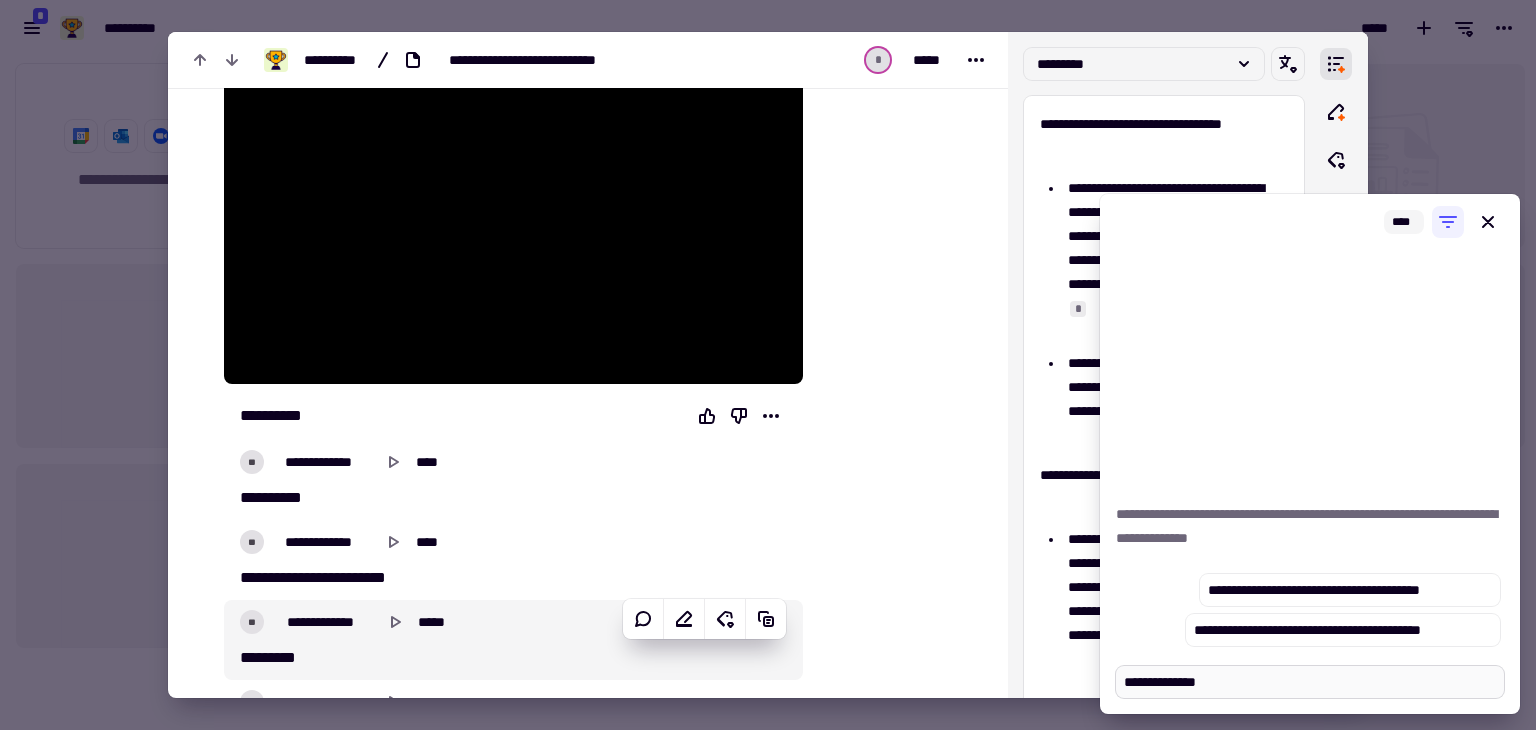 type on "*" 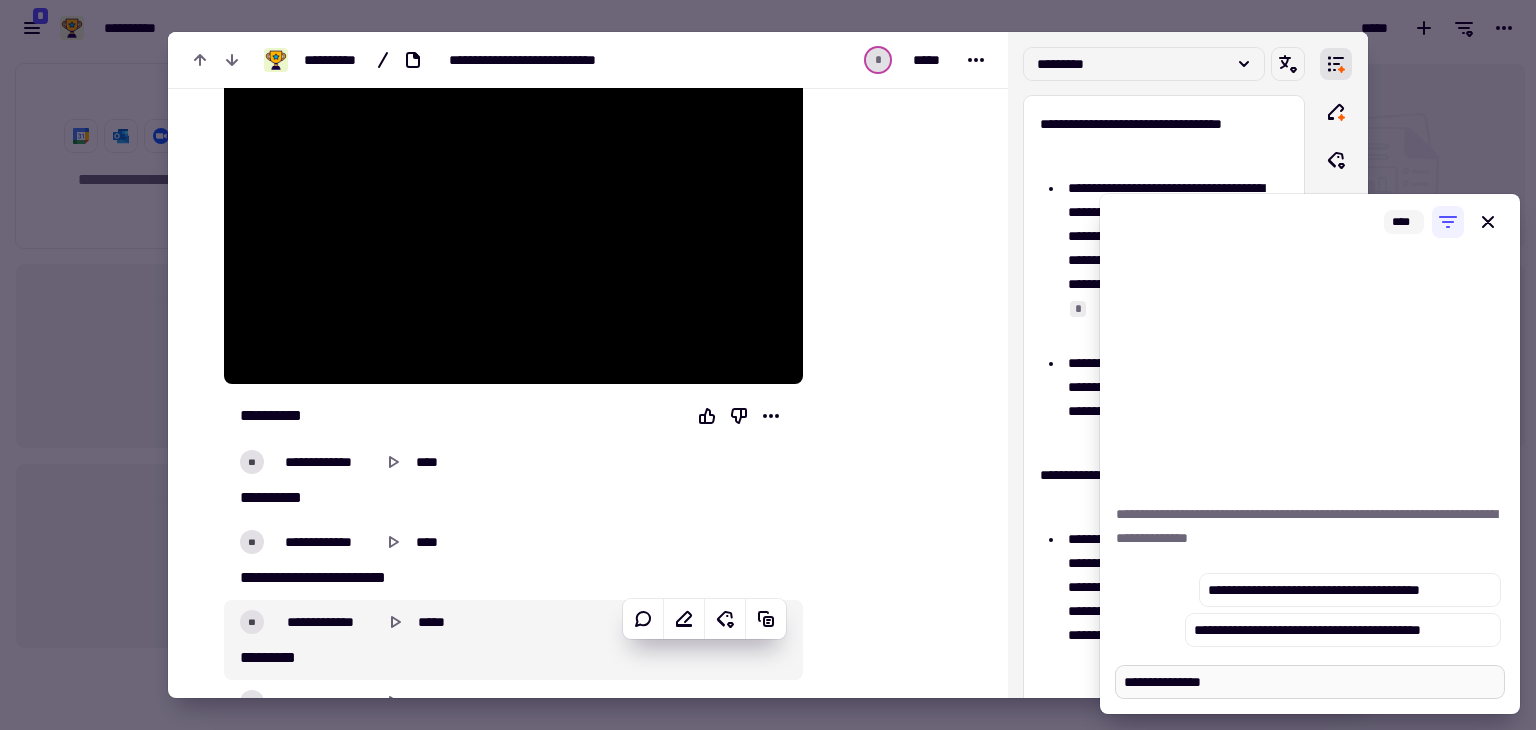 type on "*" 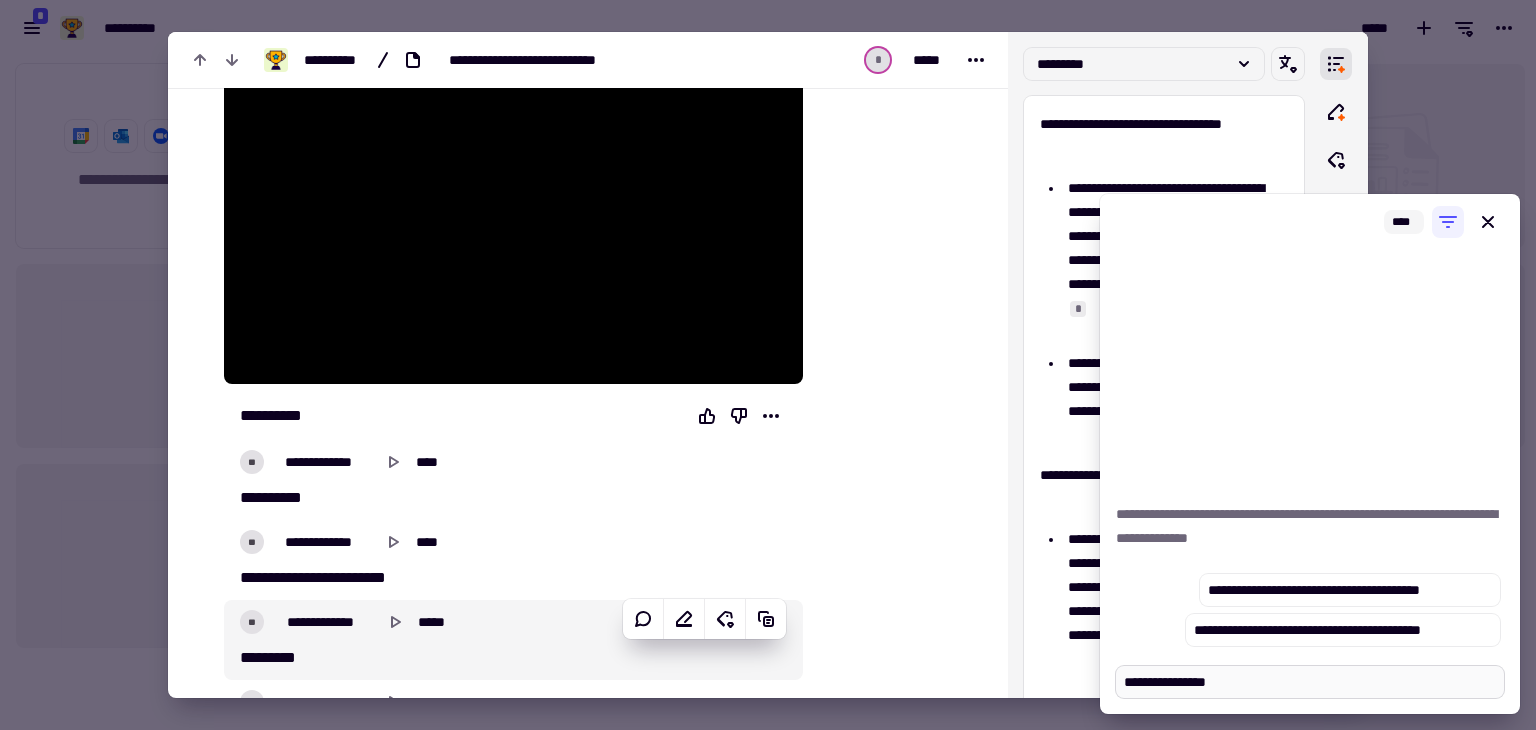type on "*" 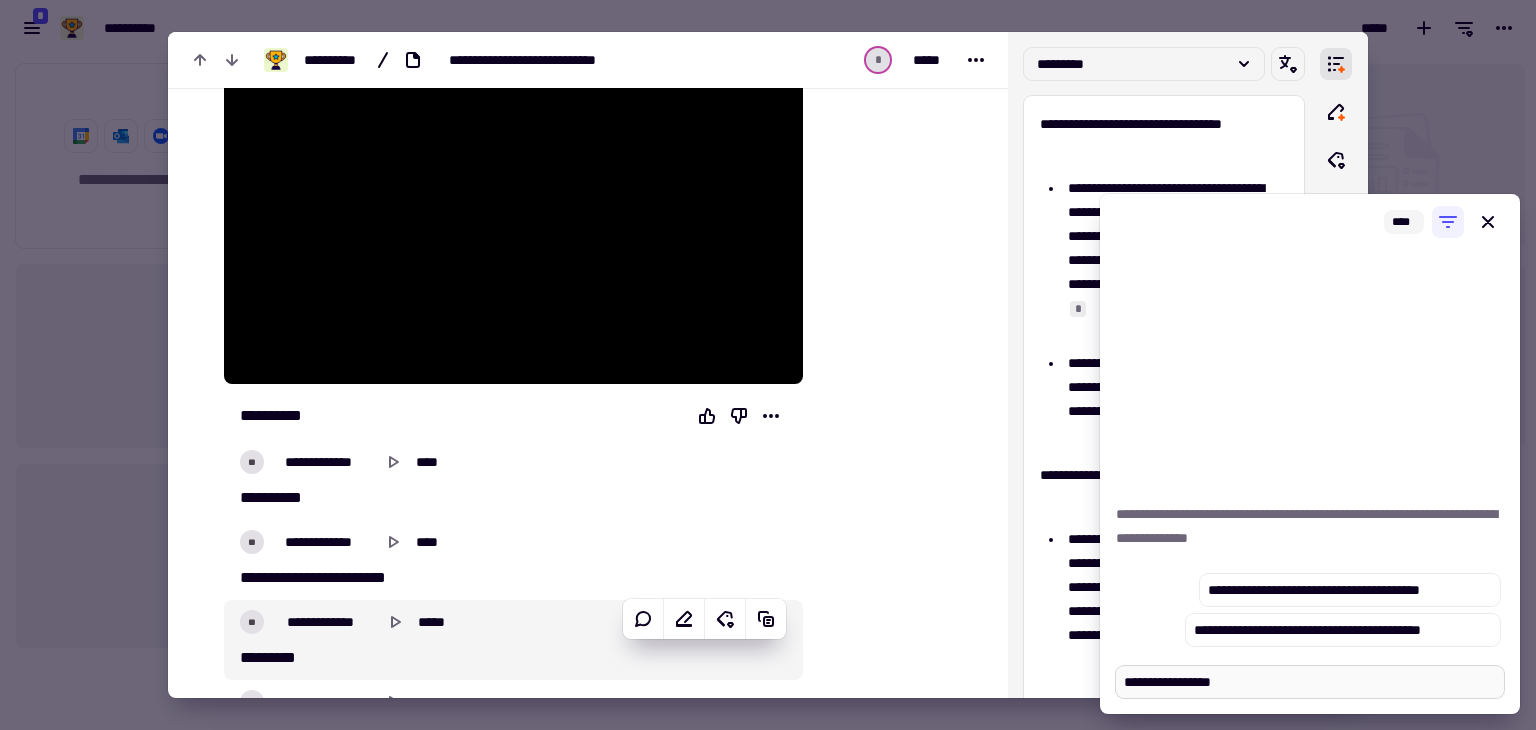 type on "*" 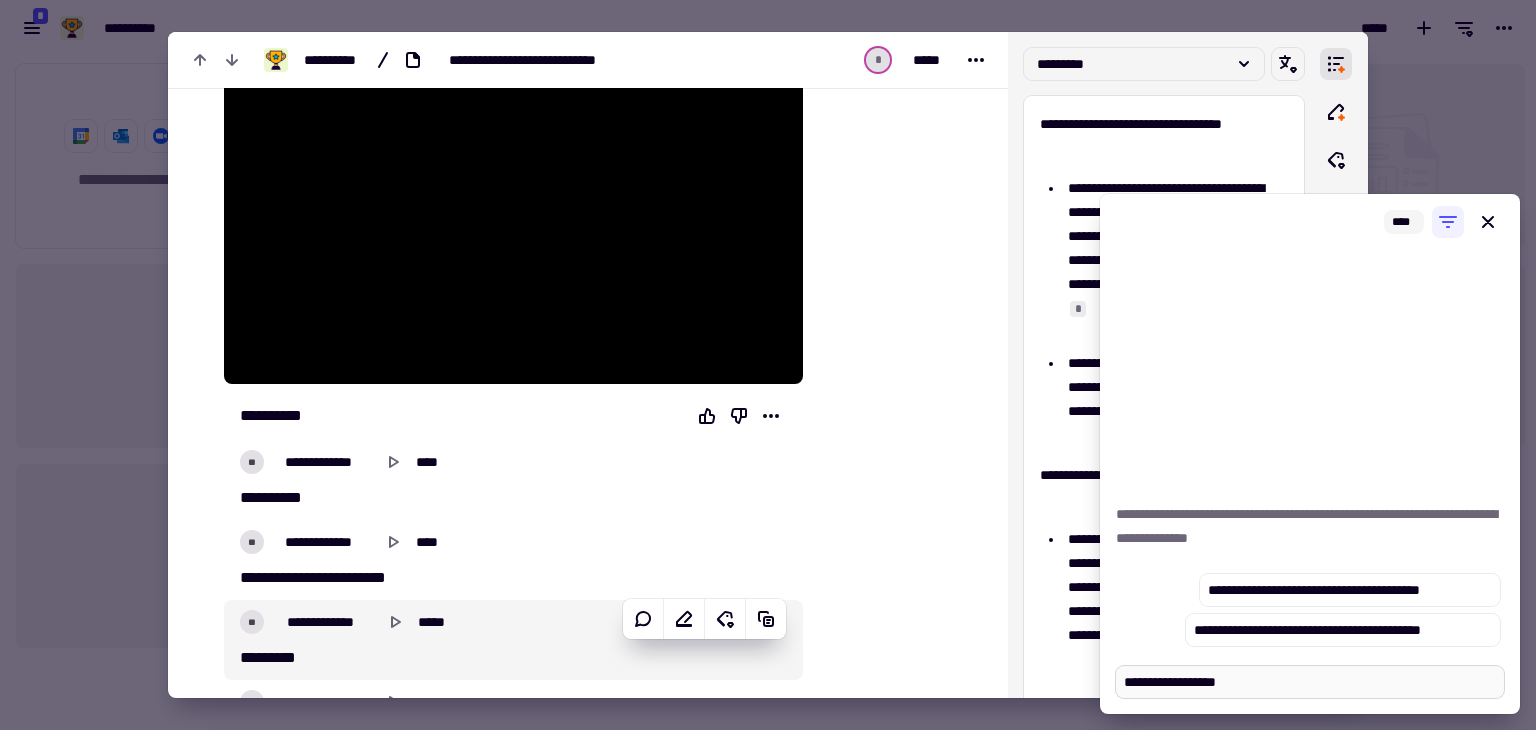 type on "*" 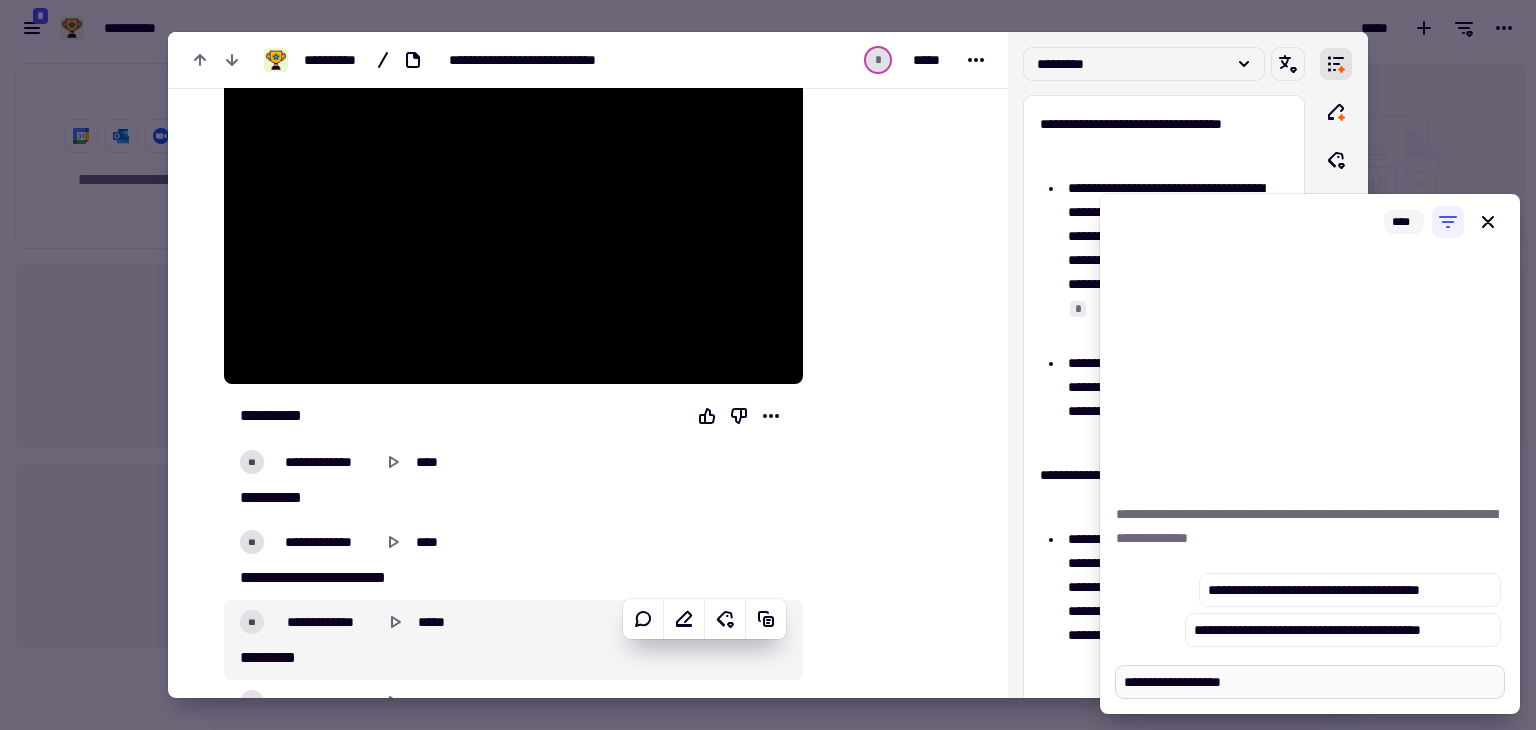 type on "*" 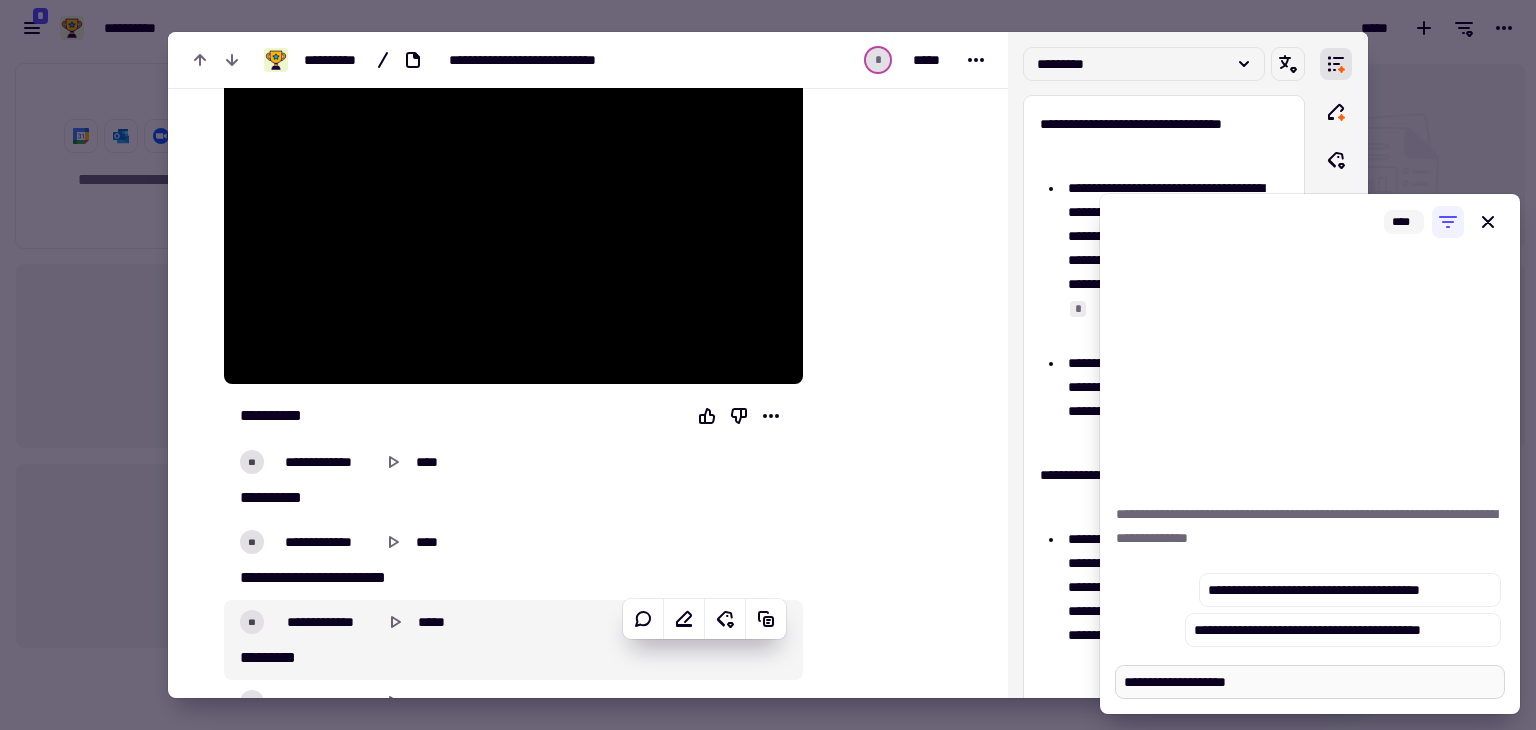type on "*" 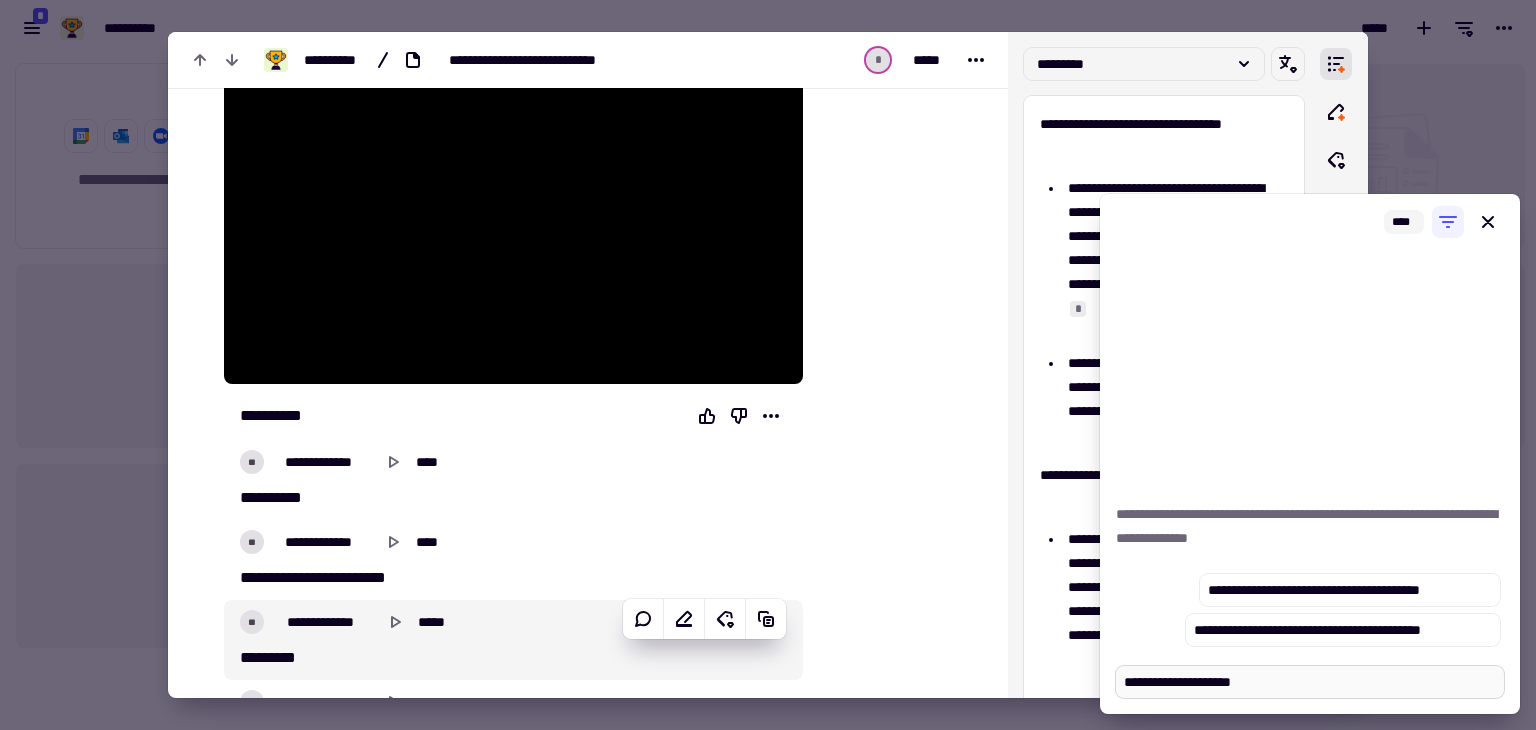 type on "*" 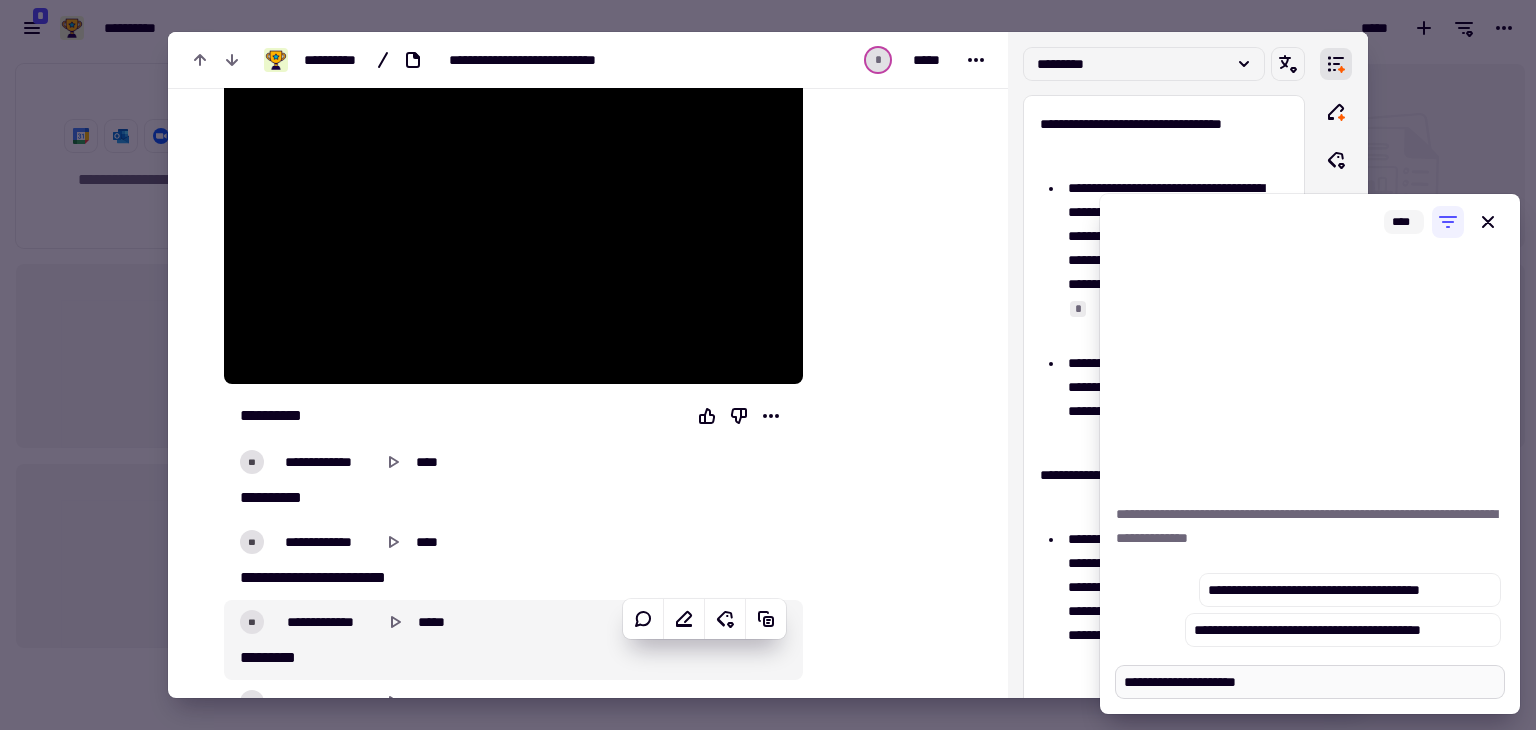 type on "*" 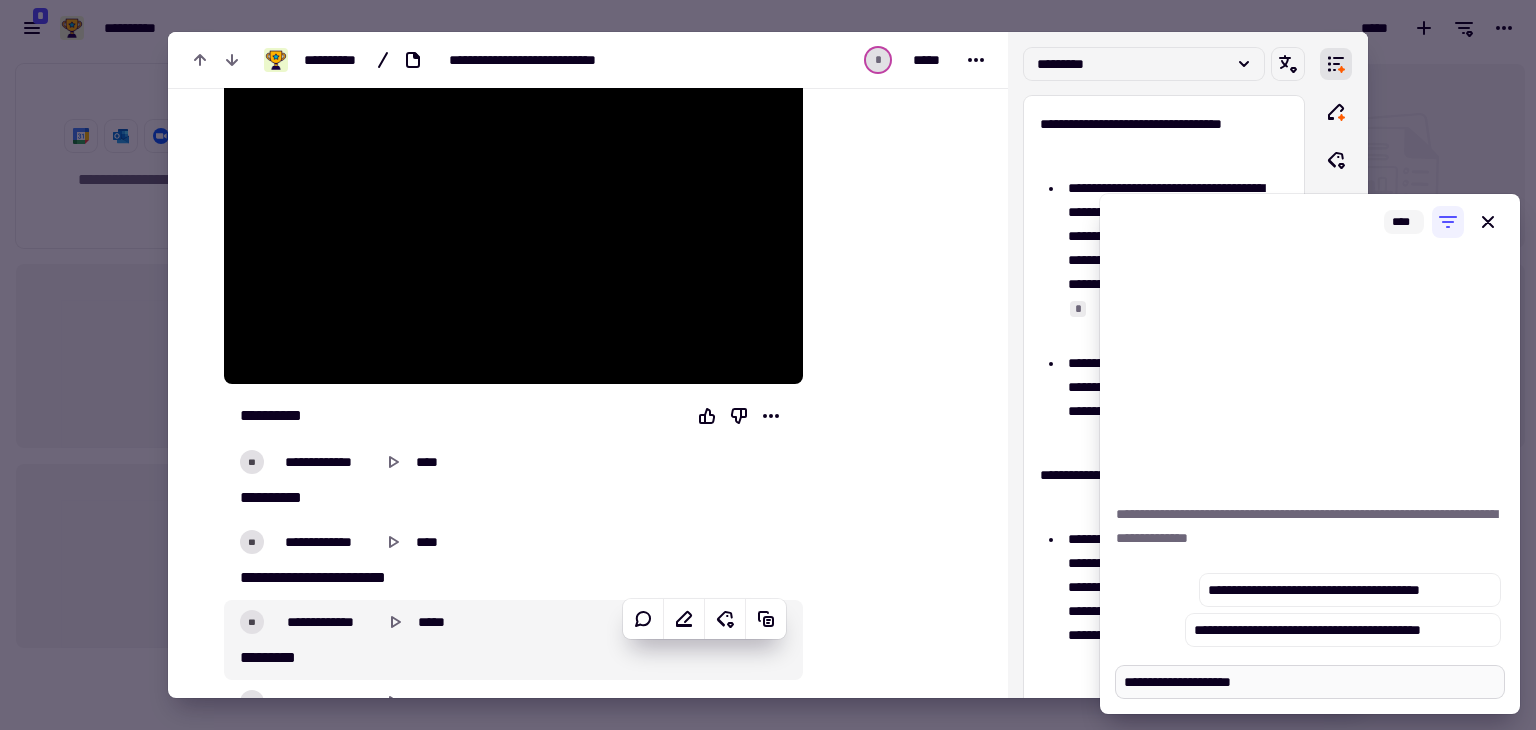 type on "*" 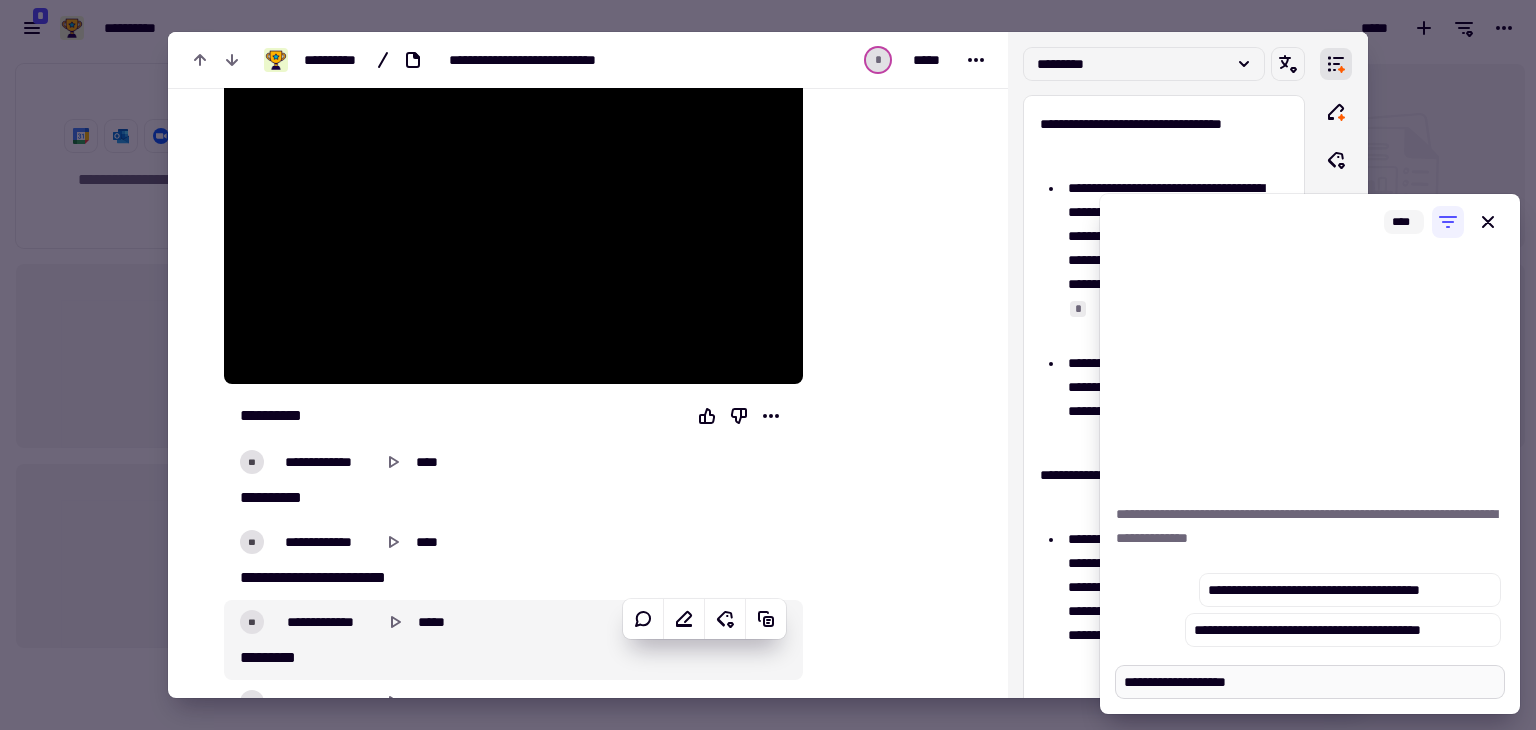 type on "*" 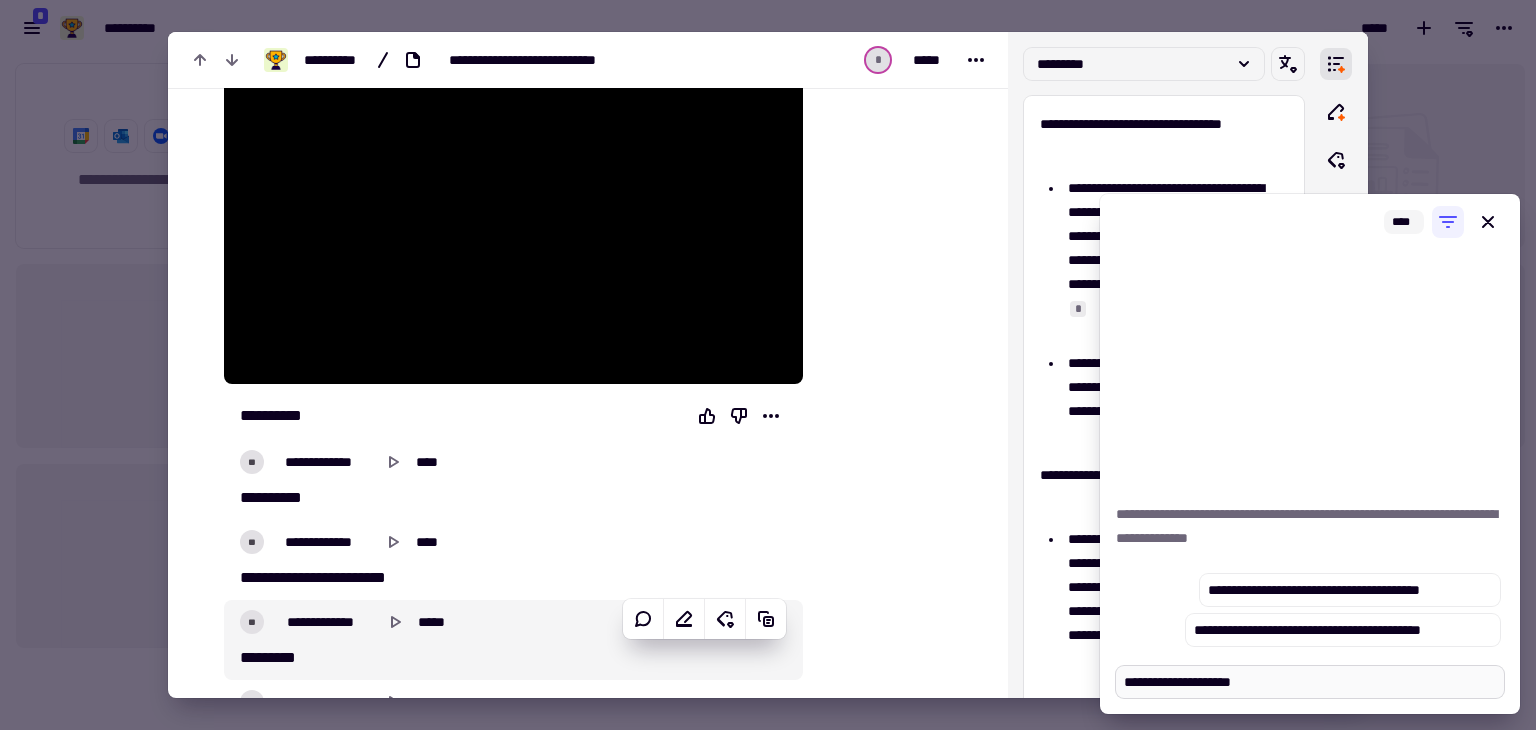 type on "*" 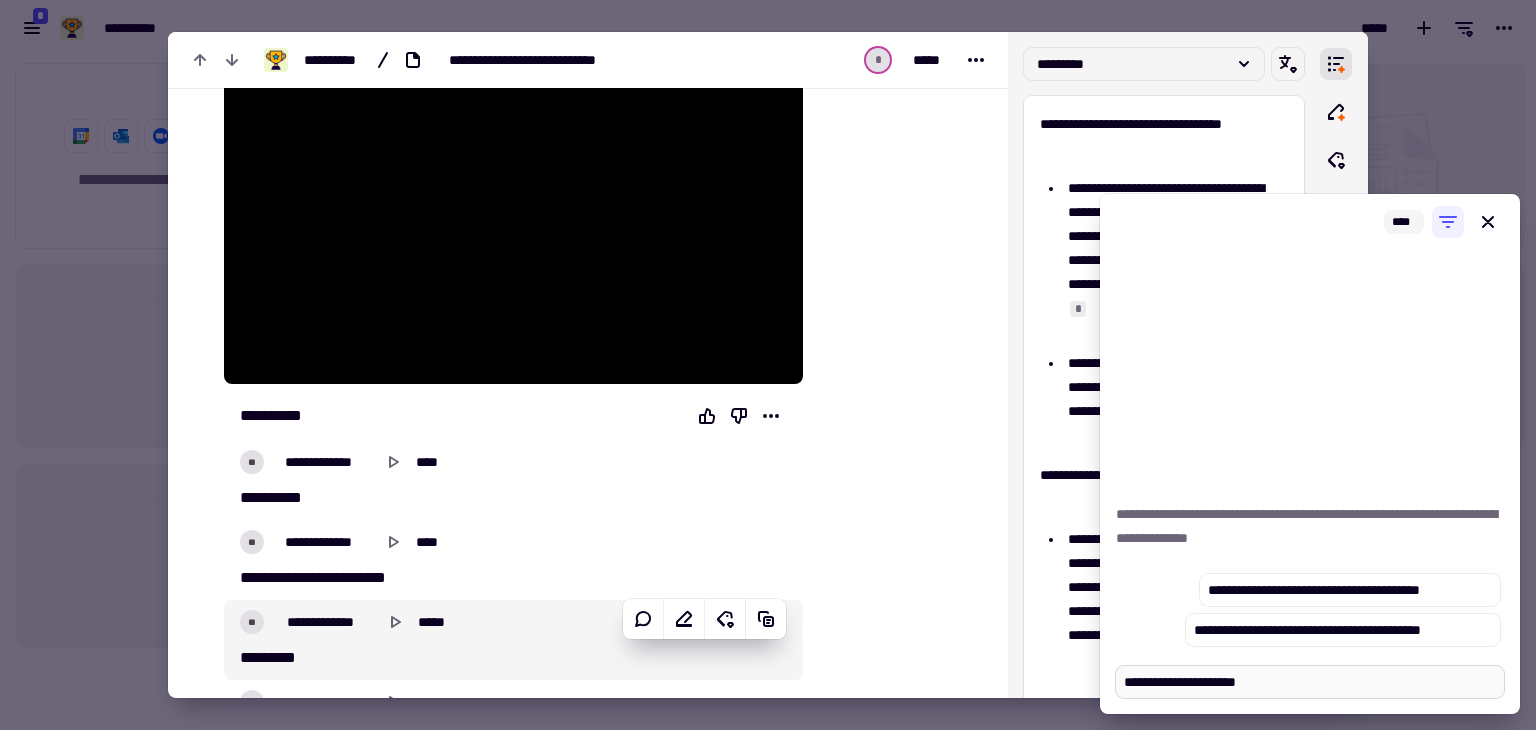 type on "*" 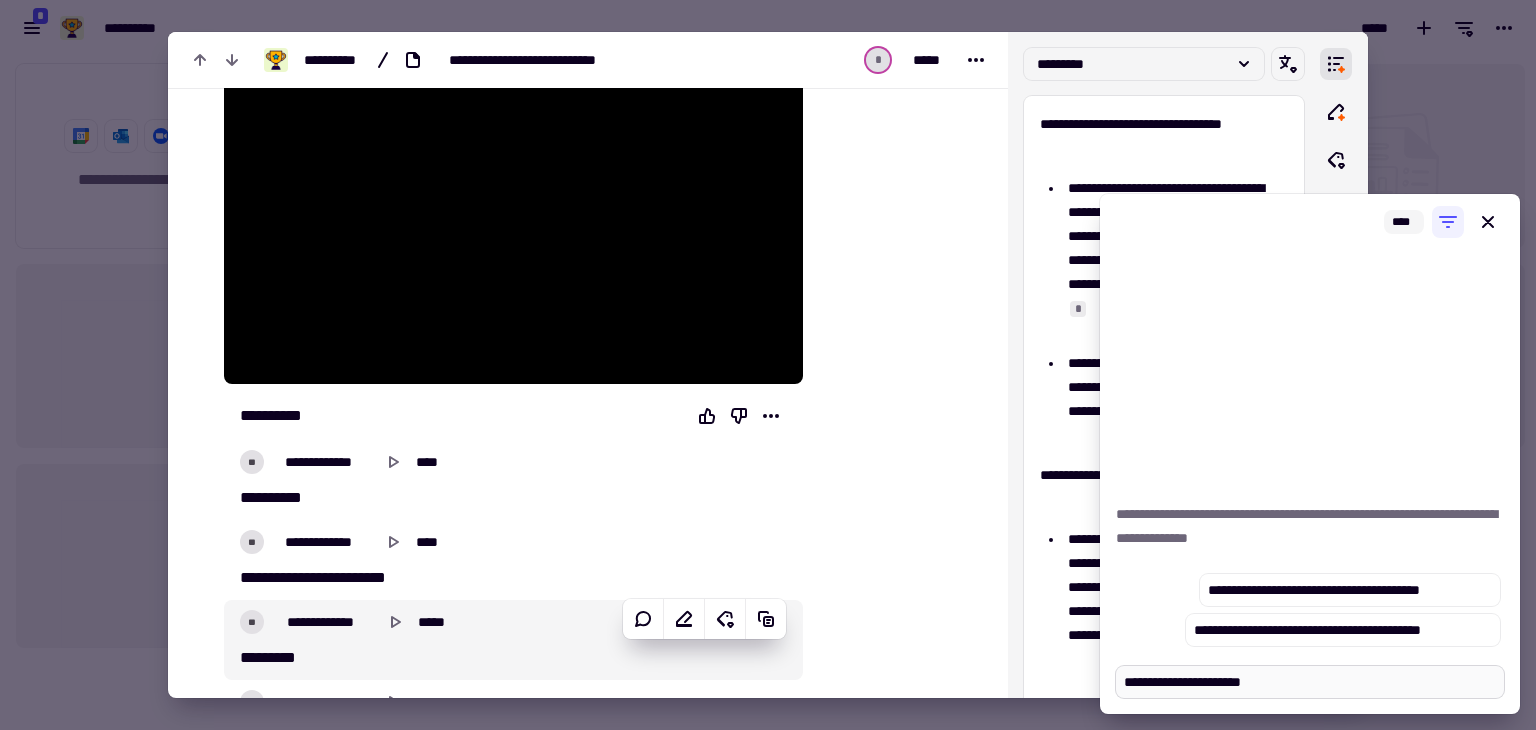 type on "*" 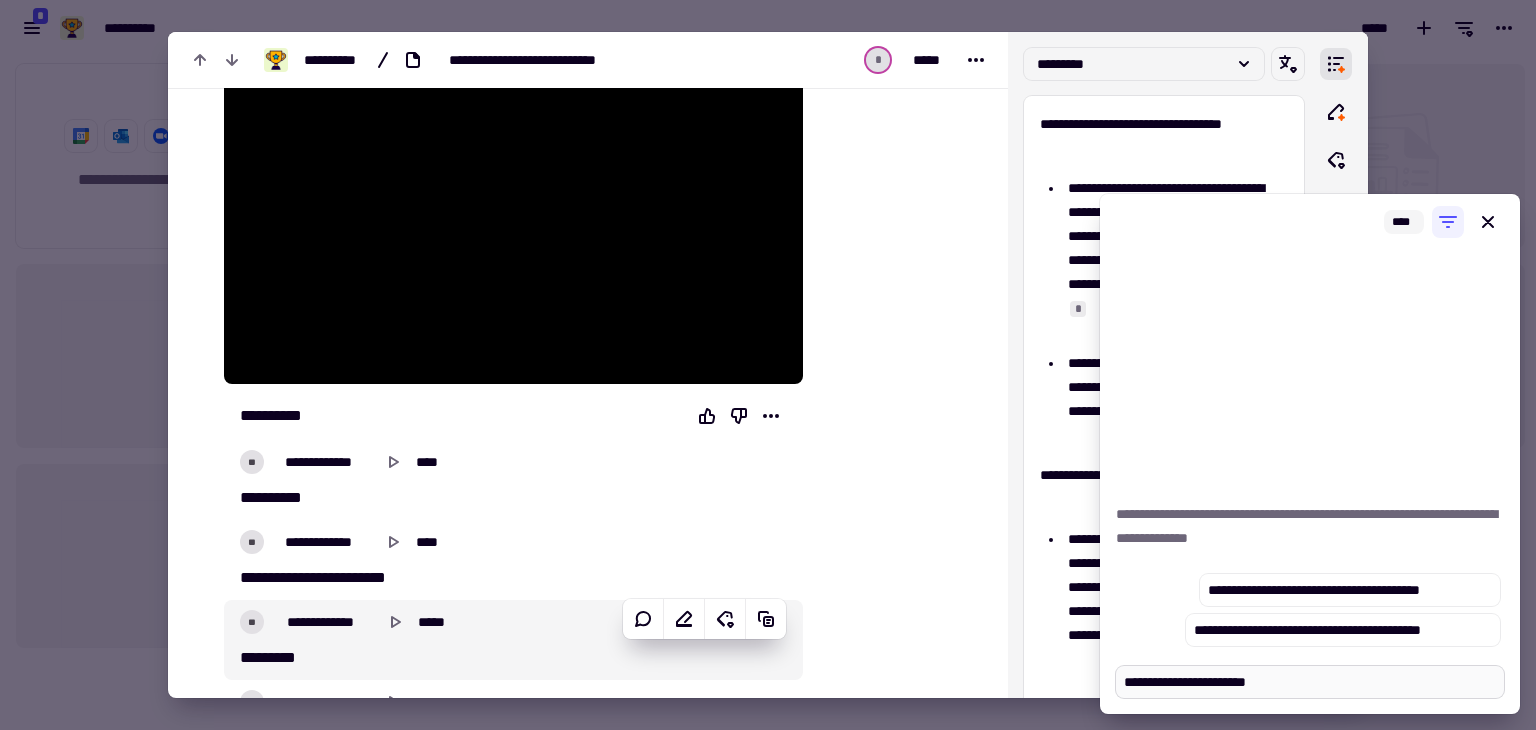 type on "*" 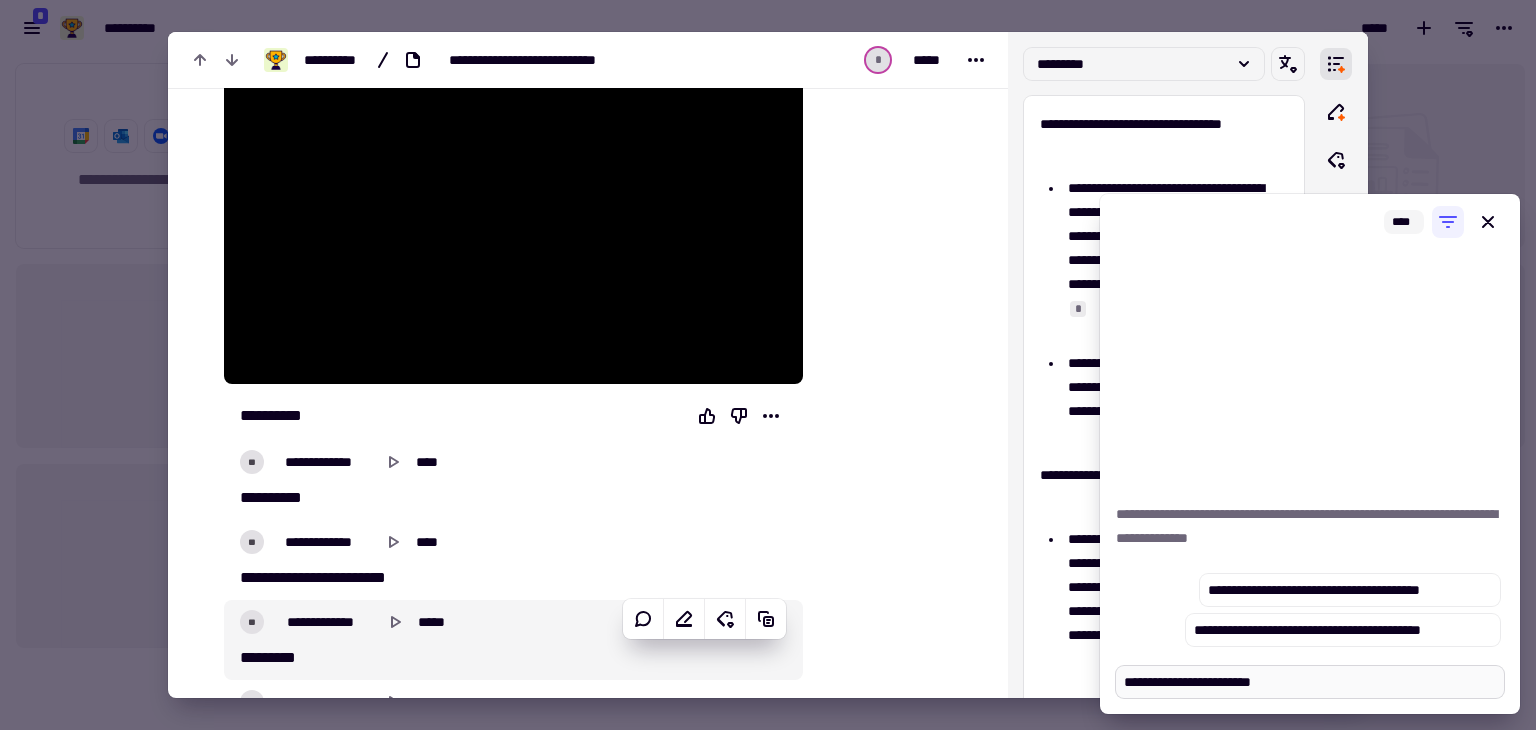 type on "*" 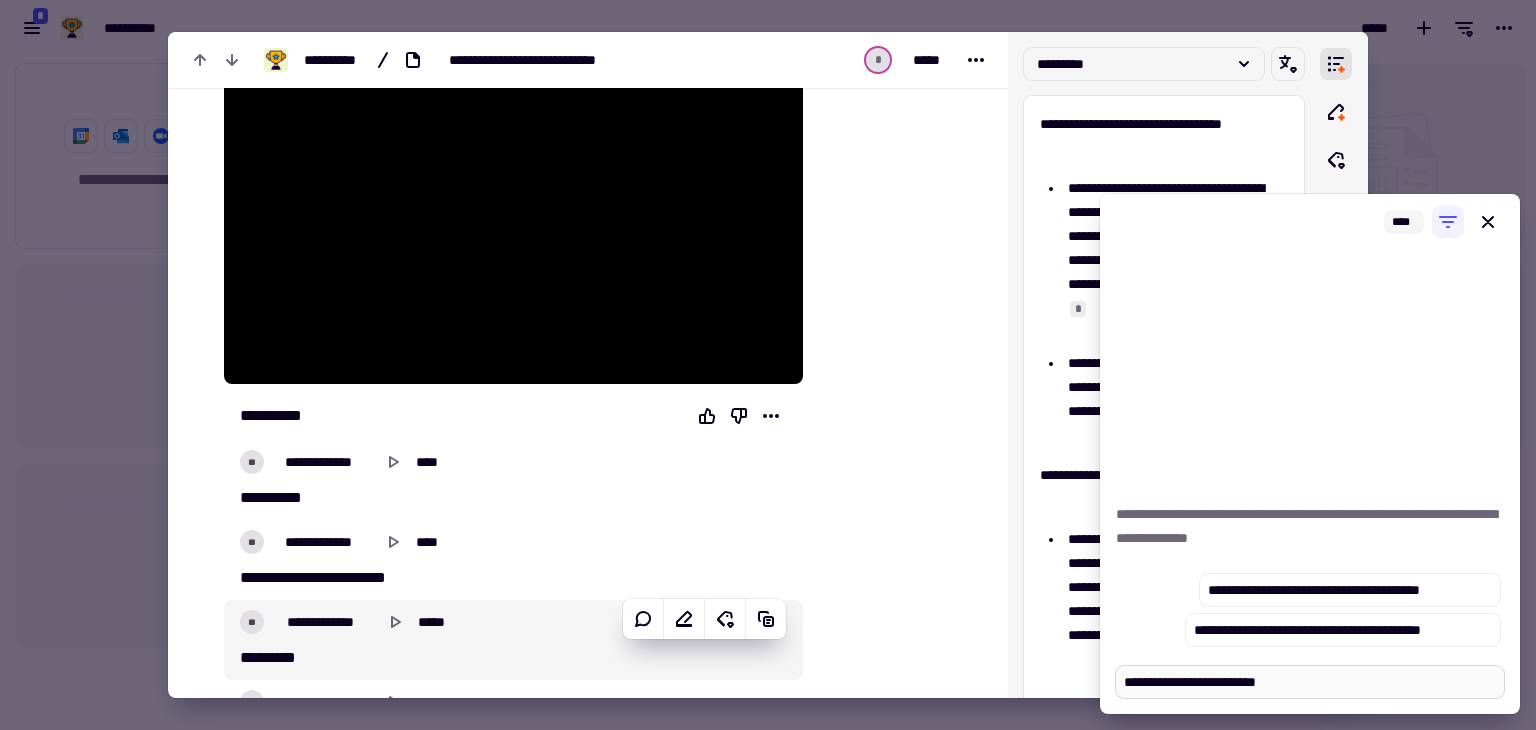 type on "*" 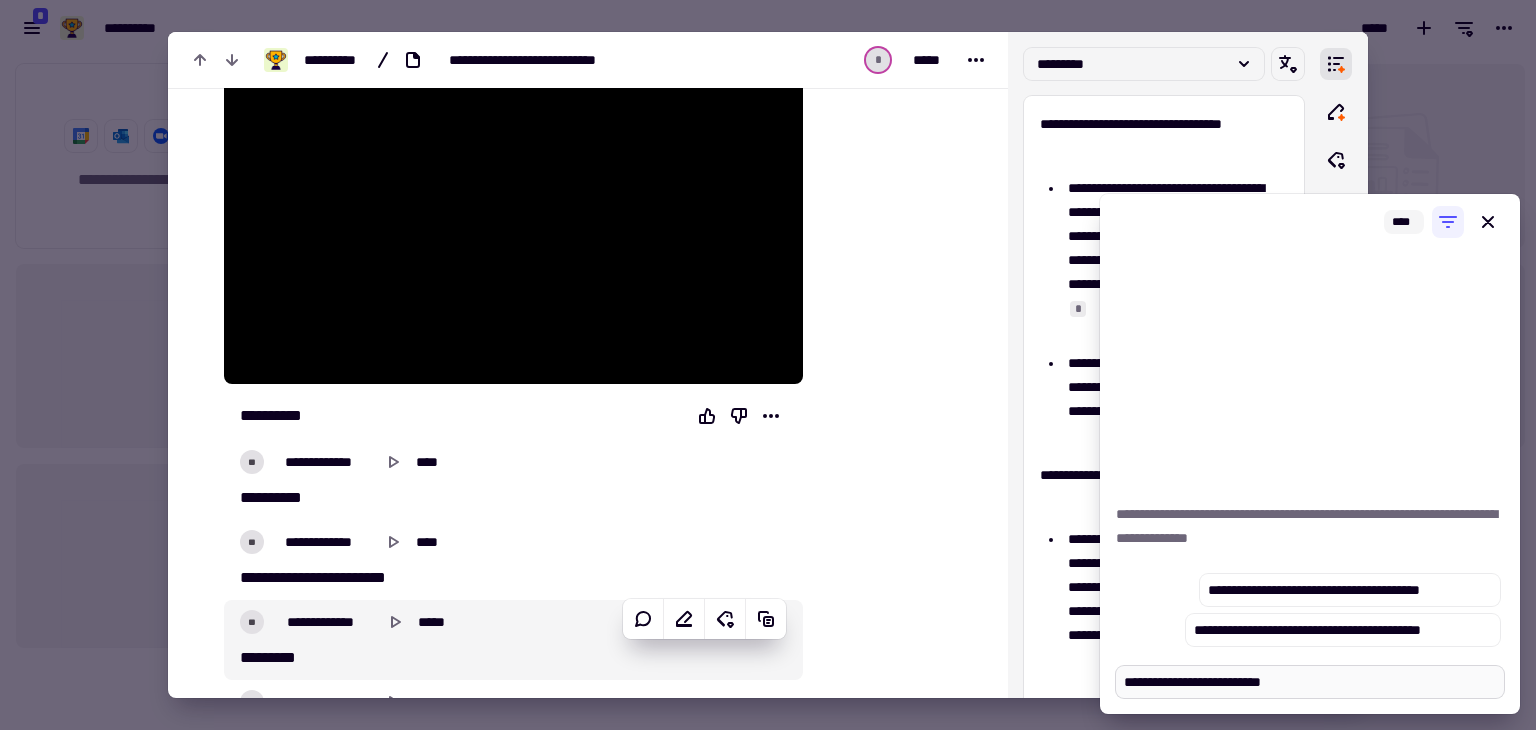 type on "*" 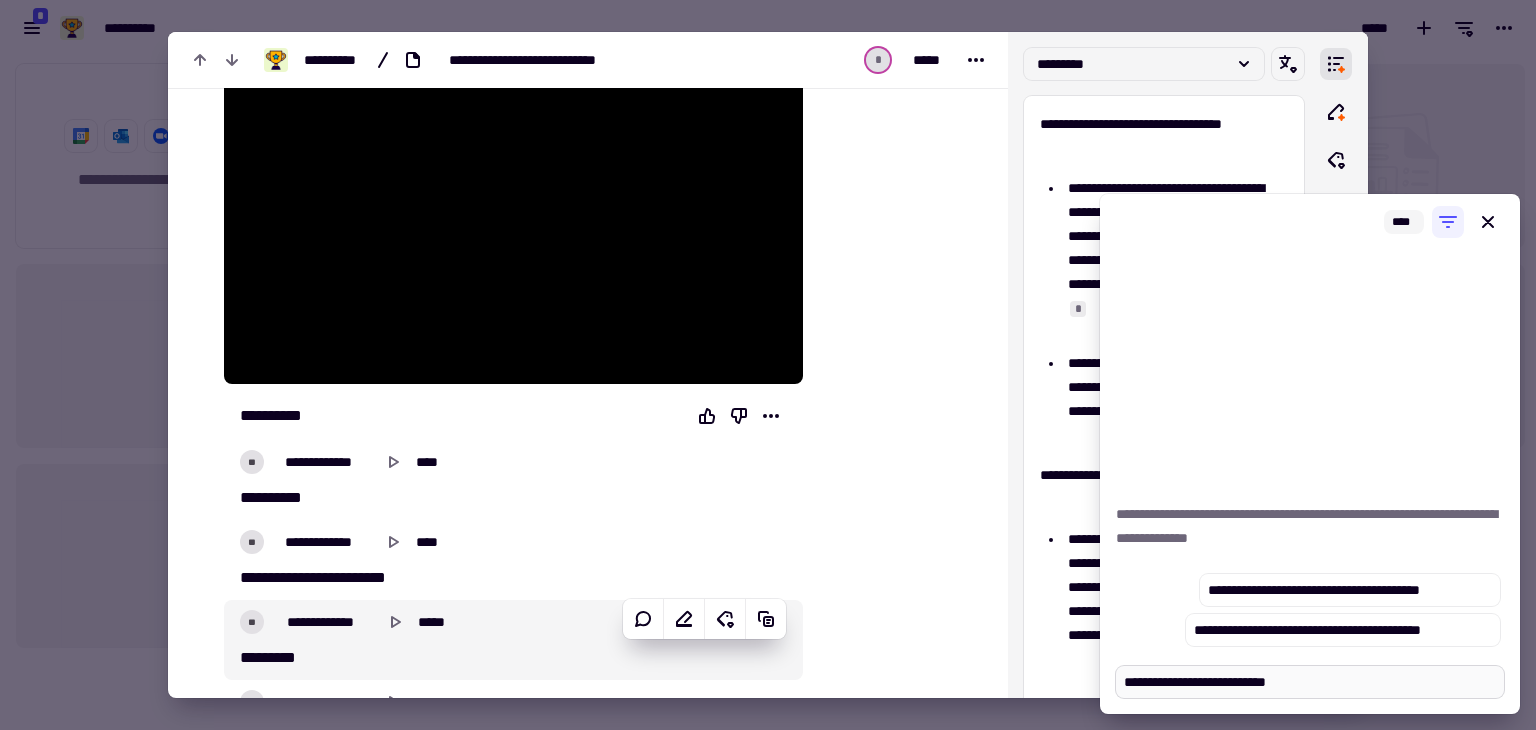 type on "*" 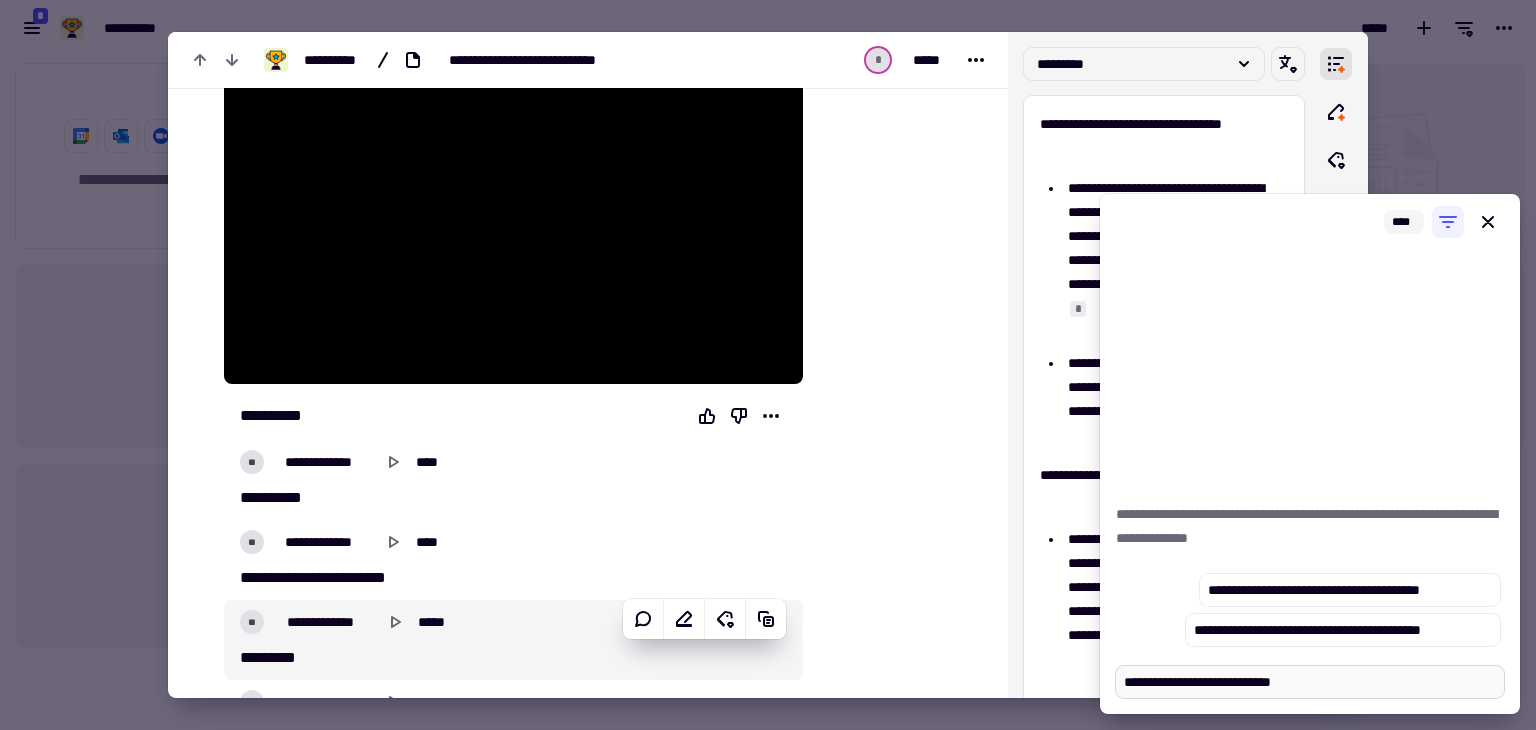 type on "*" 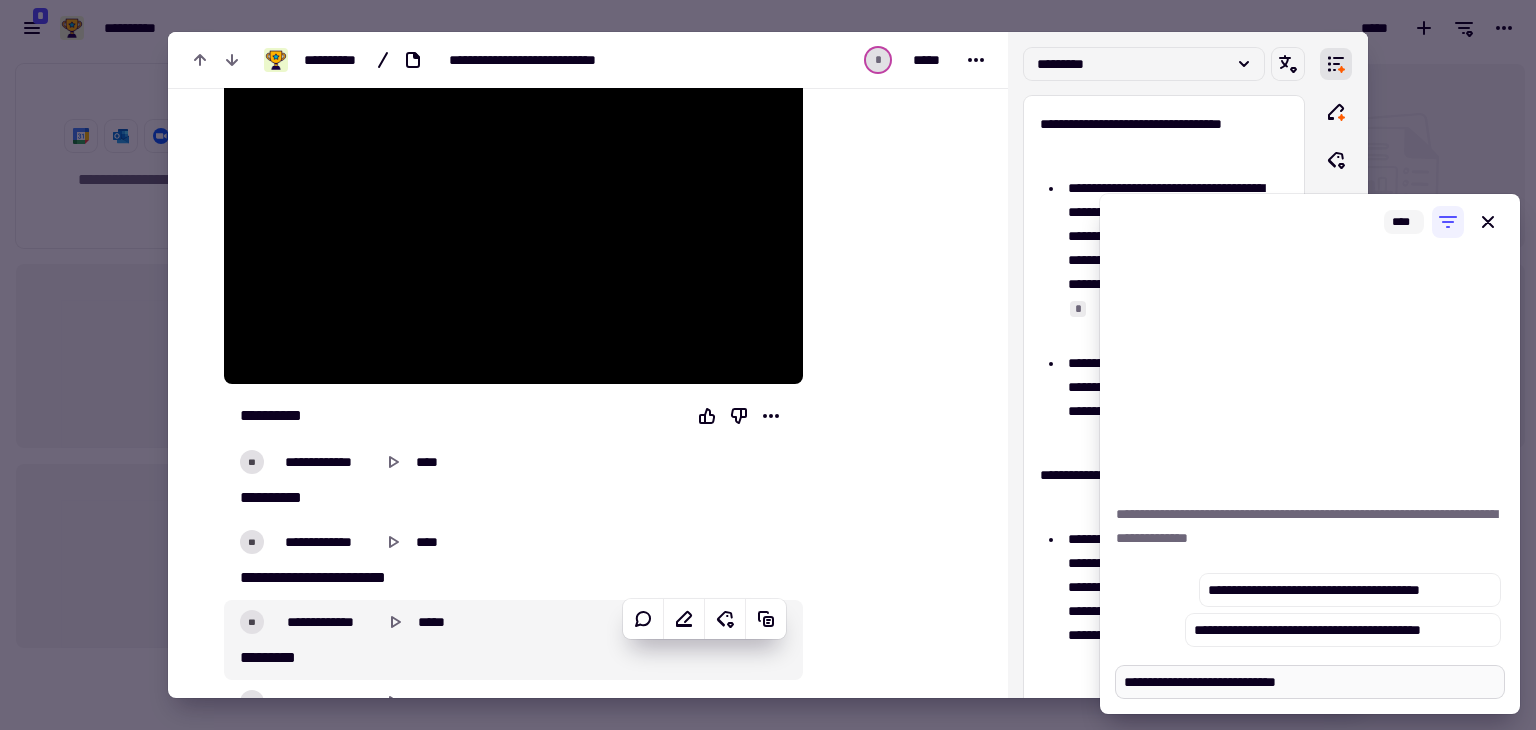 type on "*" 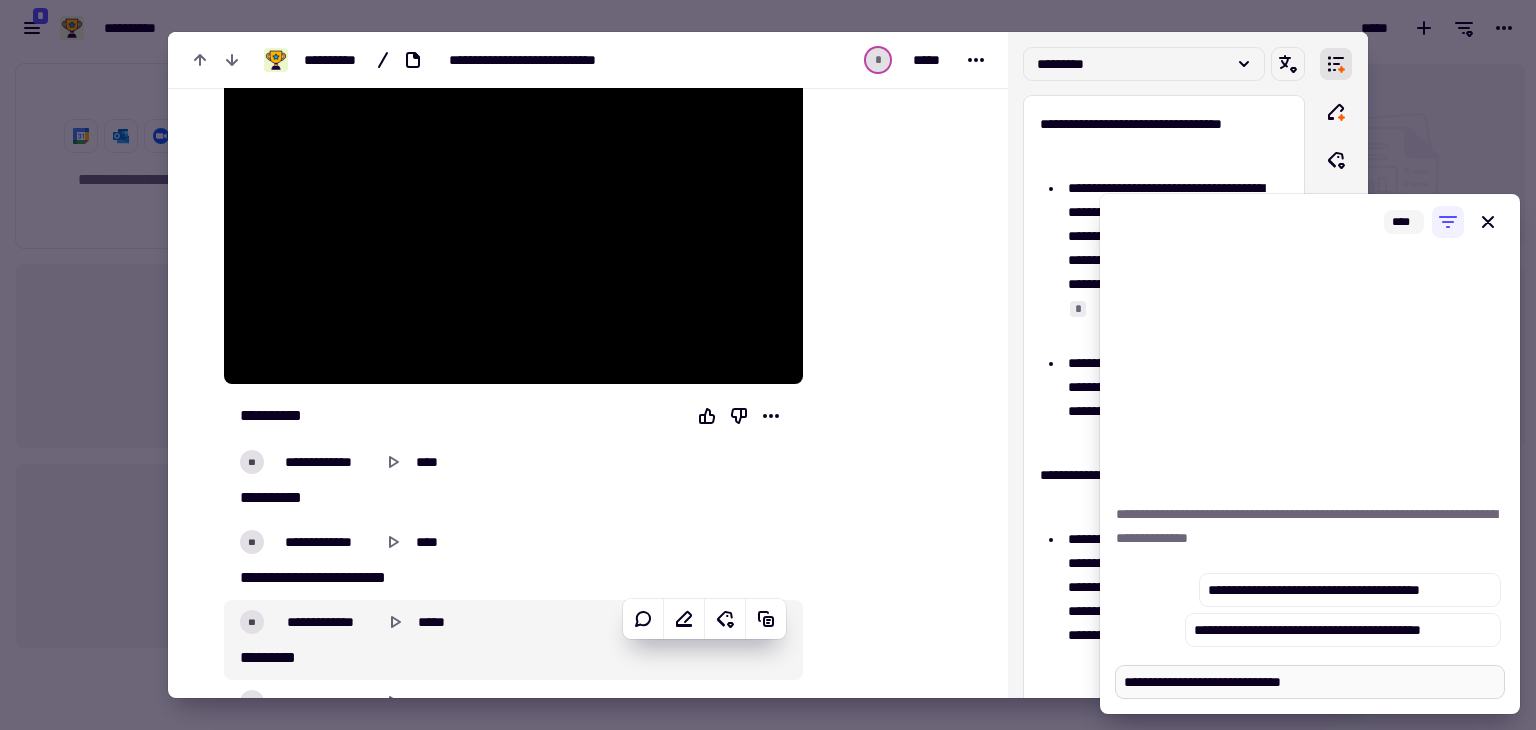 type on "*" 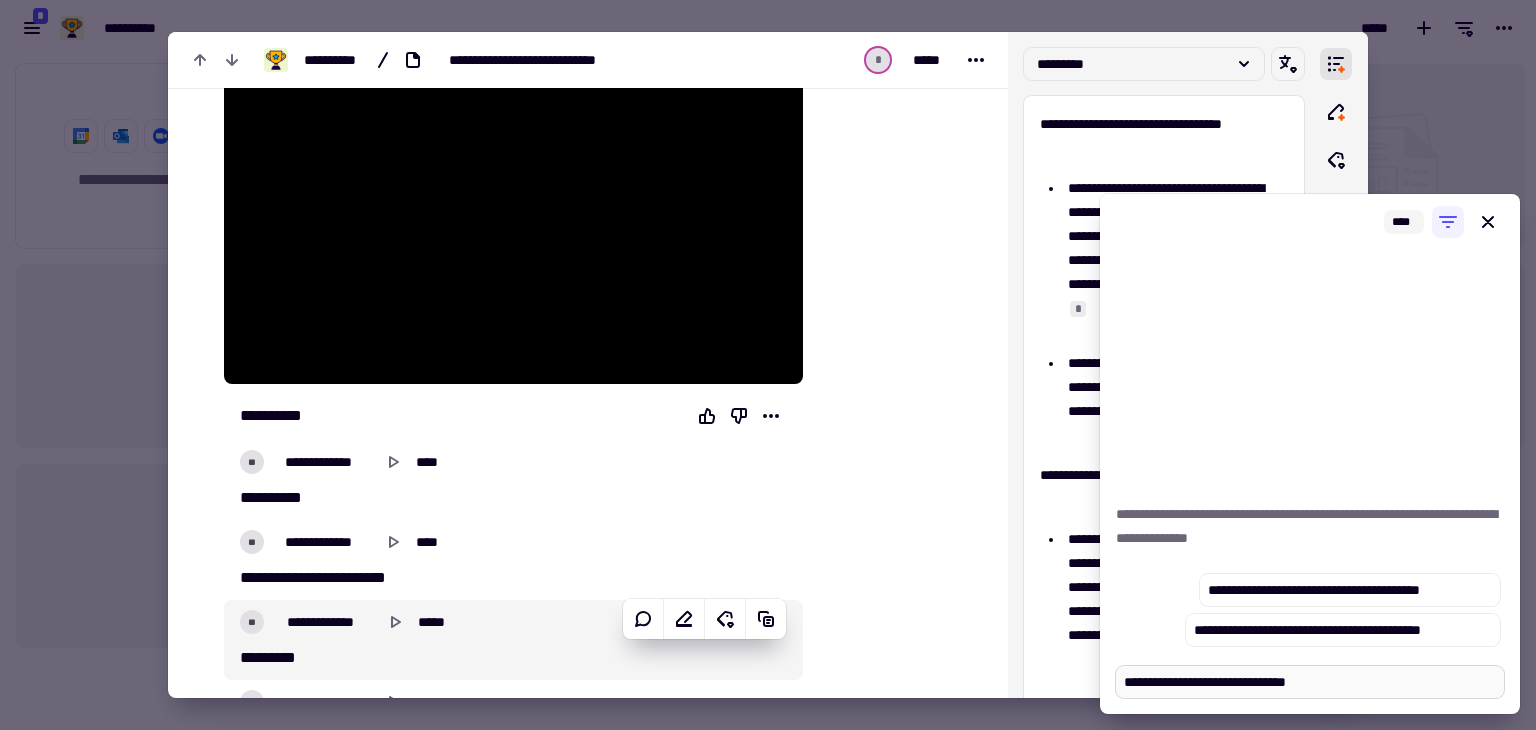 type on "*" 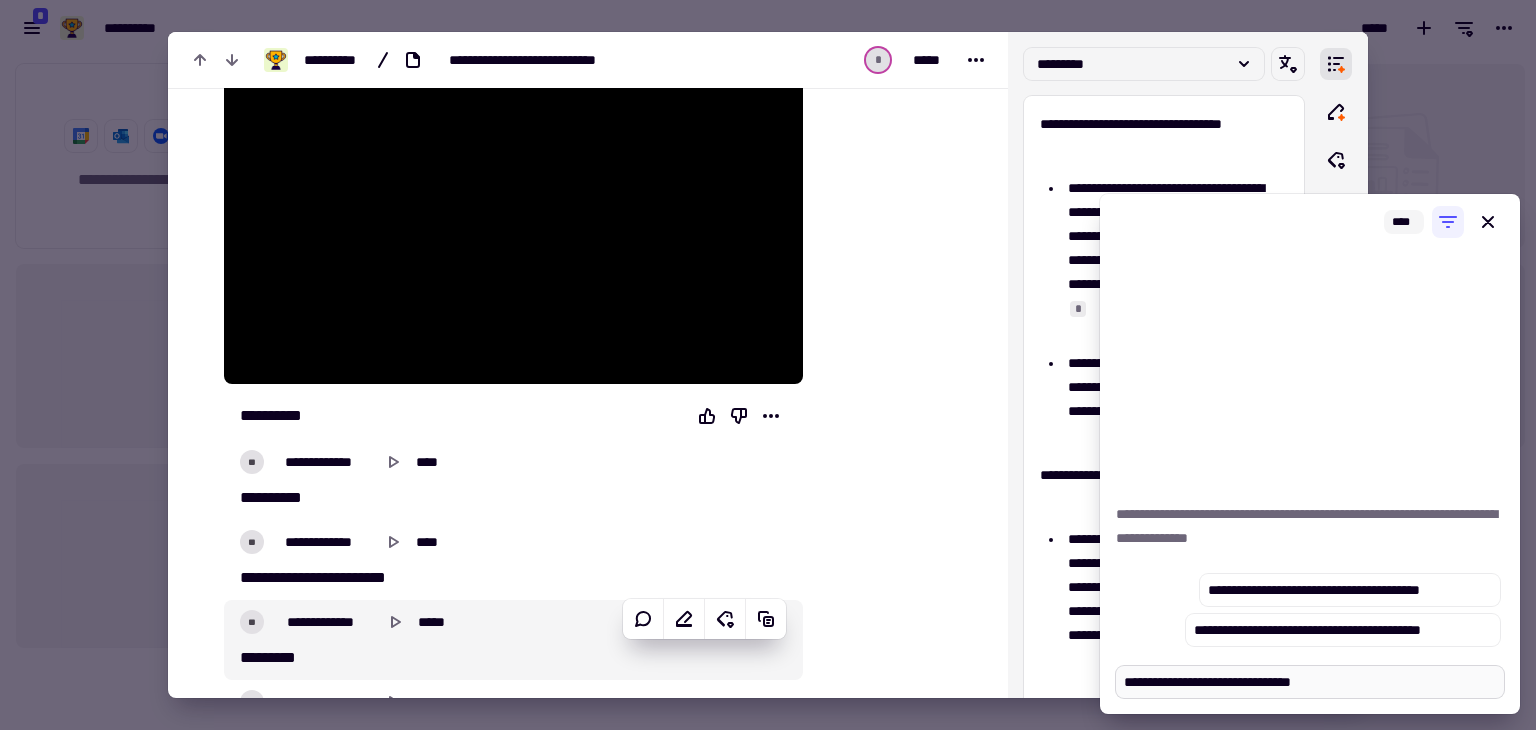 type on "*" 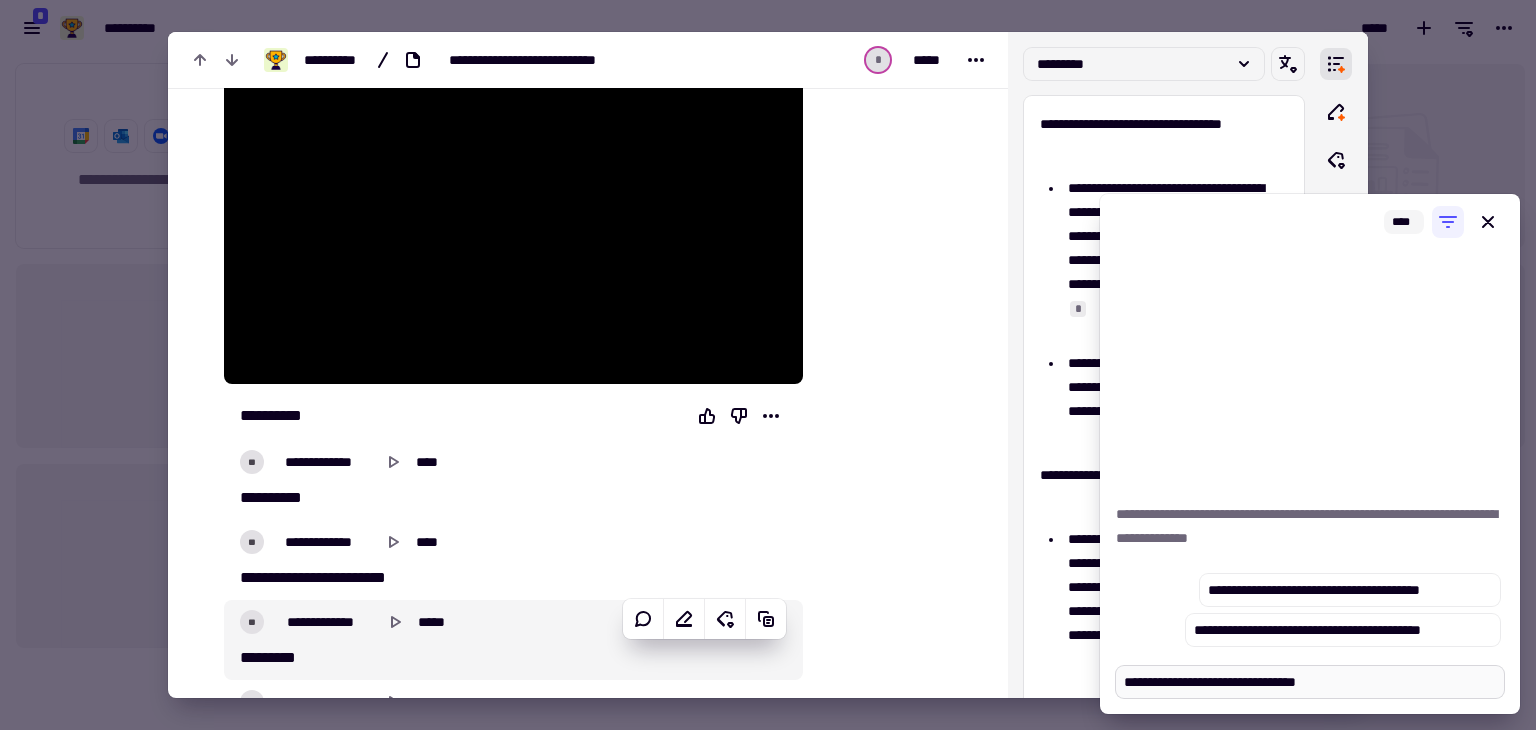 type on "*" 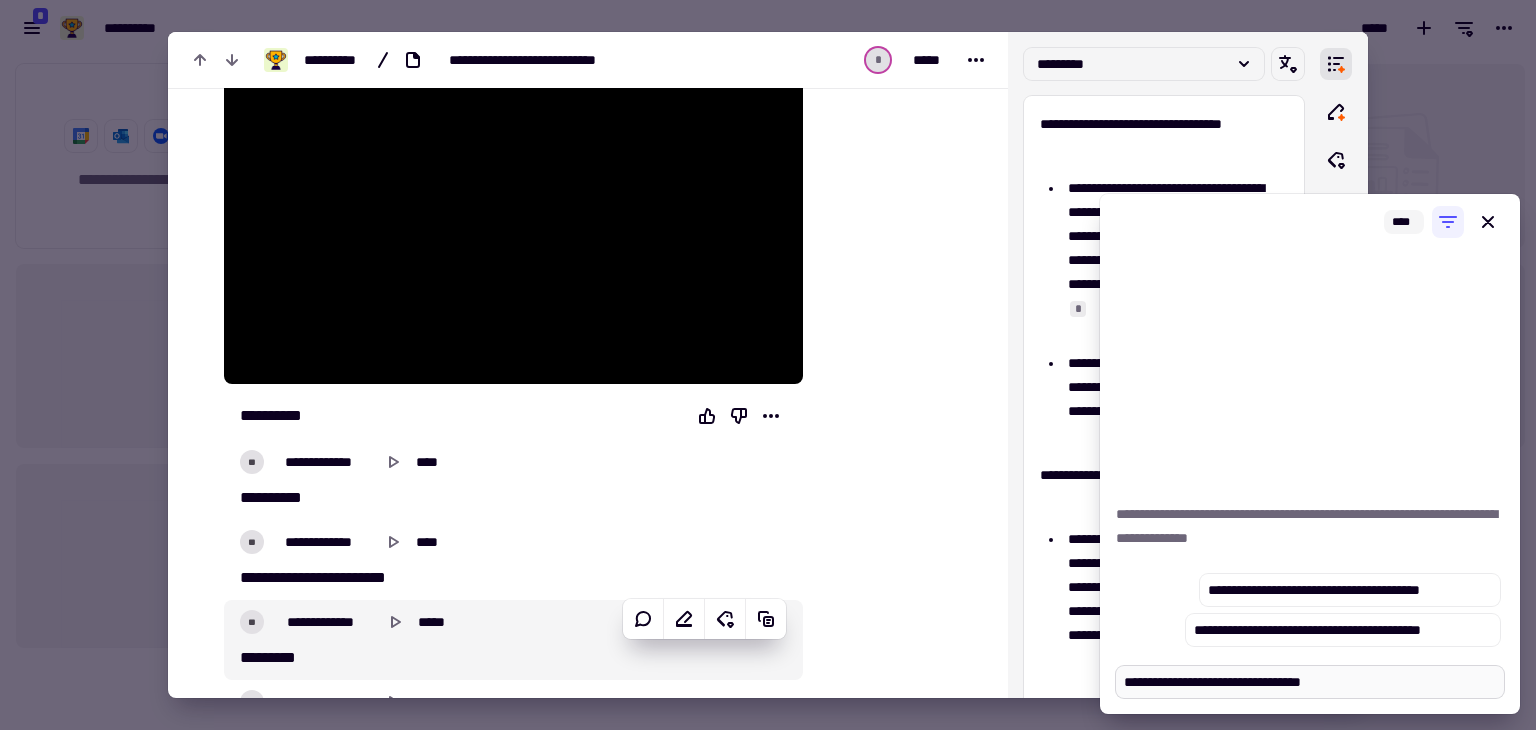 type on "*" 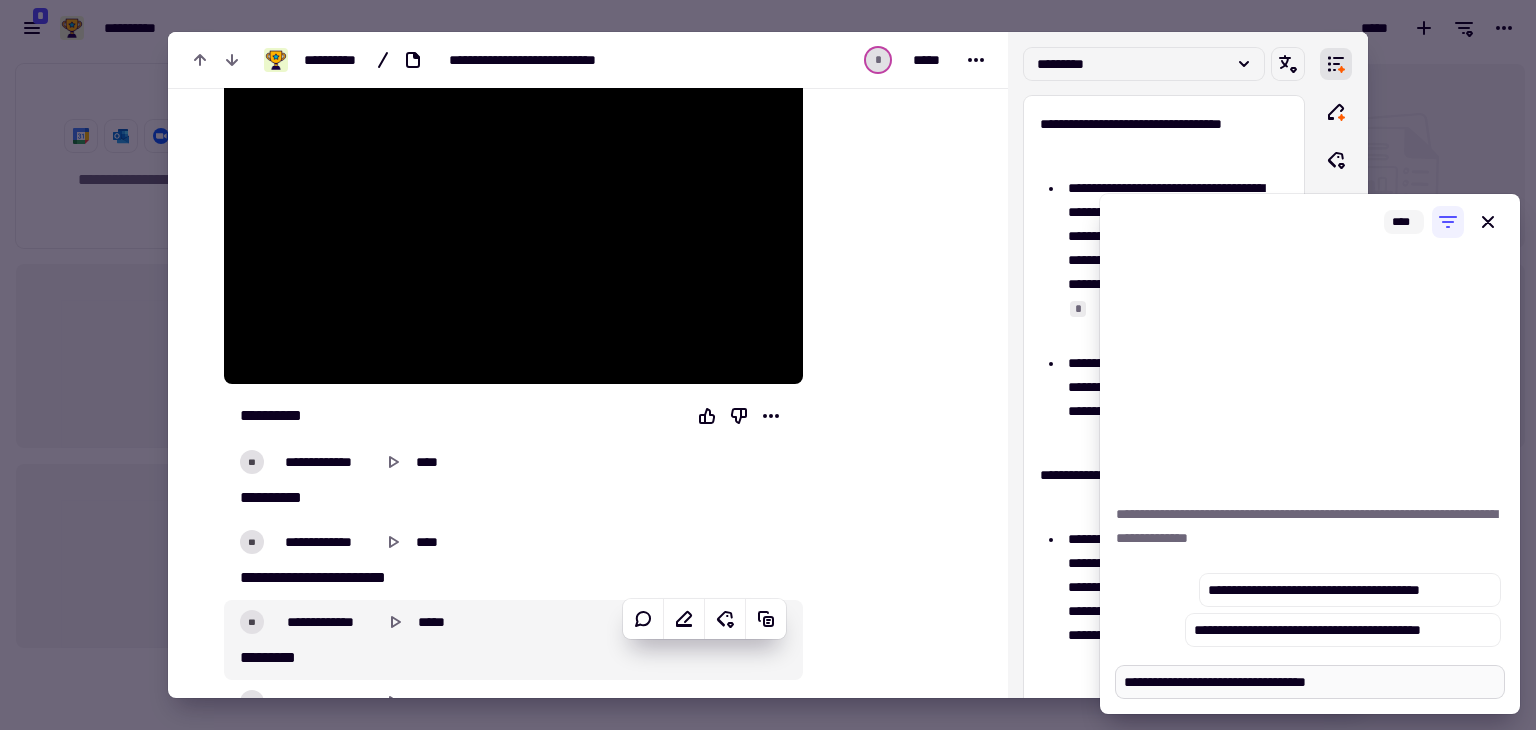 type on "**********" 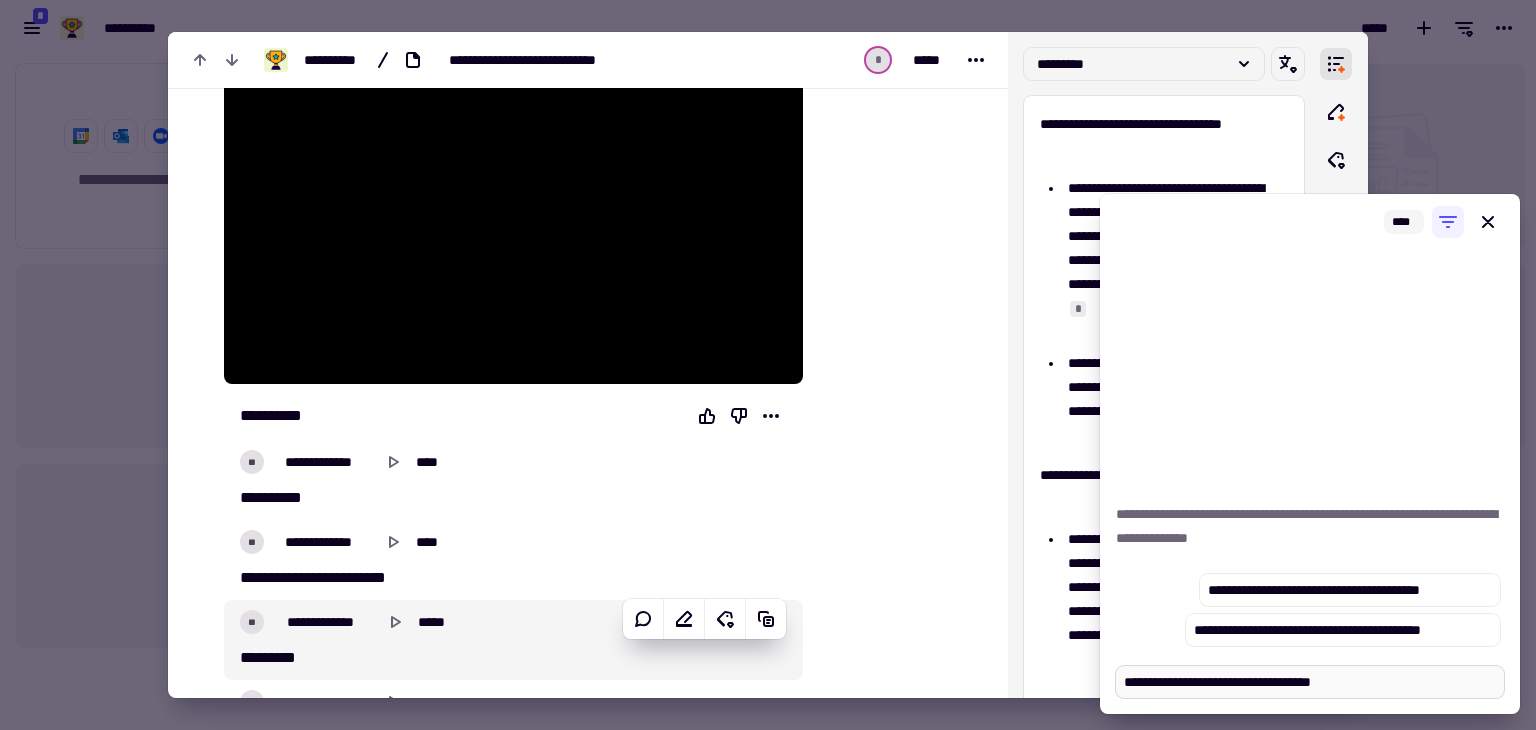 type on "*" 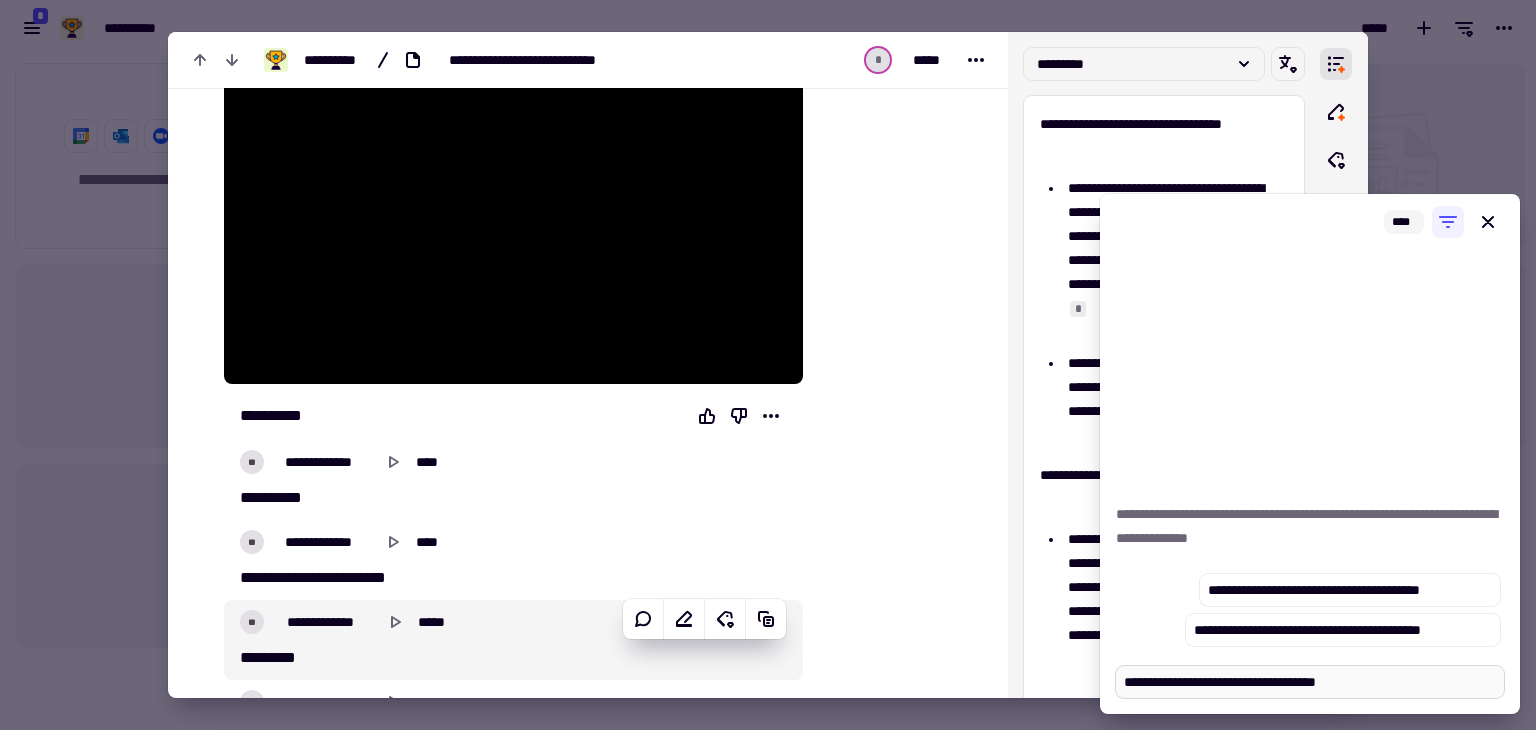 type on "*" 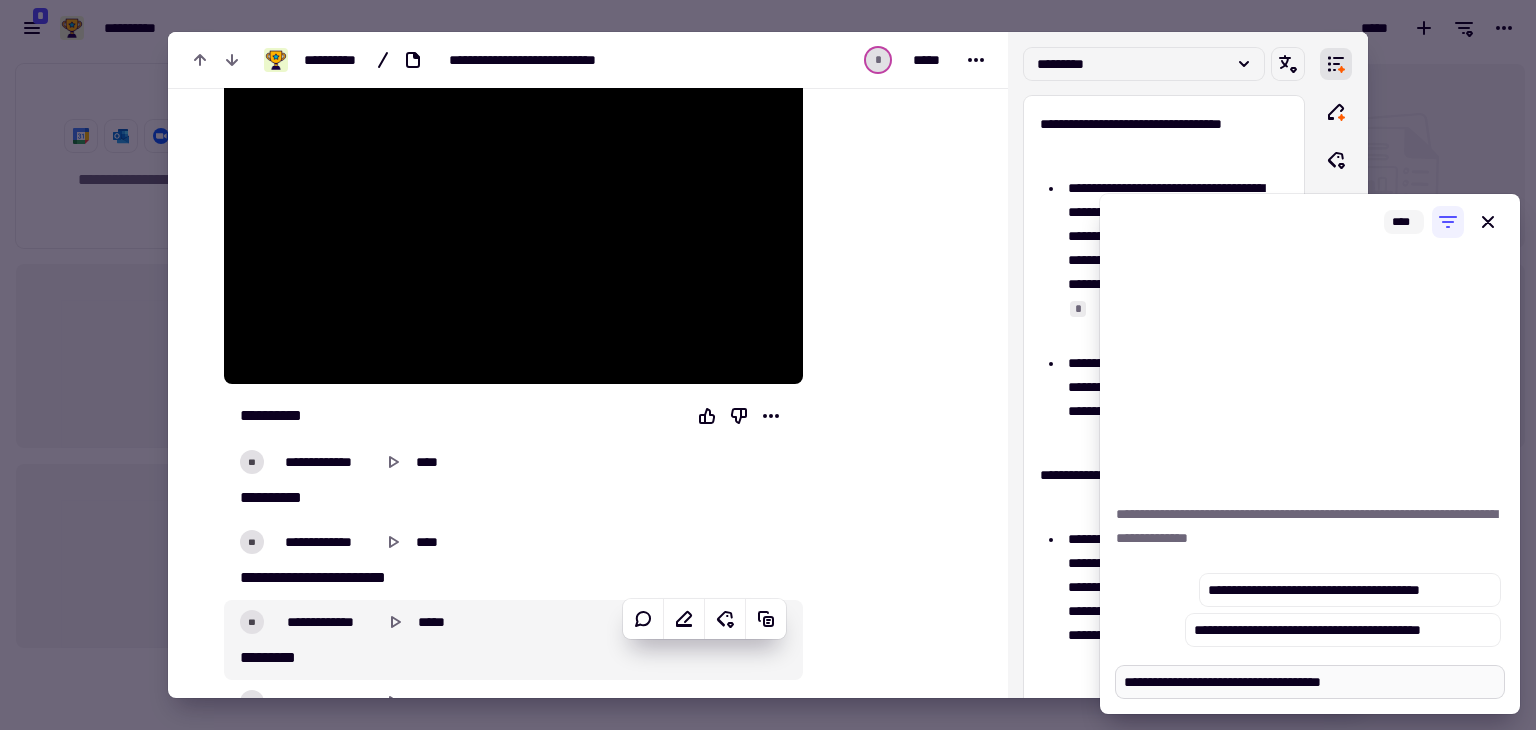 type on "*" 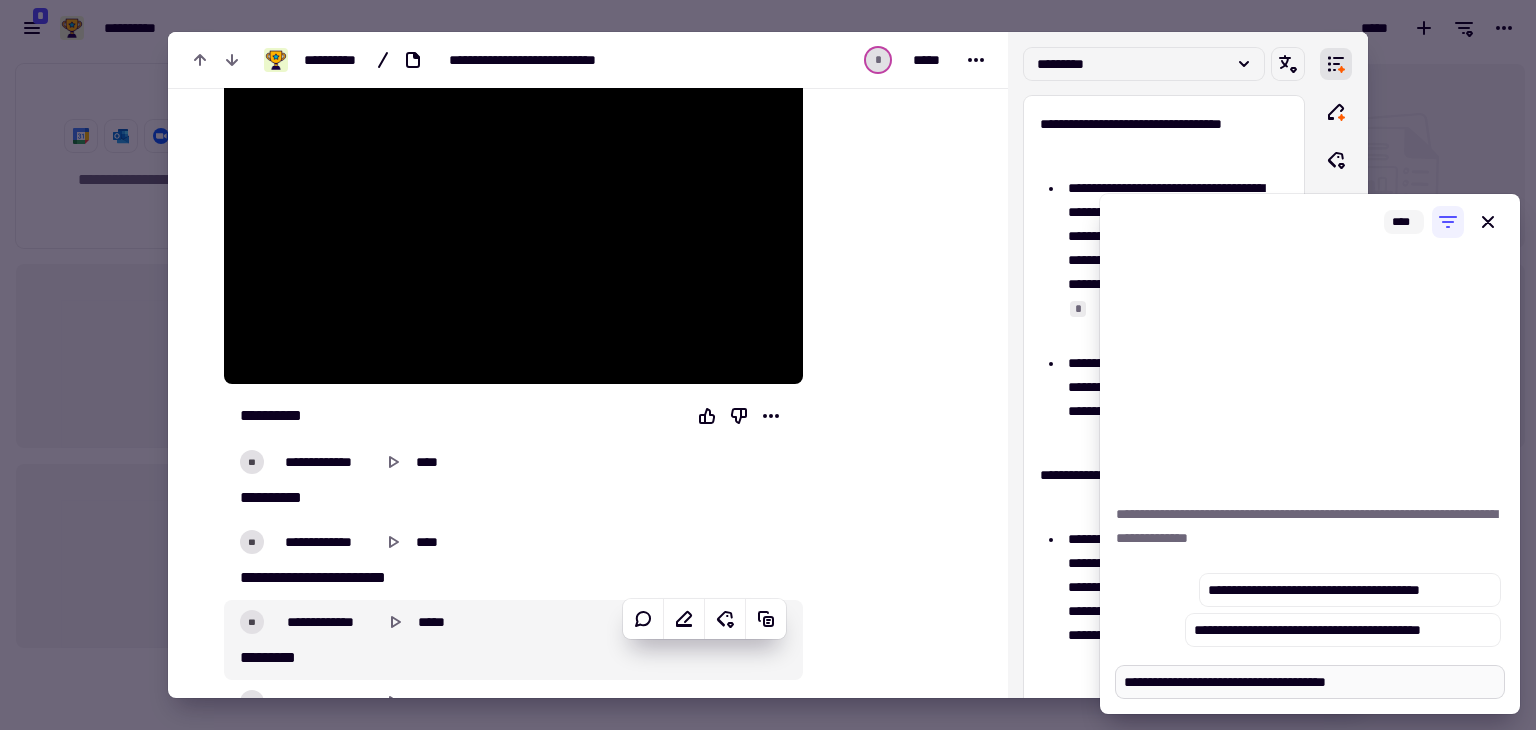 type on "*" 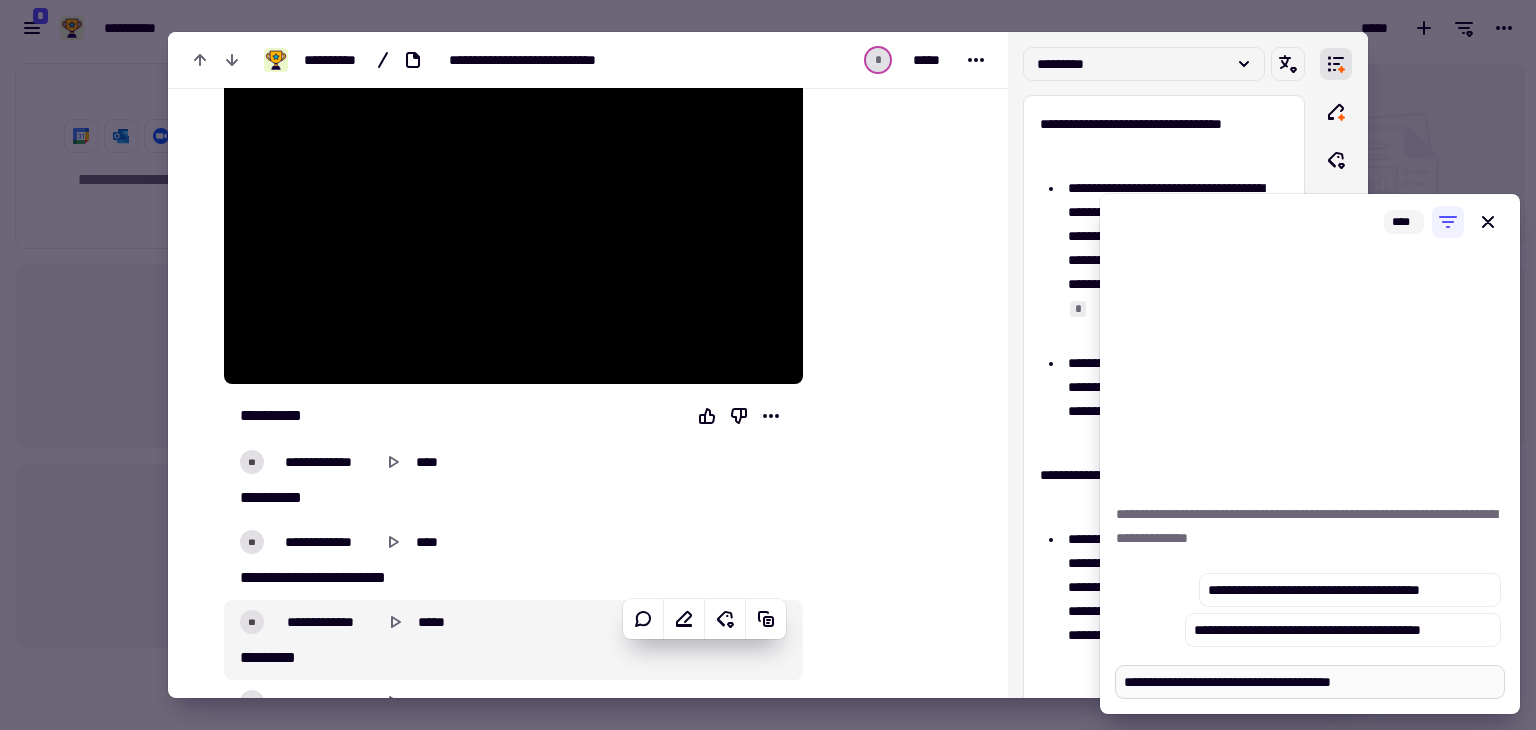 type on "*" 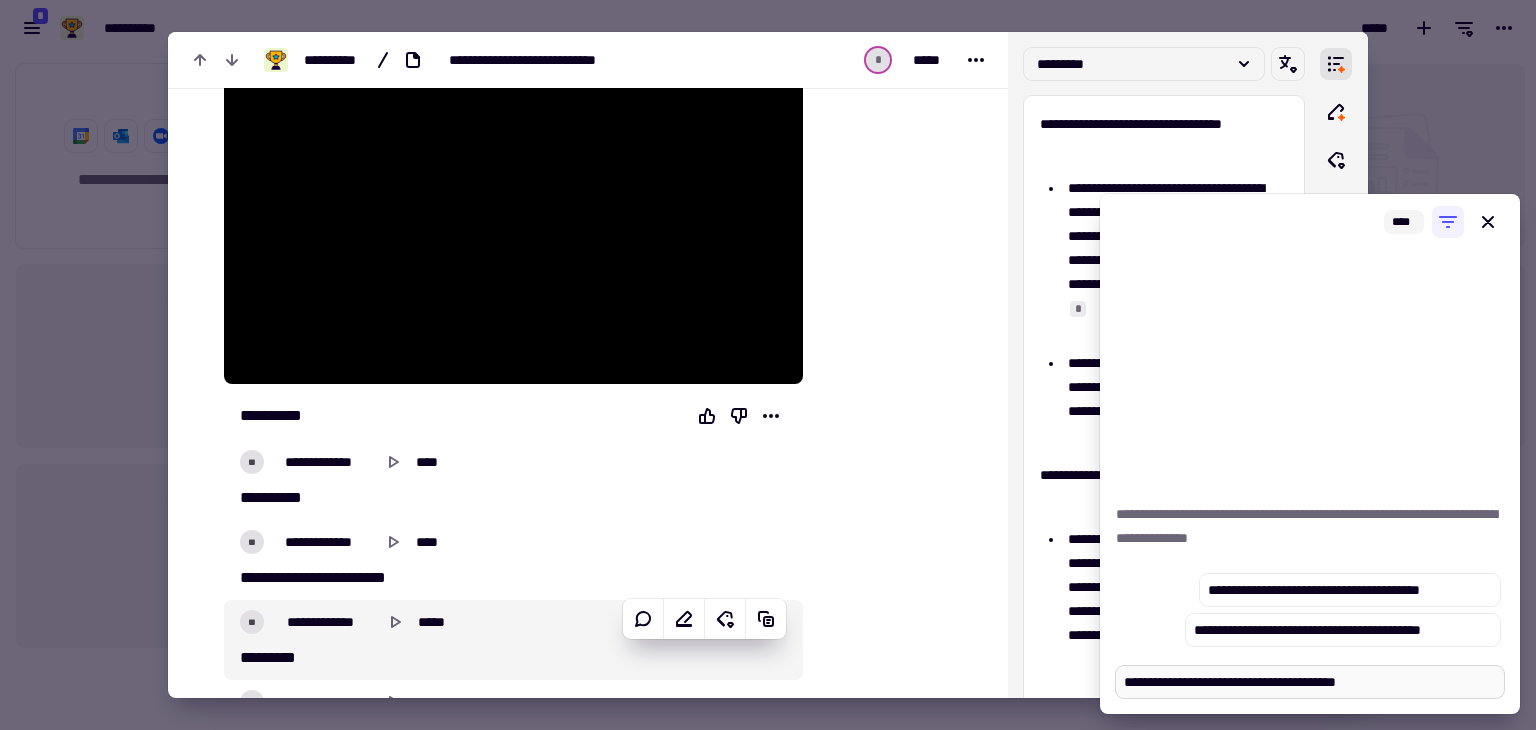 type on "*" 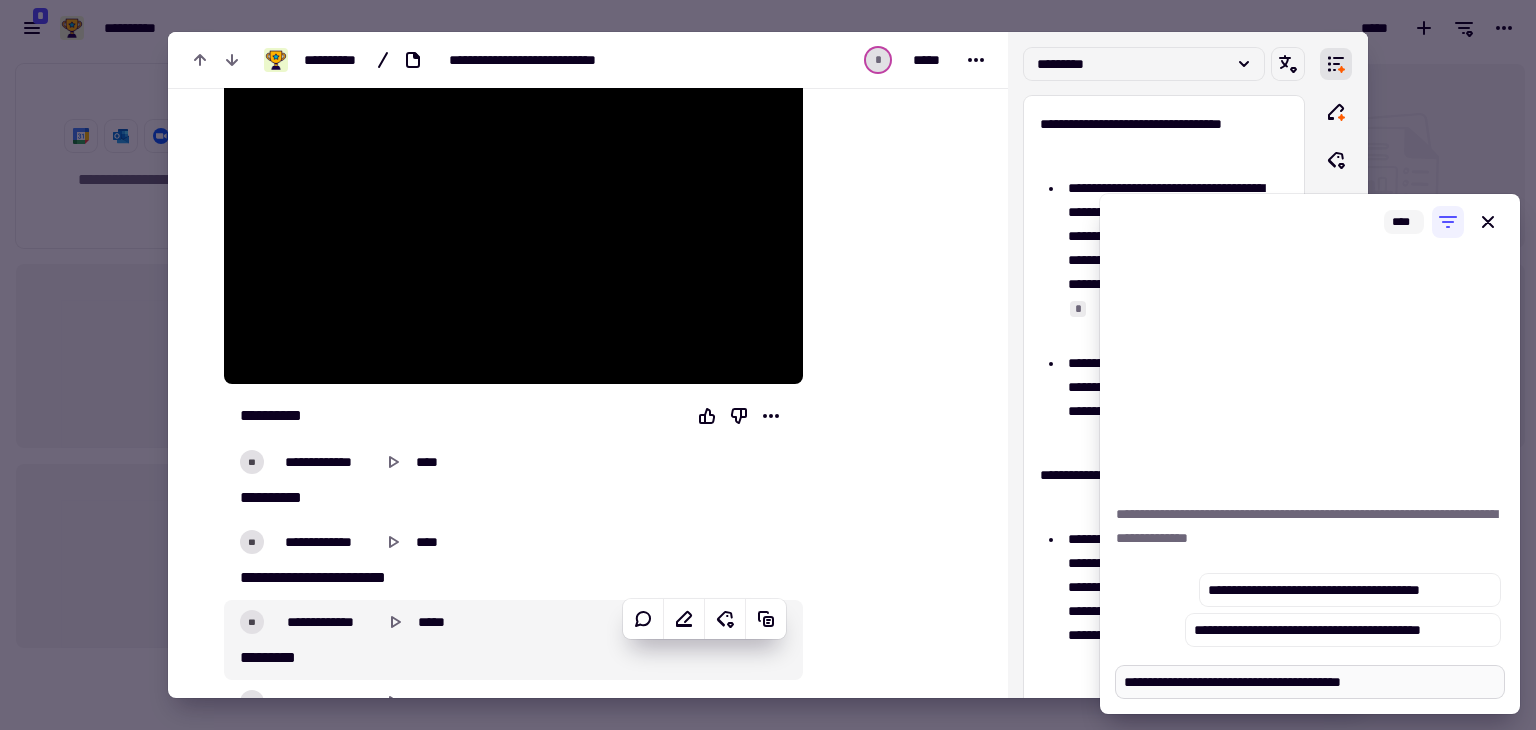 type on "*" 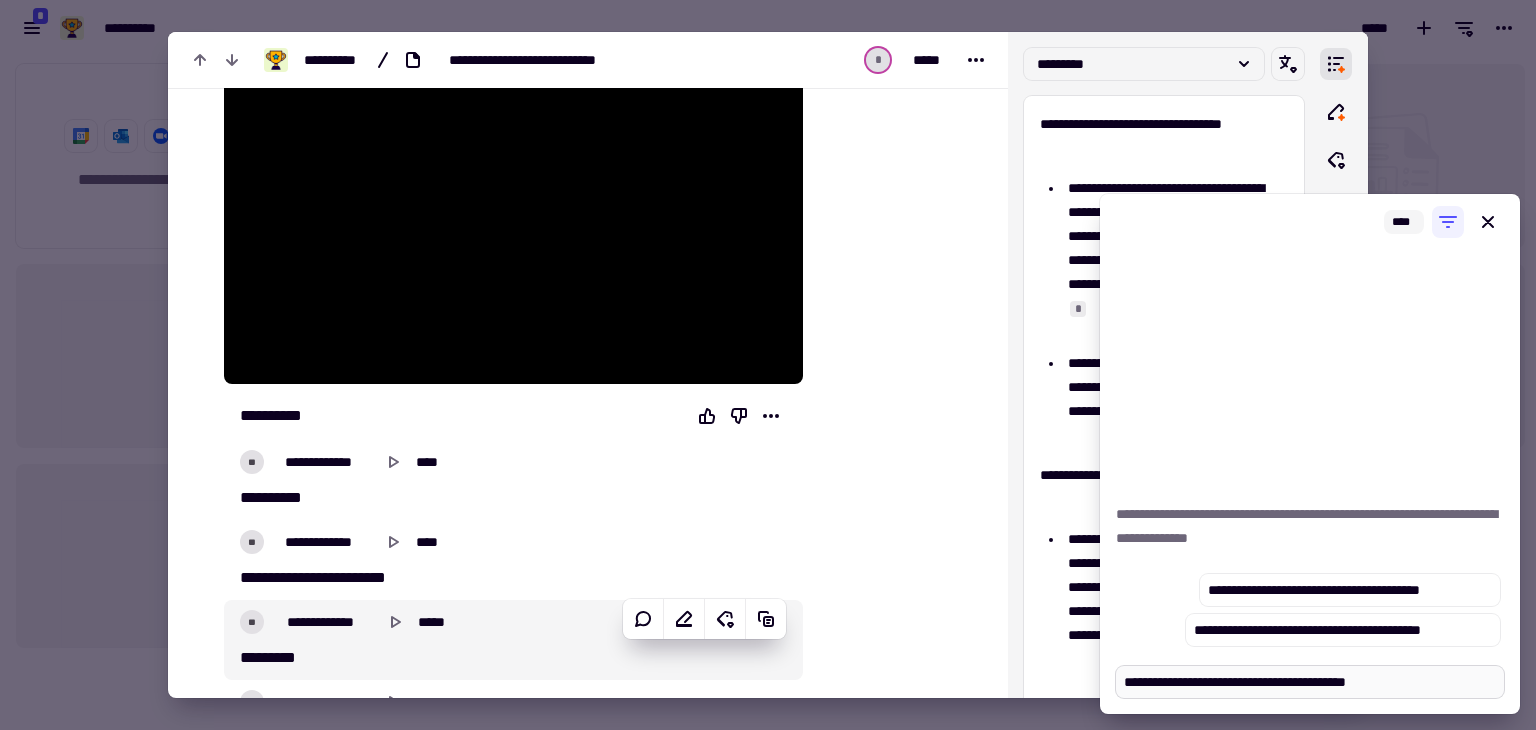 type on "*" 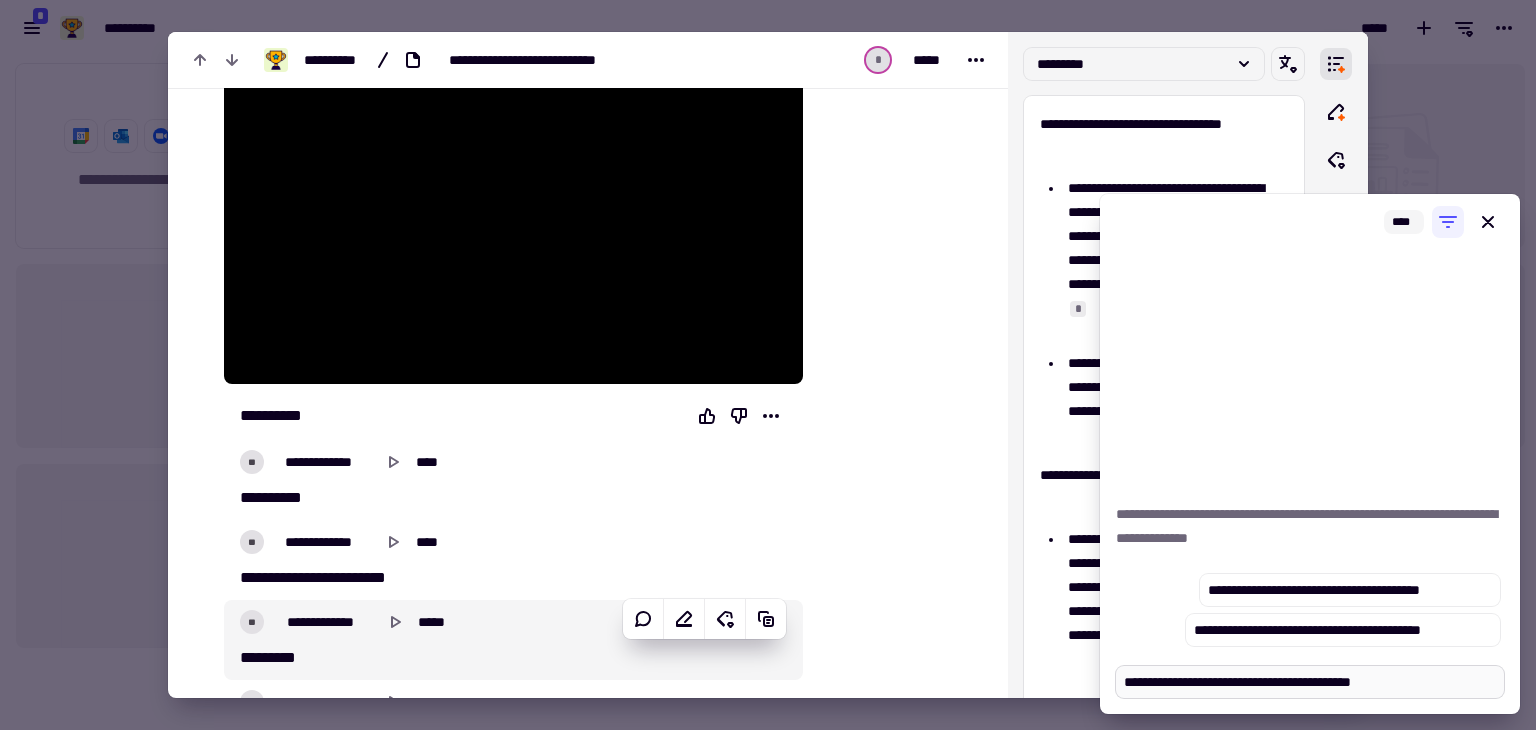 type on "*" 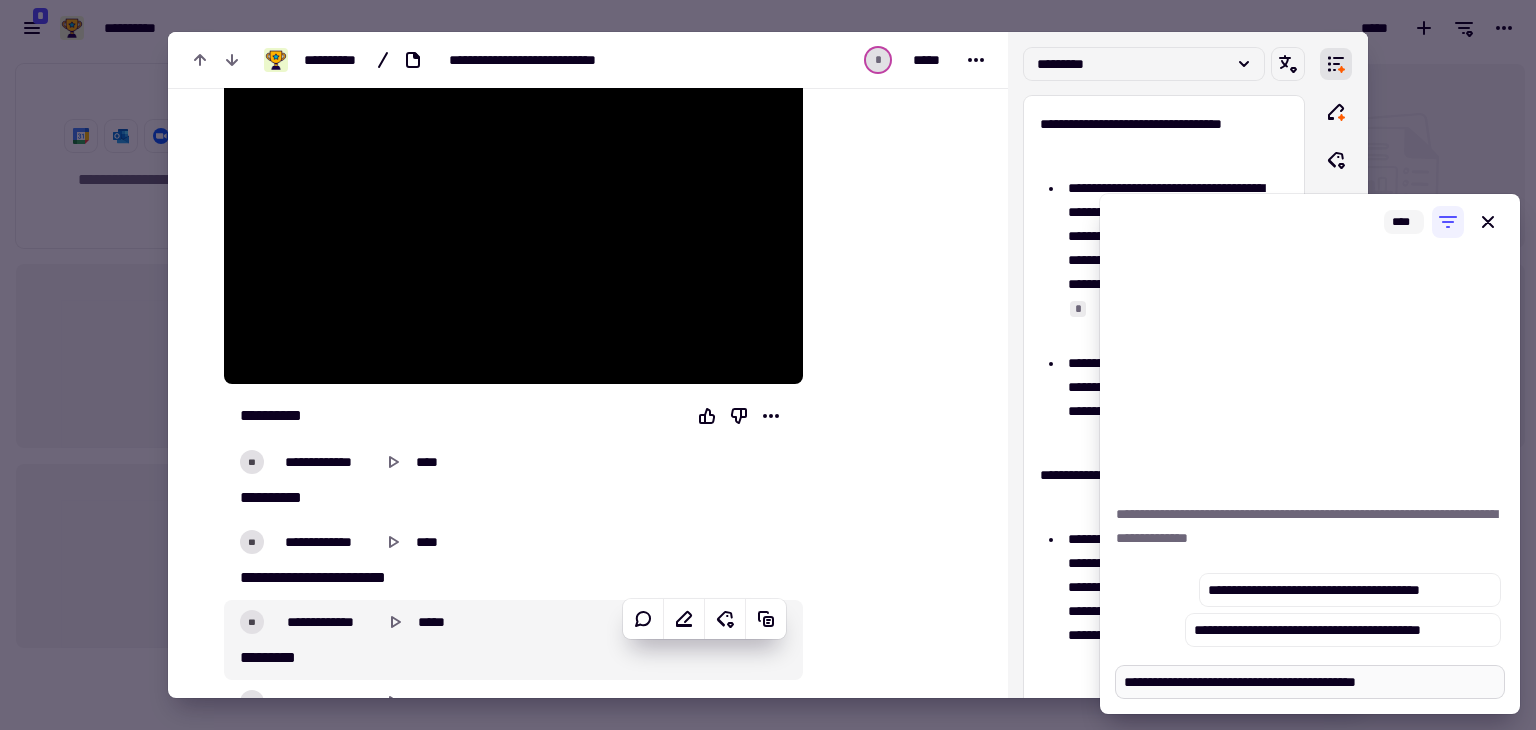 type on "*" 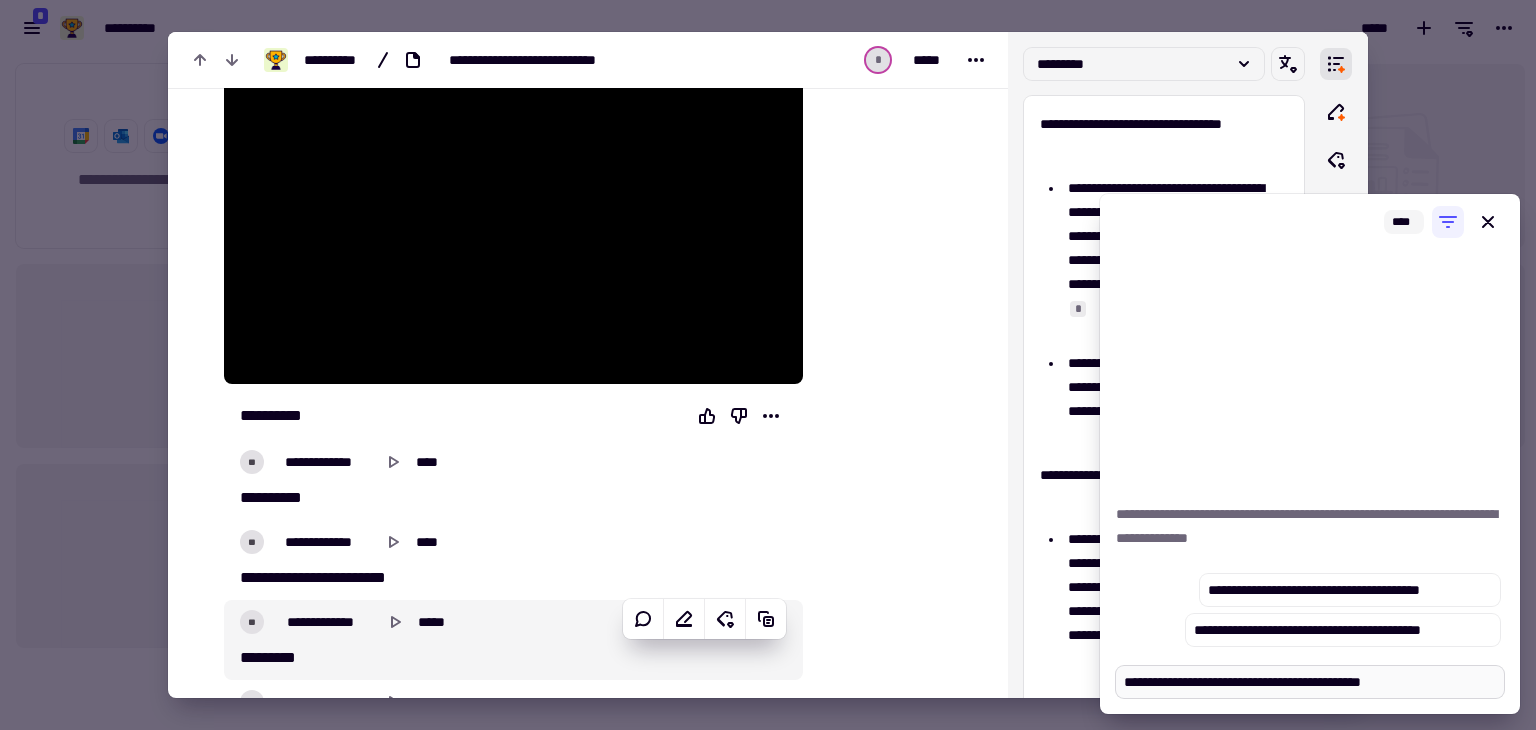 type on "*" 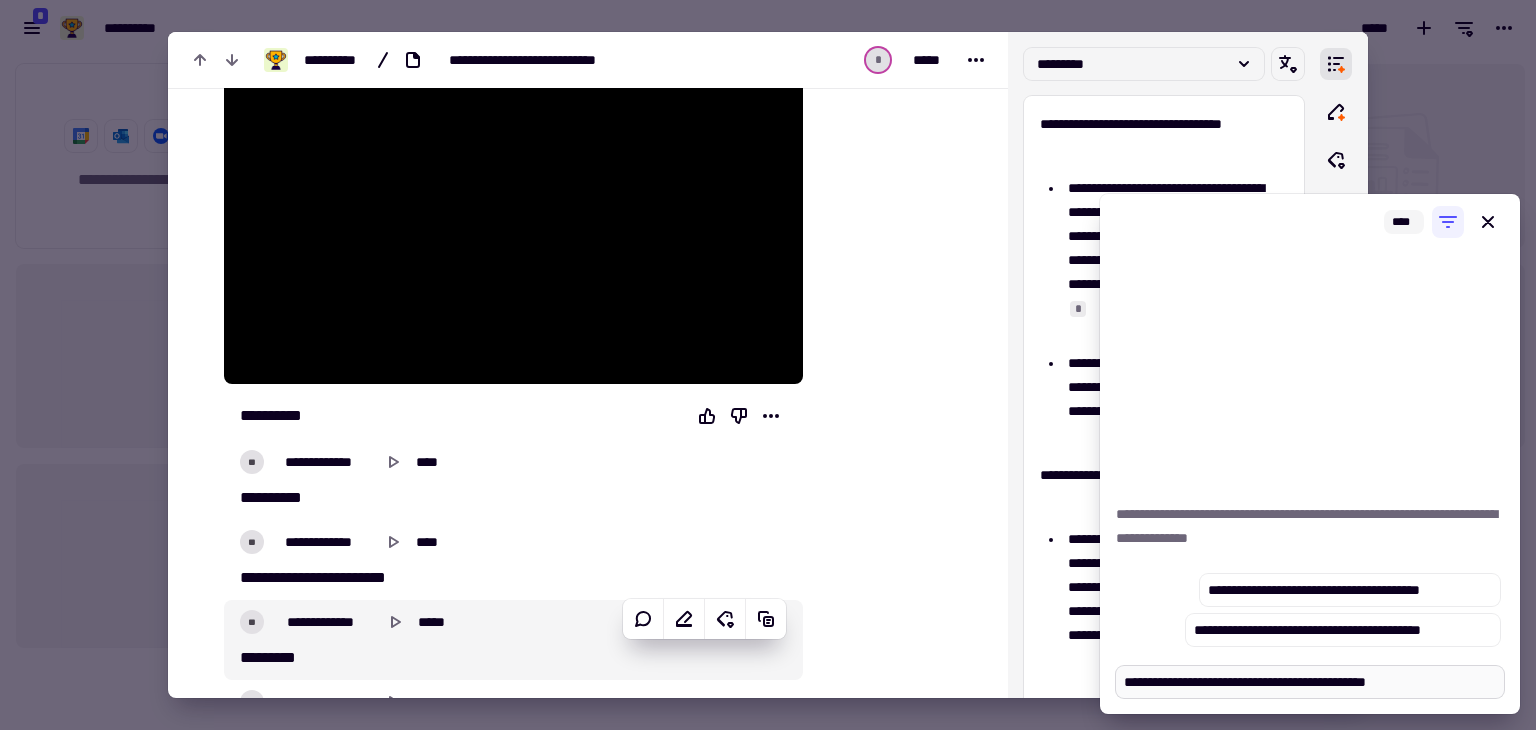 type on "**********" 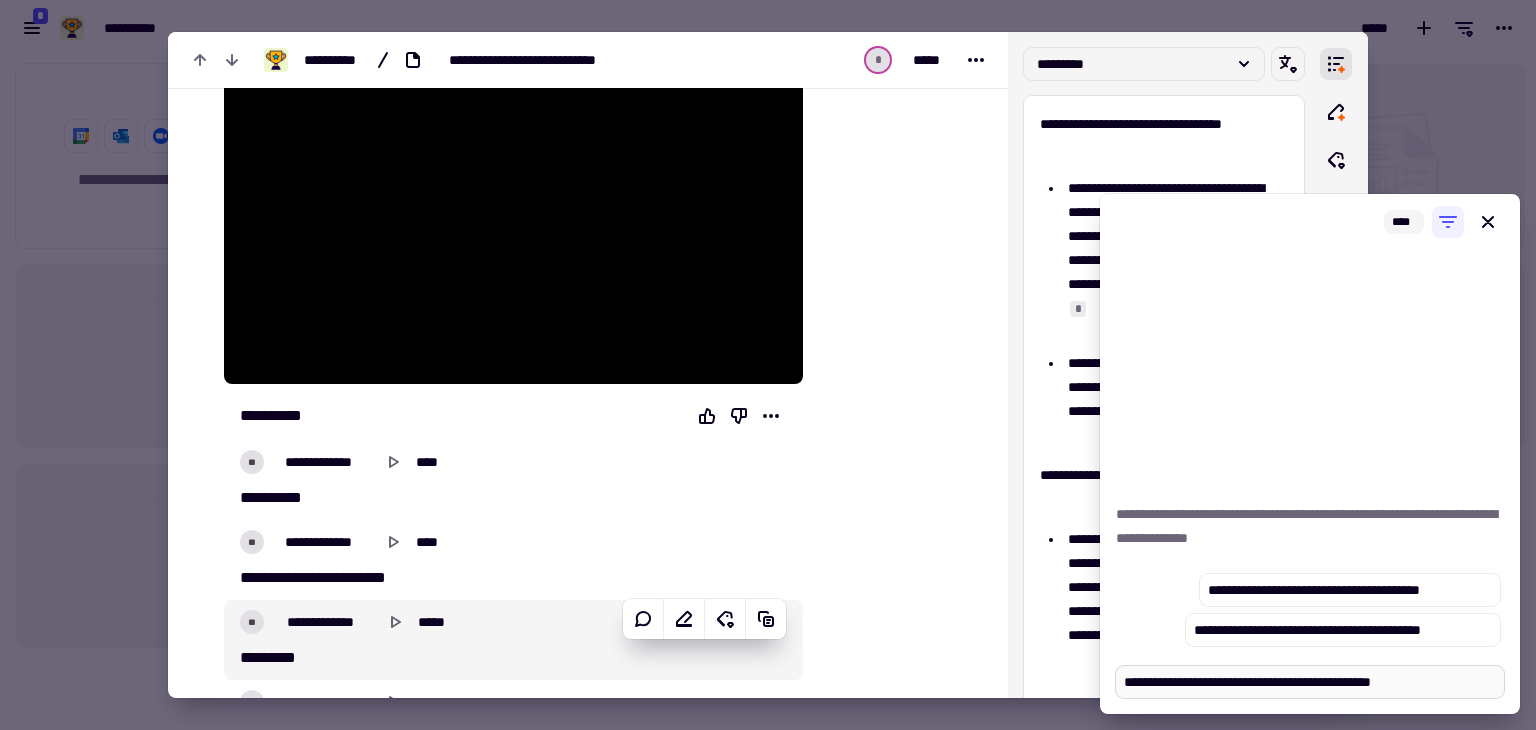 type on "*" 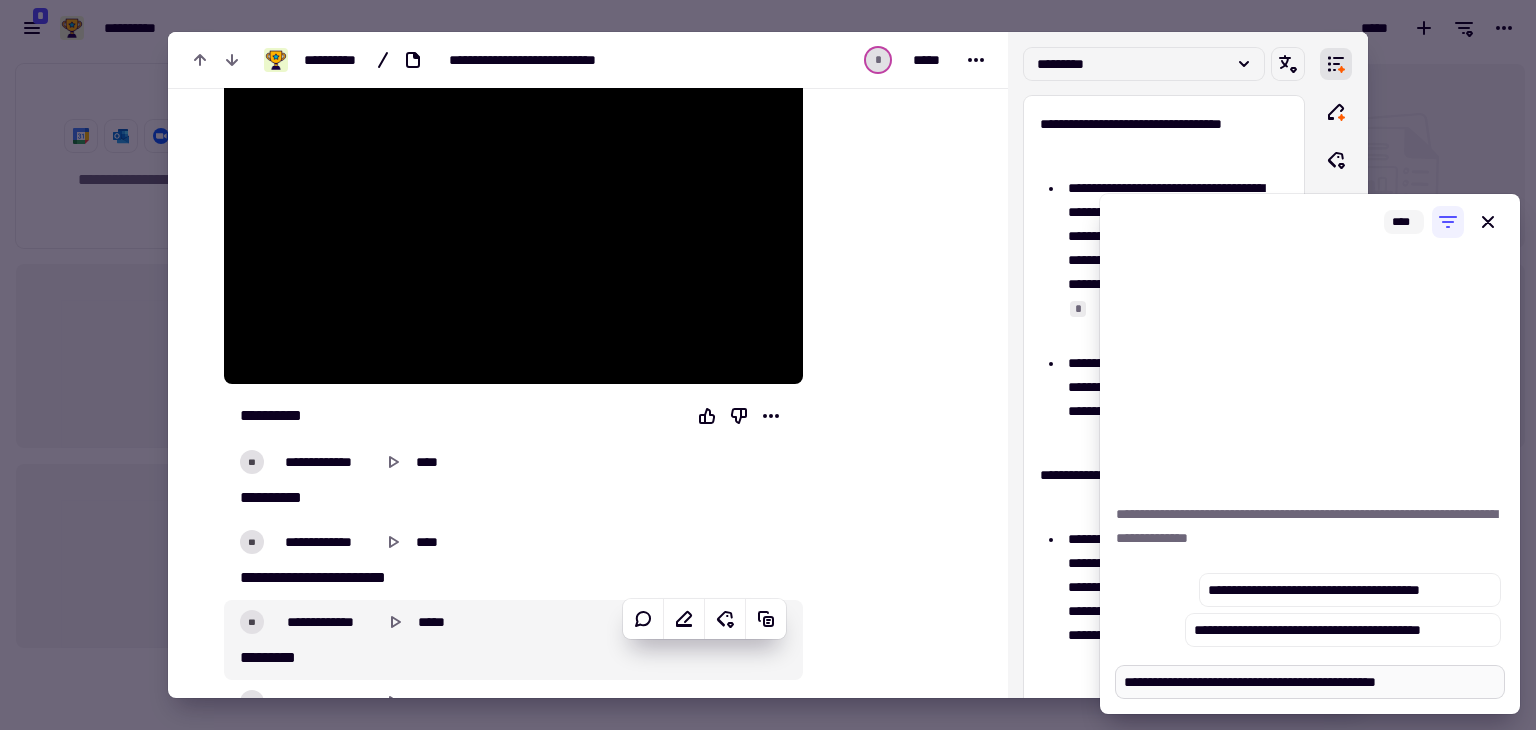 type on "*" 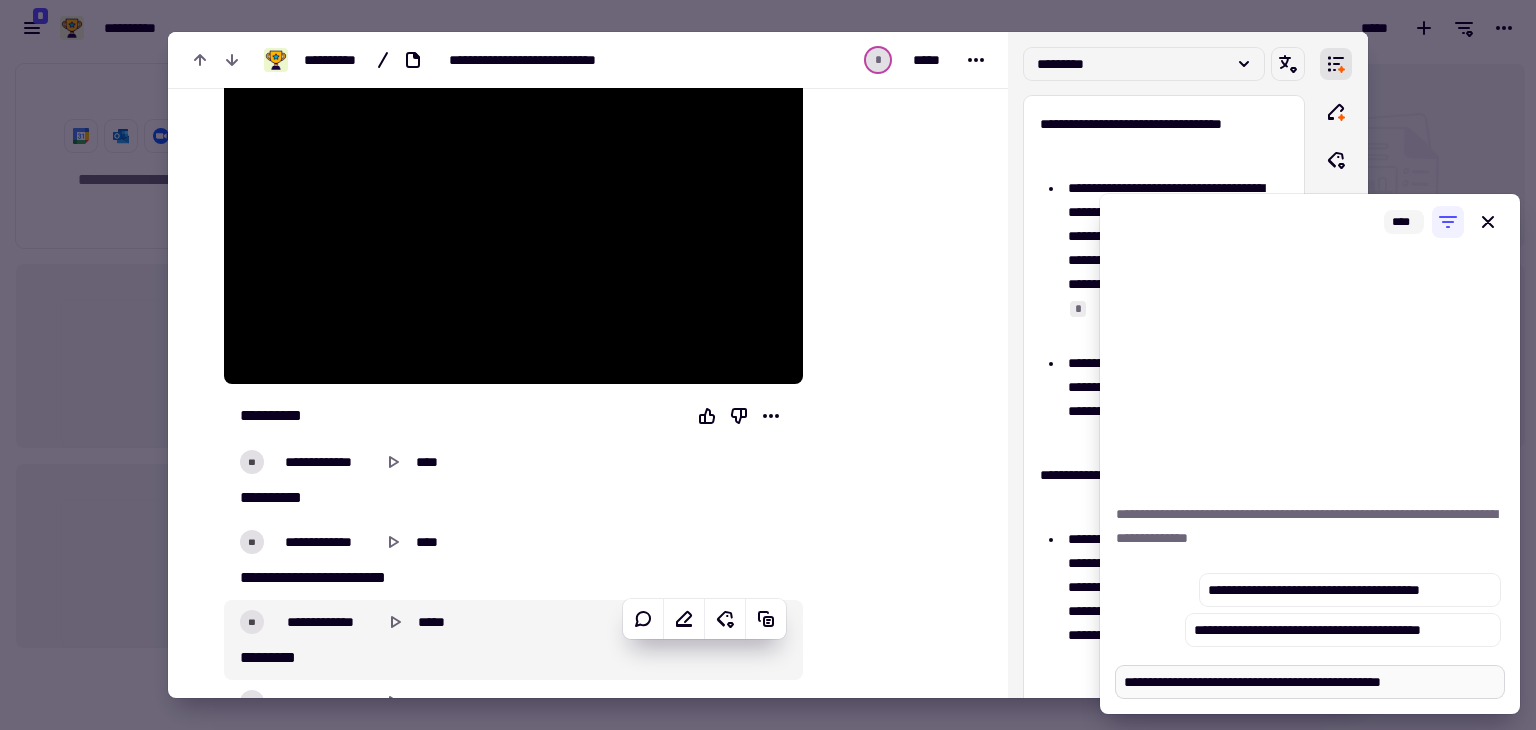 type on "*" 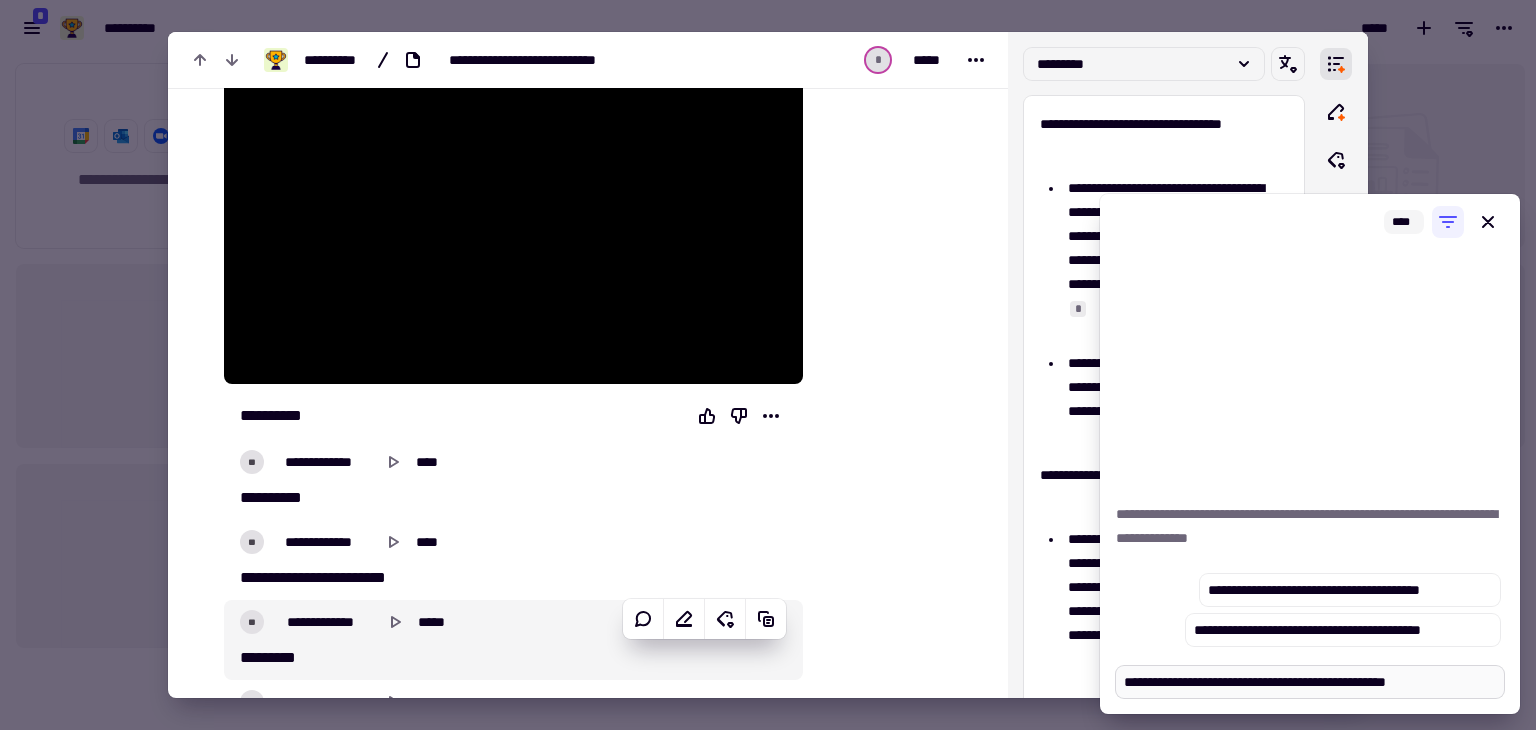 type on "*" 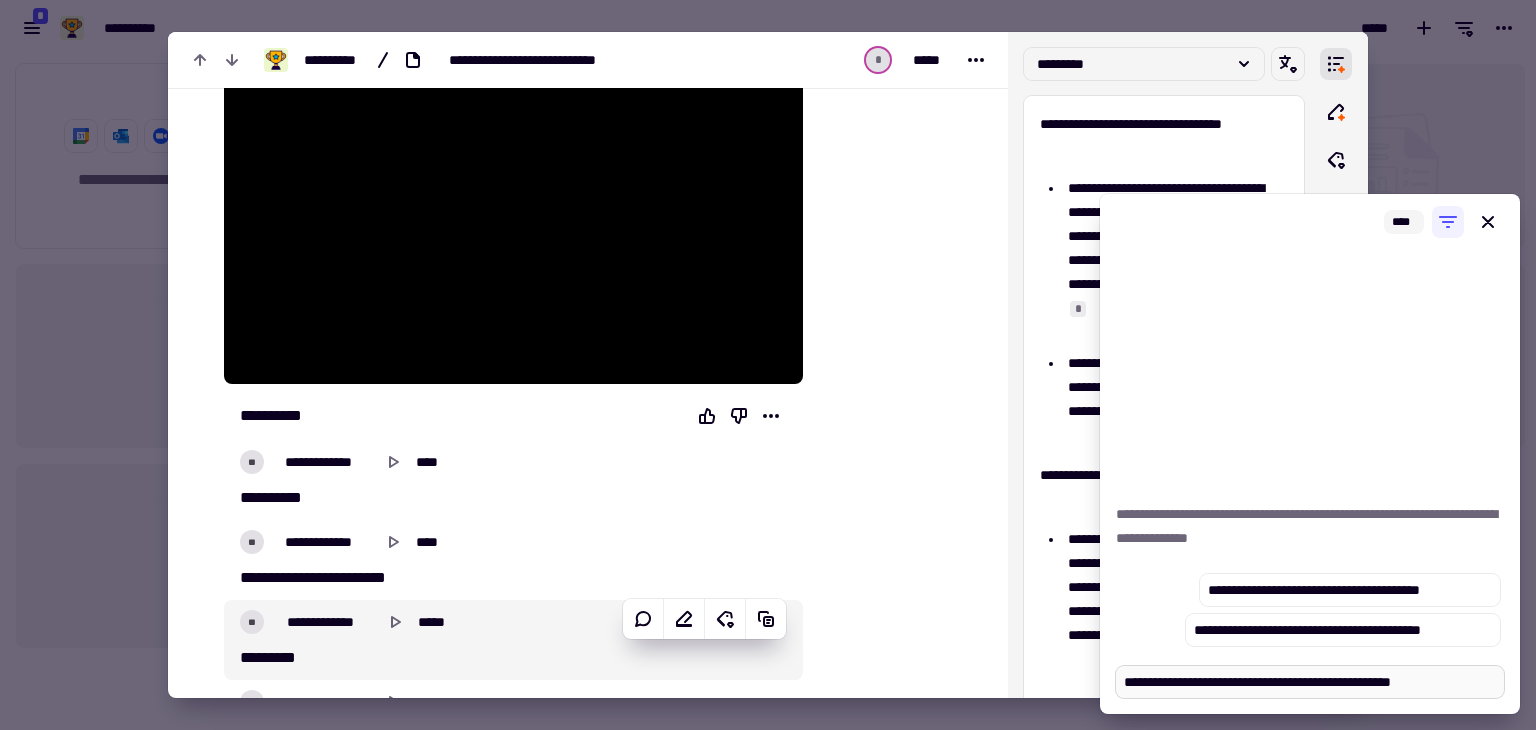 type on "*" 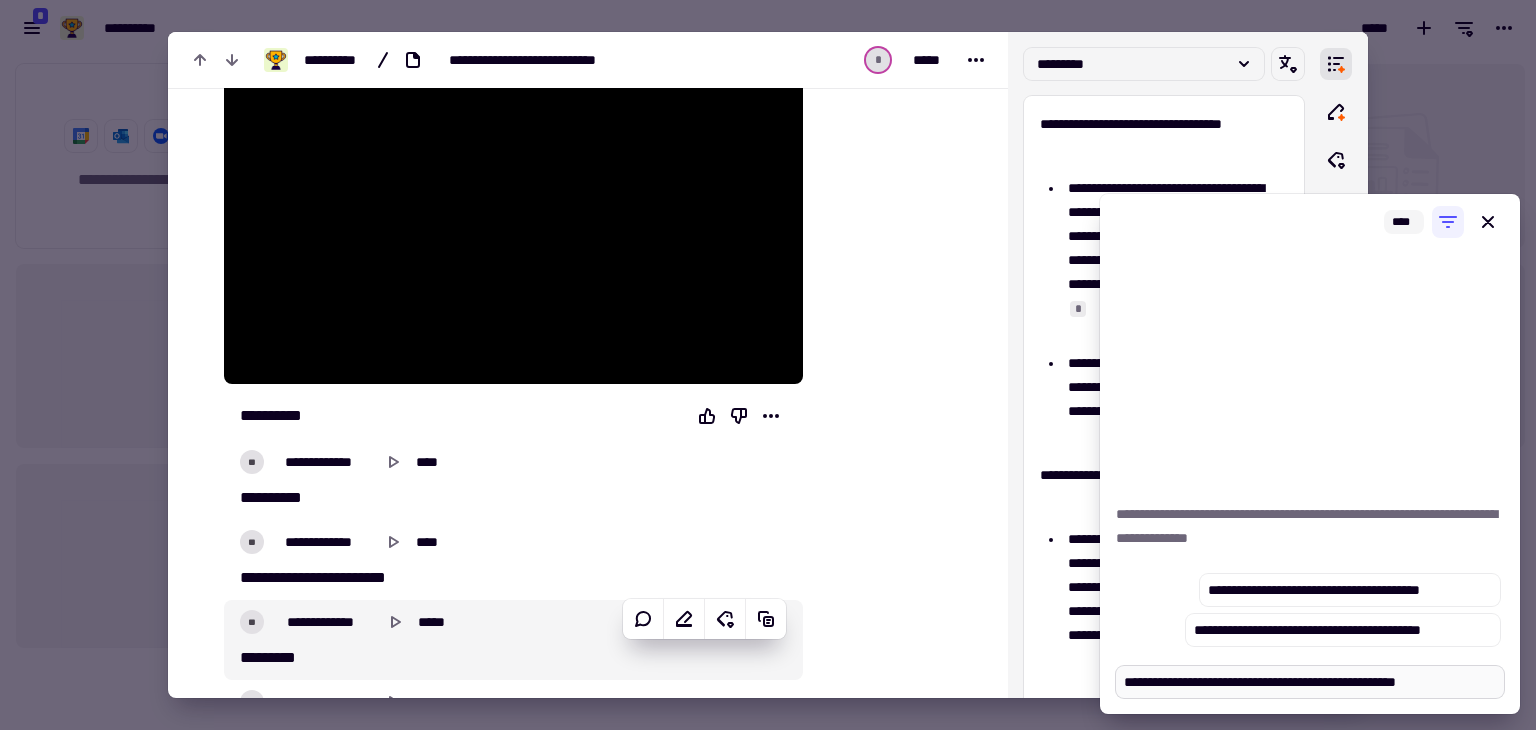 type on "*" 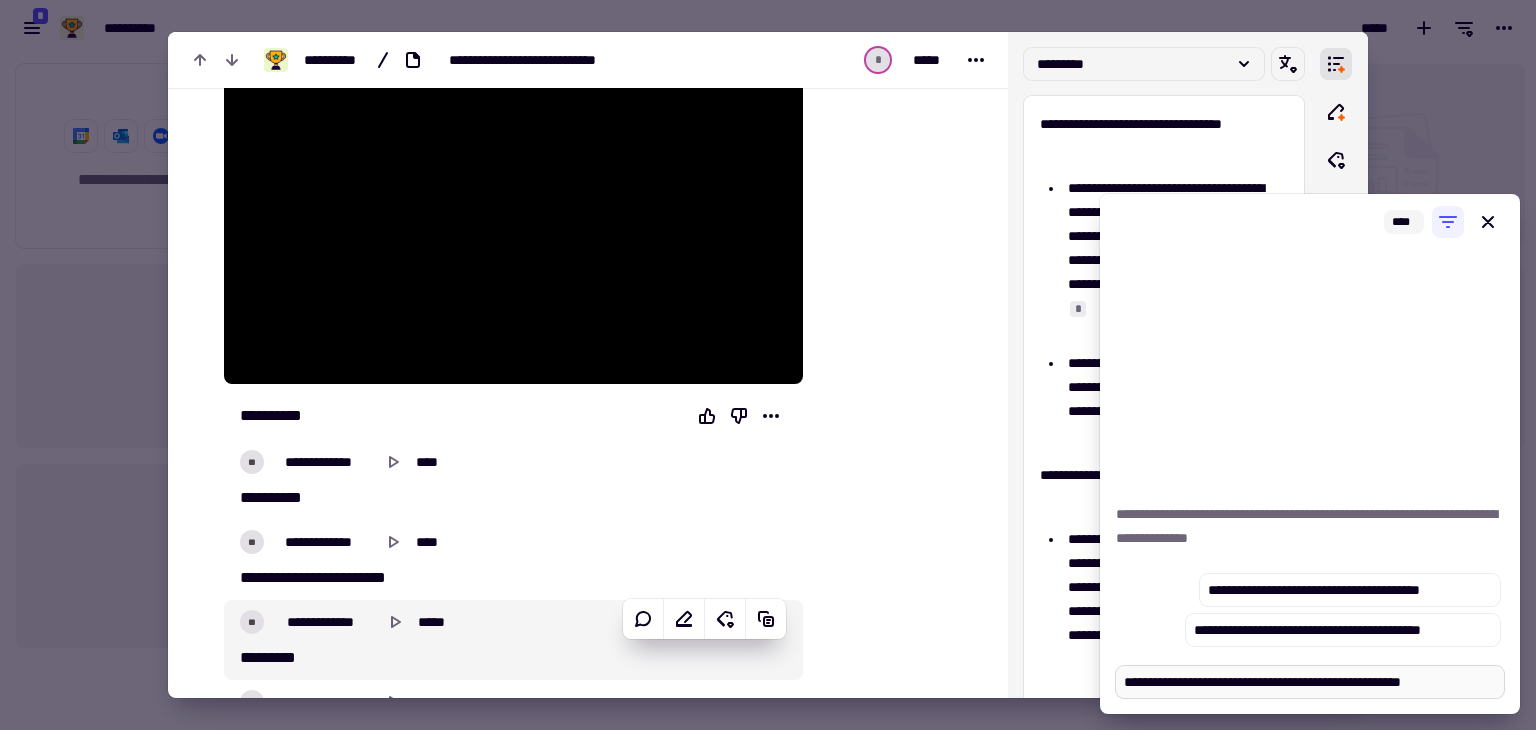 type on "*" 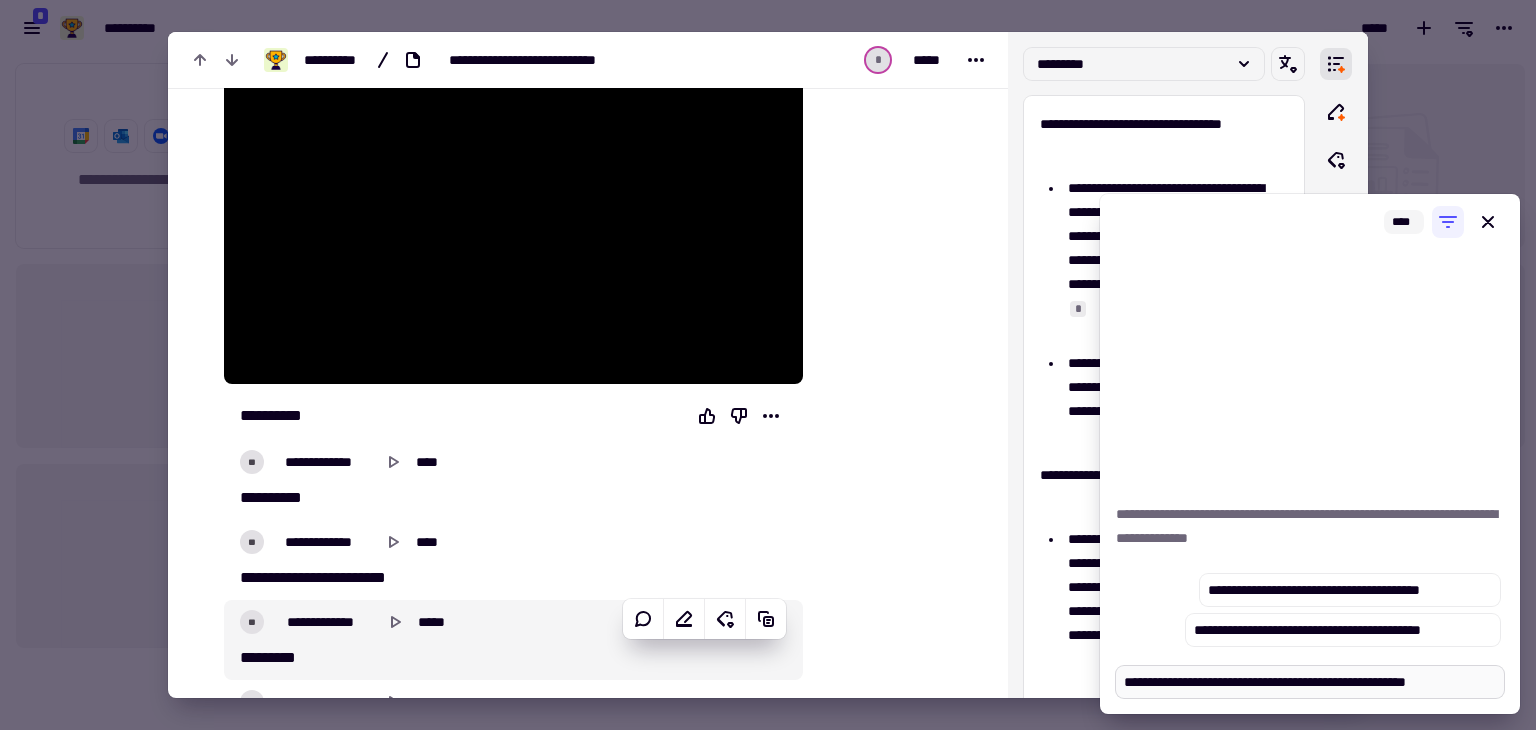 type on "*" 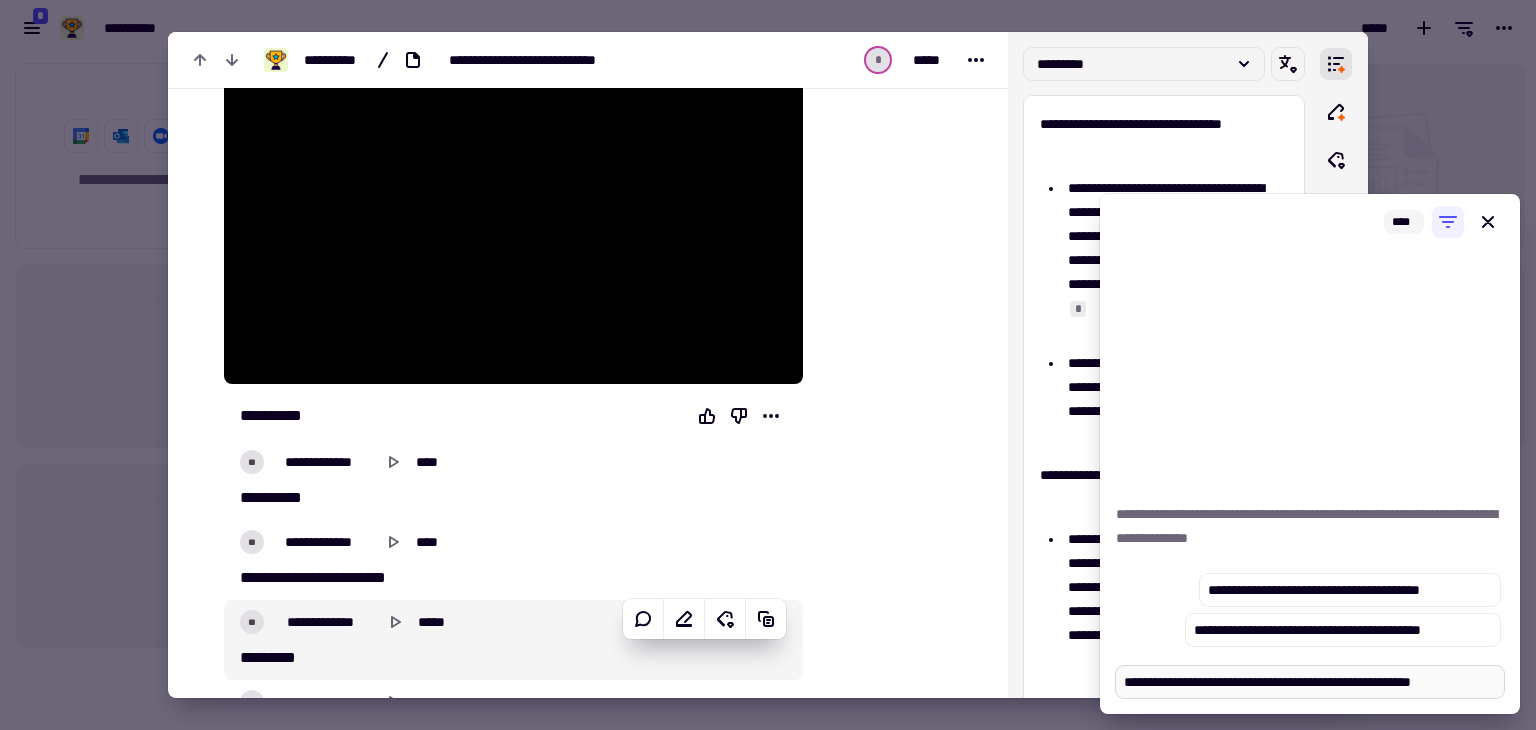 type on "*" 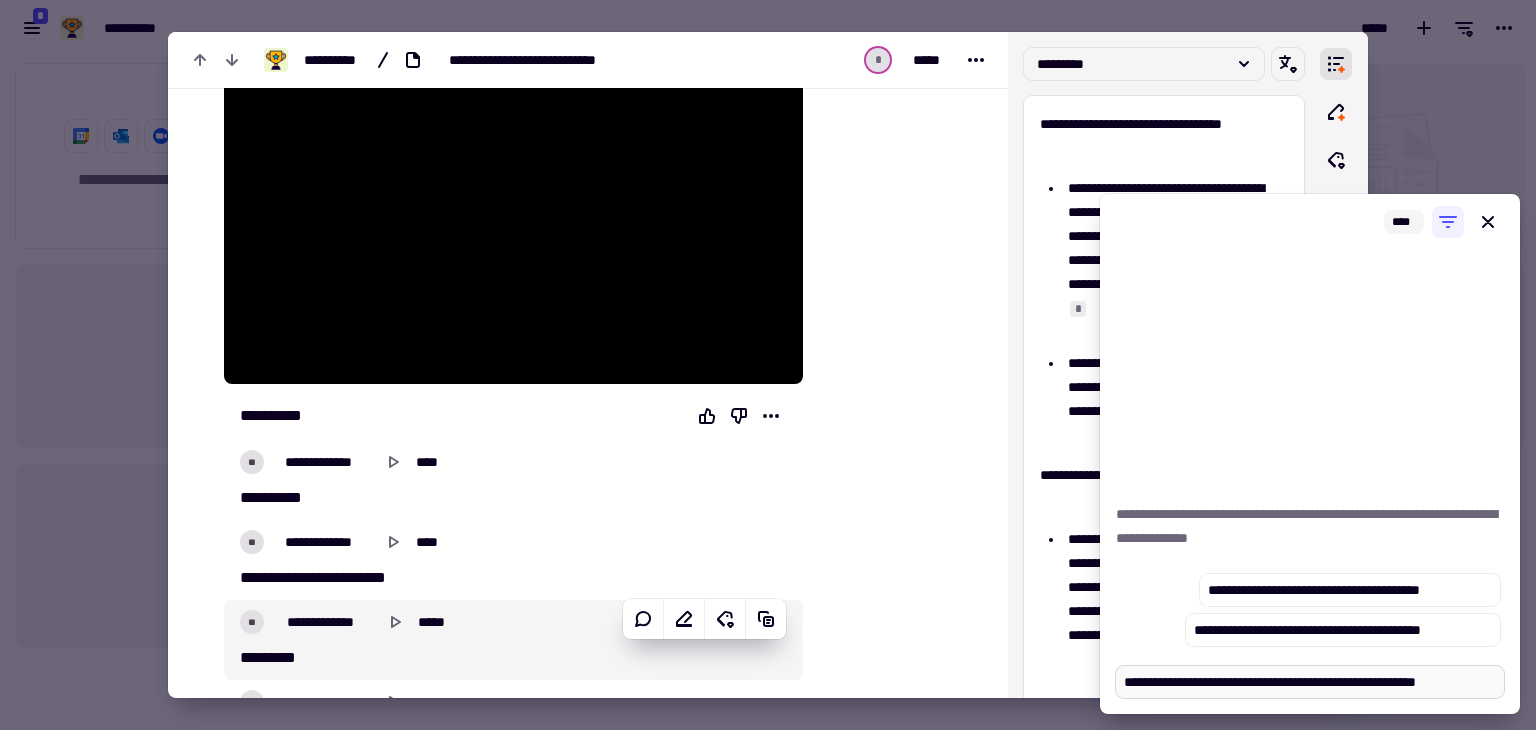 type on "**********" 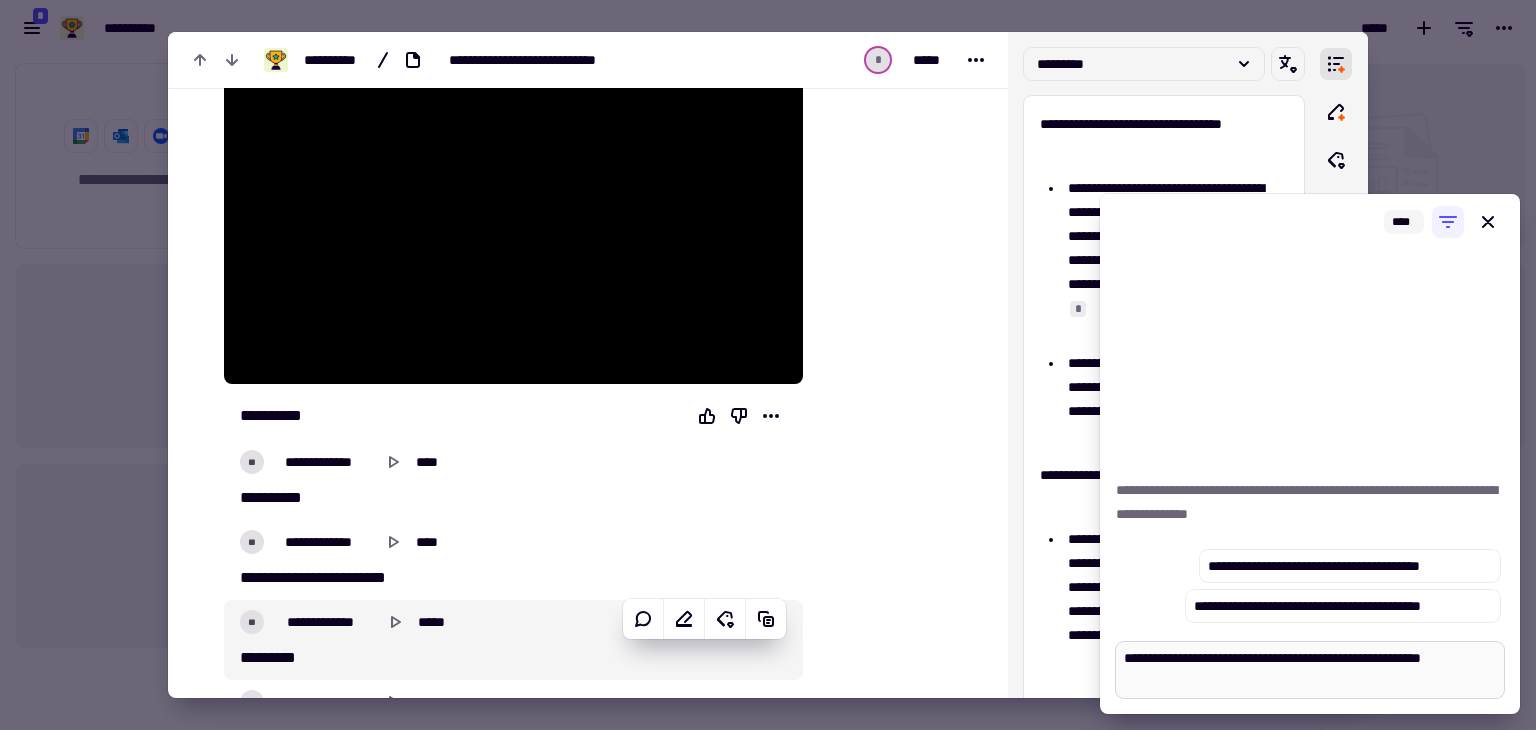 type on "*" 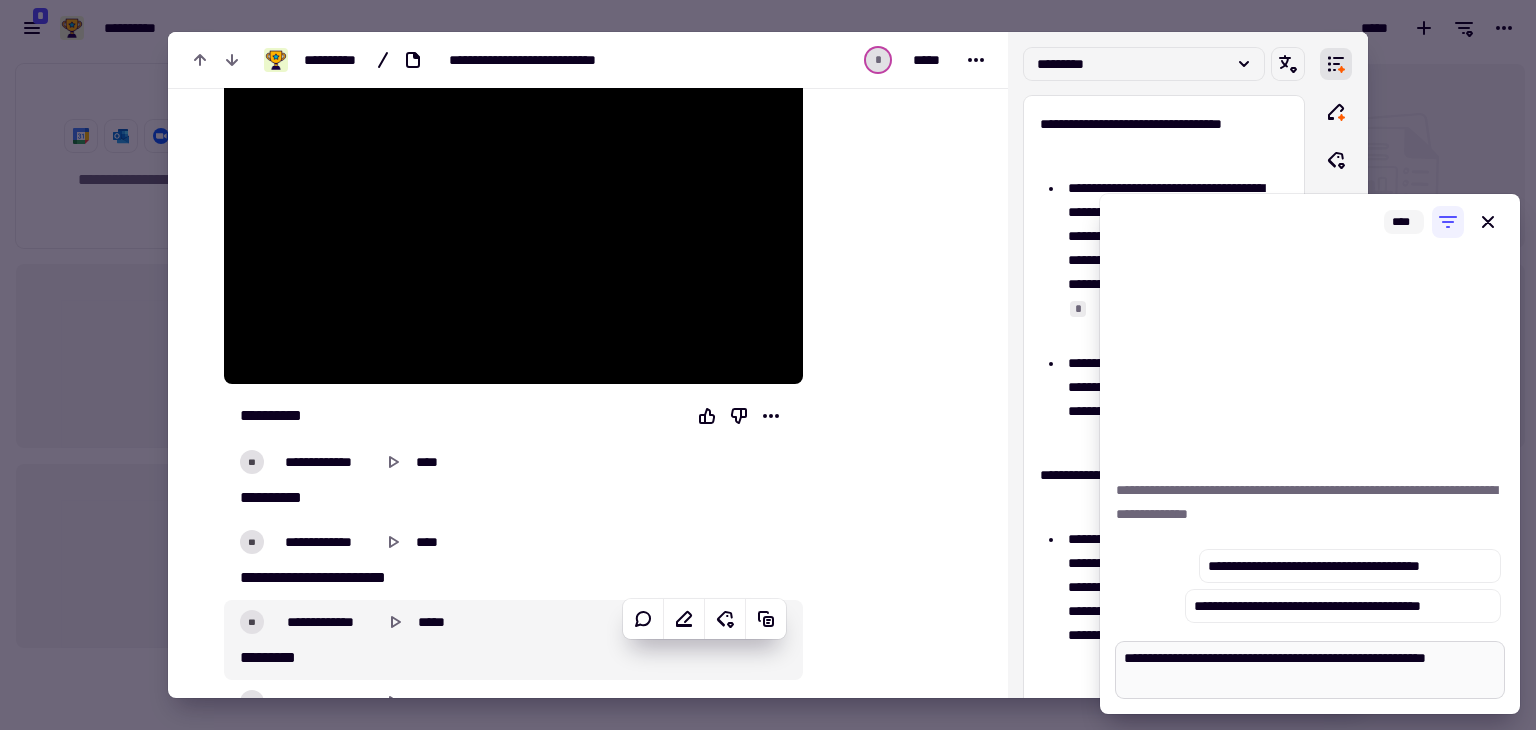 type on "*" 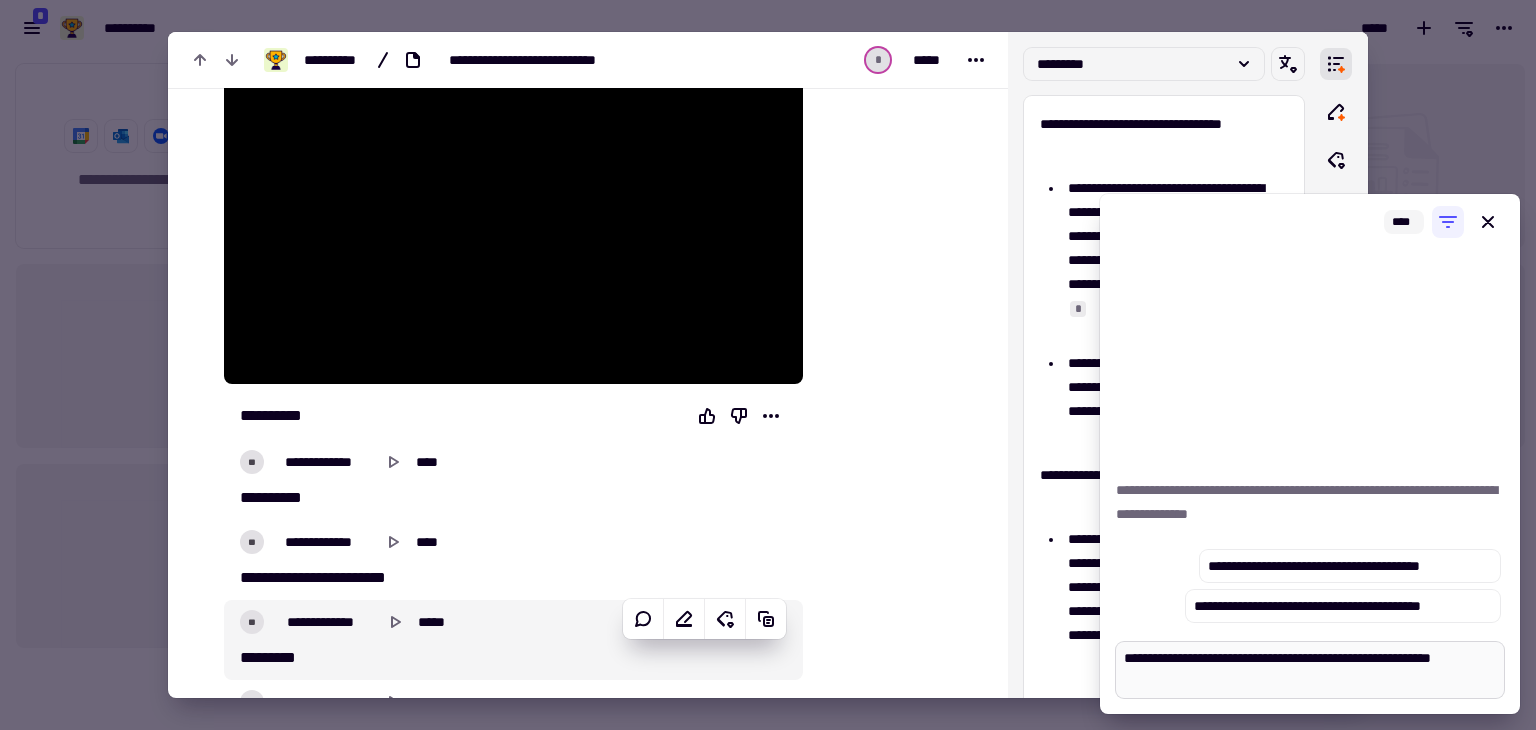 type on "*" 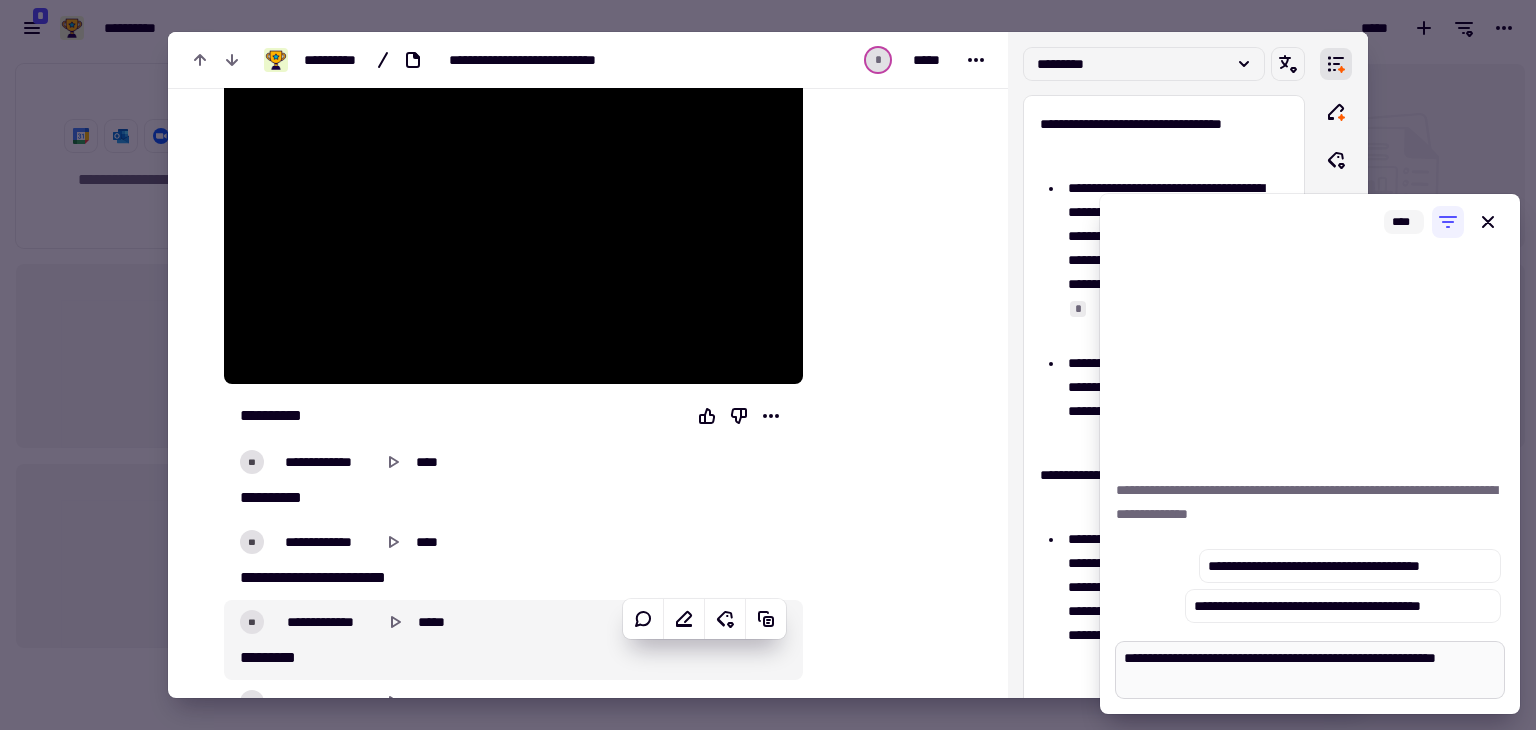 type on "*" 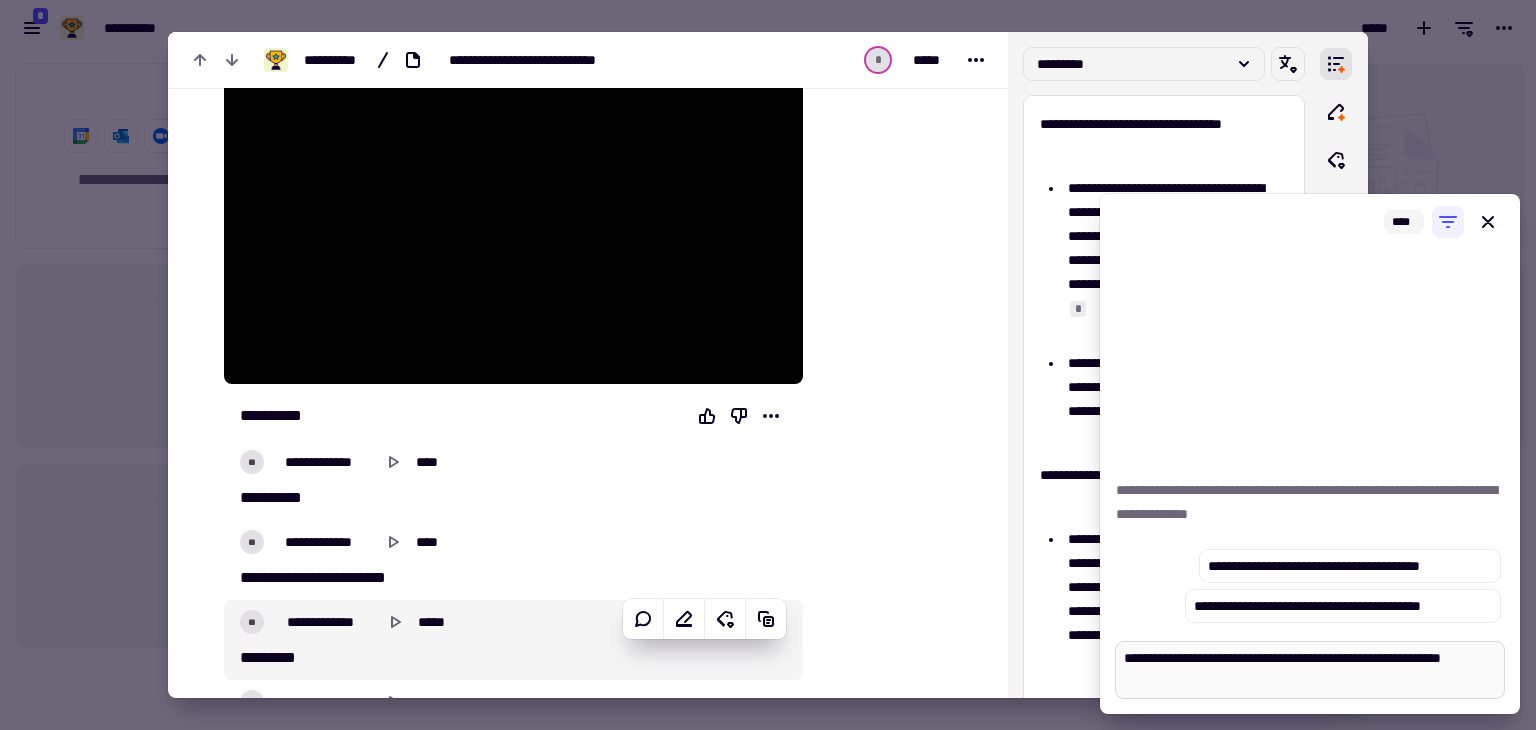type on "*" 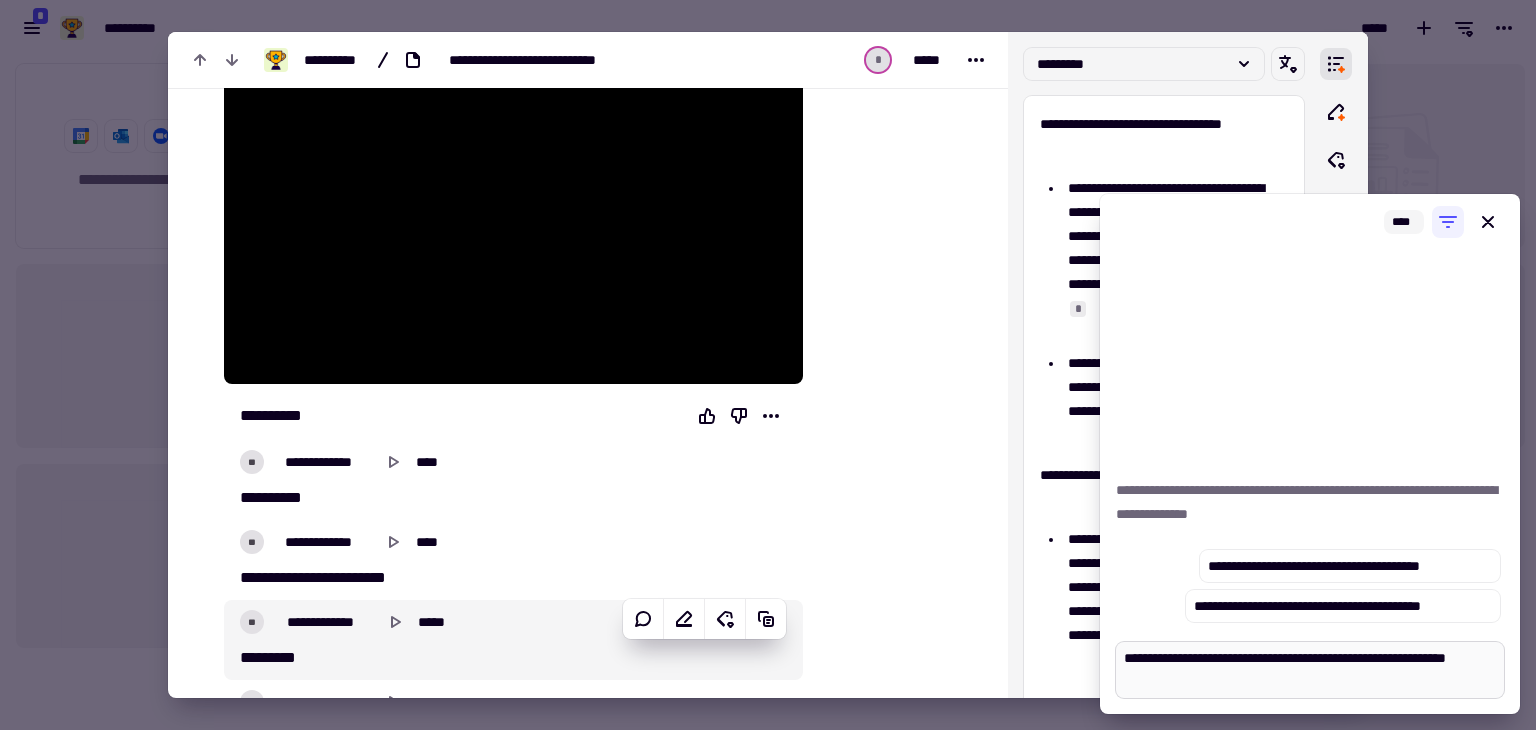 type on "*" 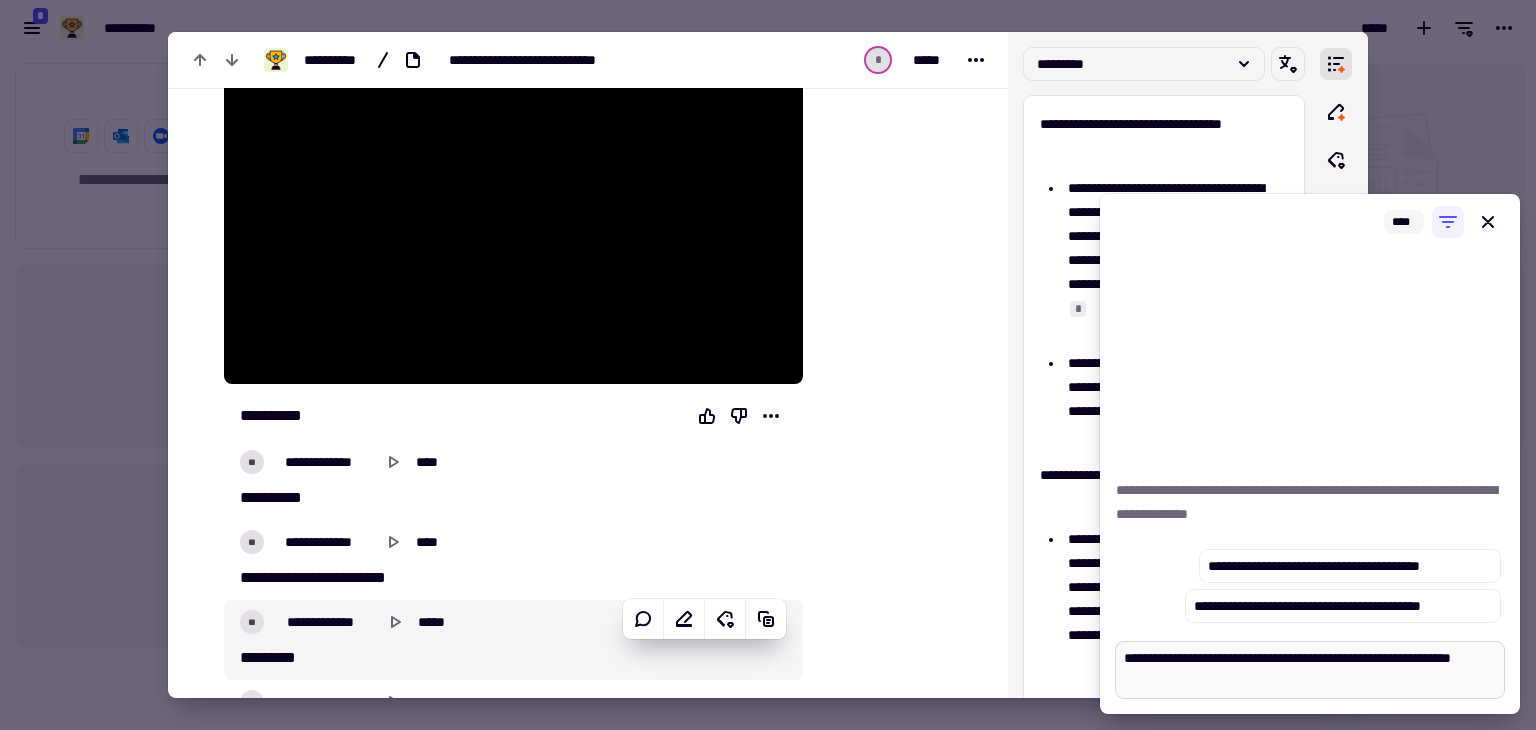 type on "*" 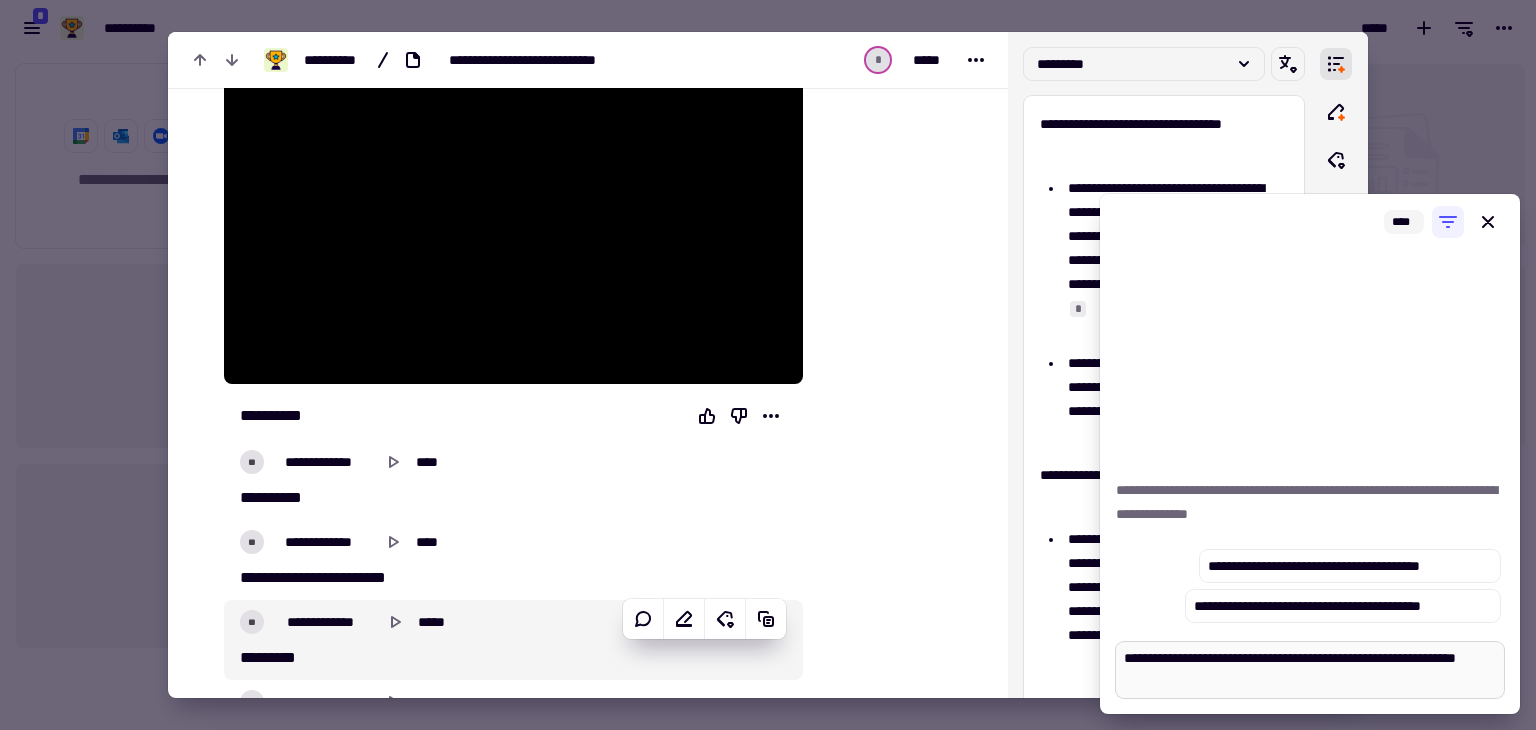 type on "**********" 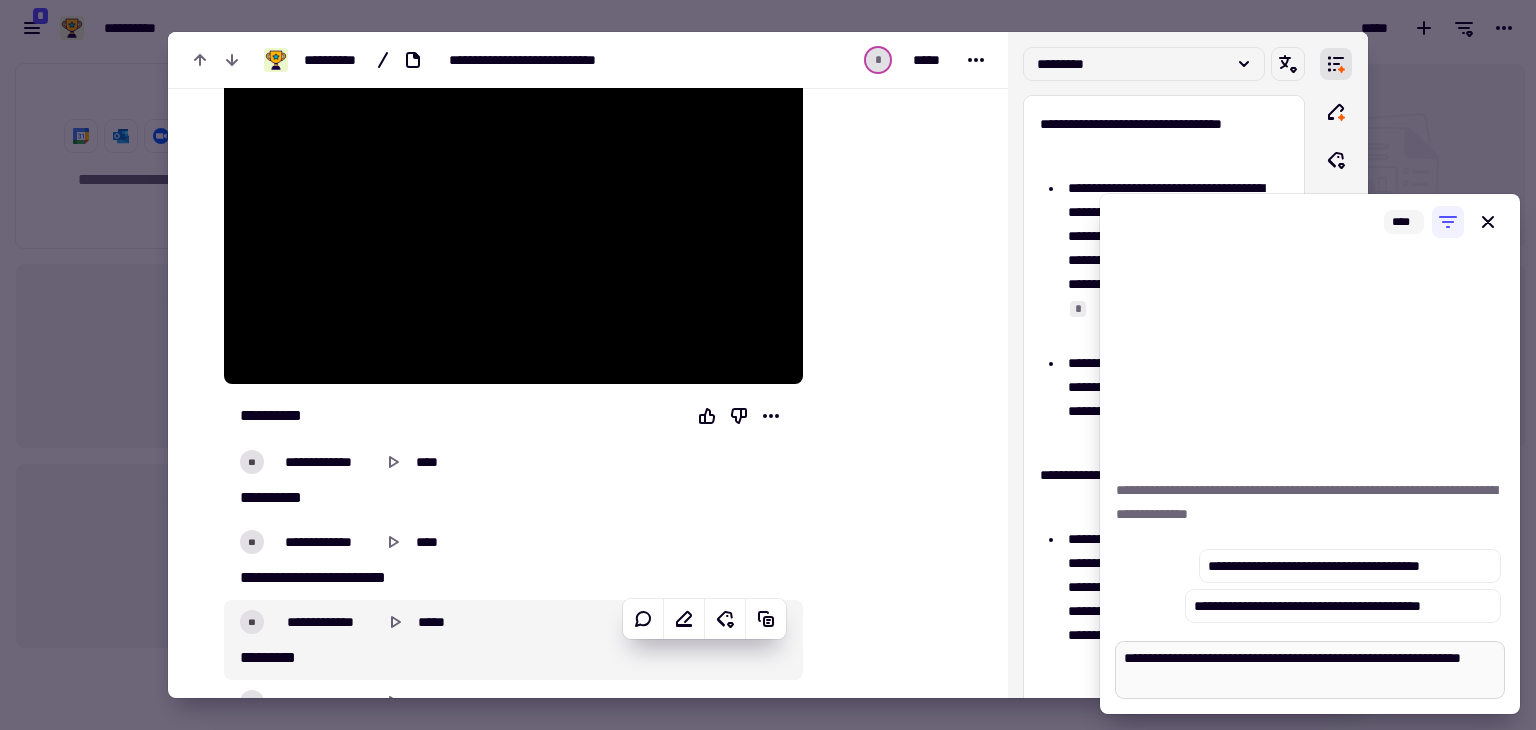 type on "*" 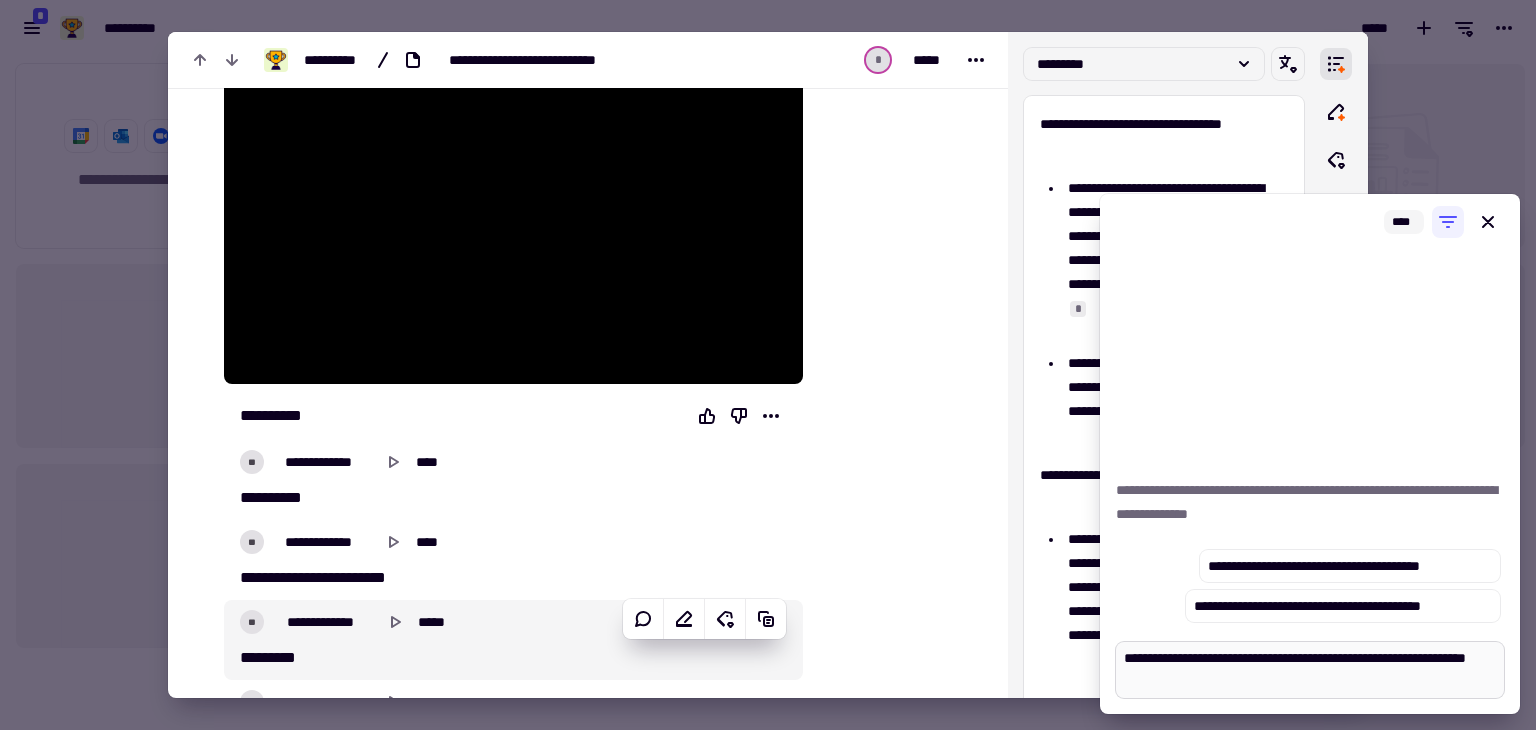 type on "*" 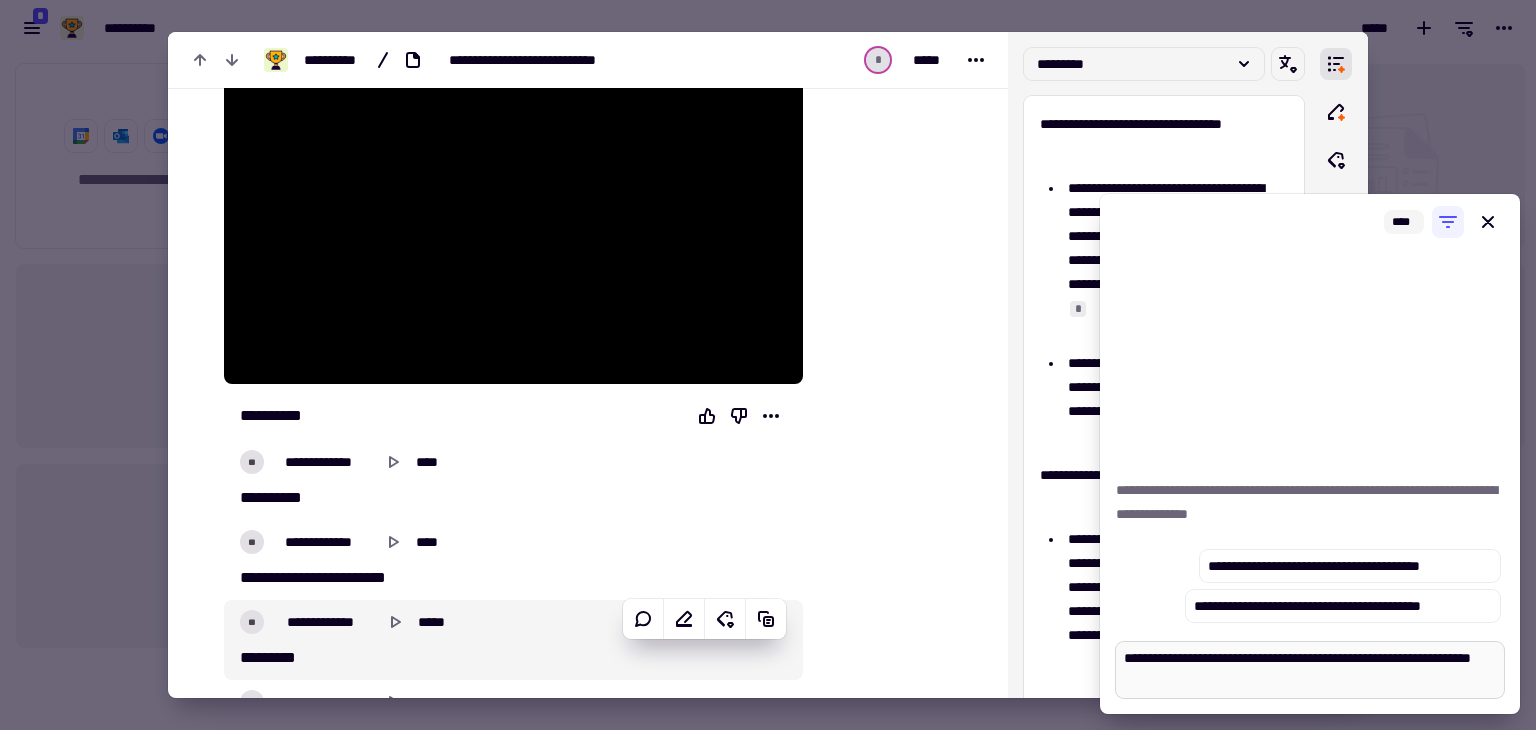 type on "*" 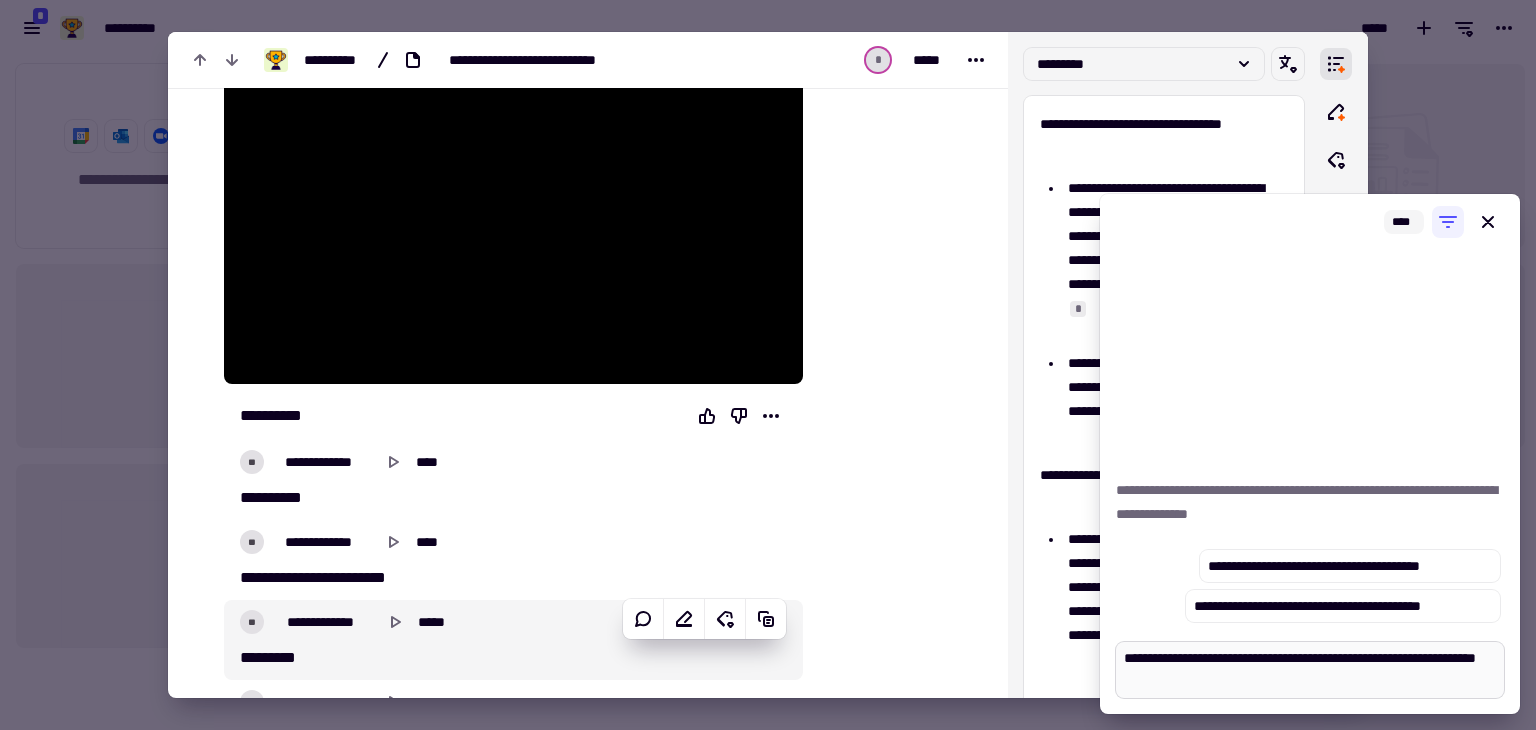 type on "*" 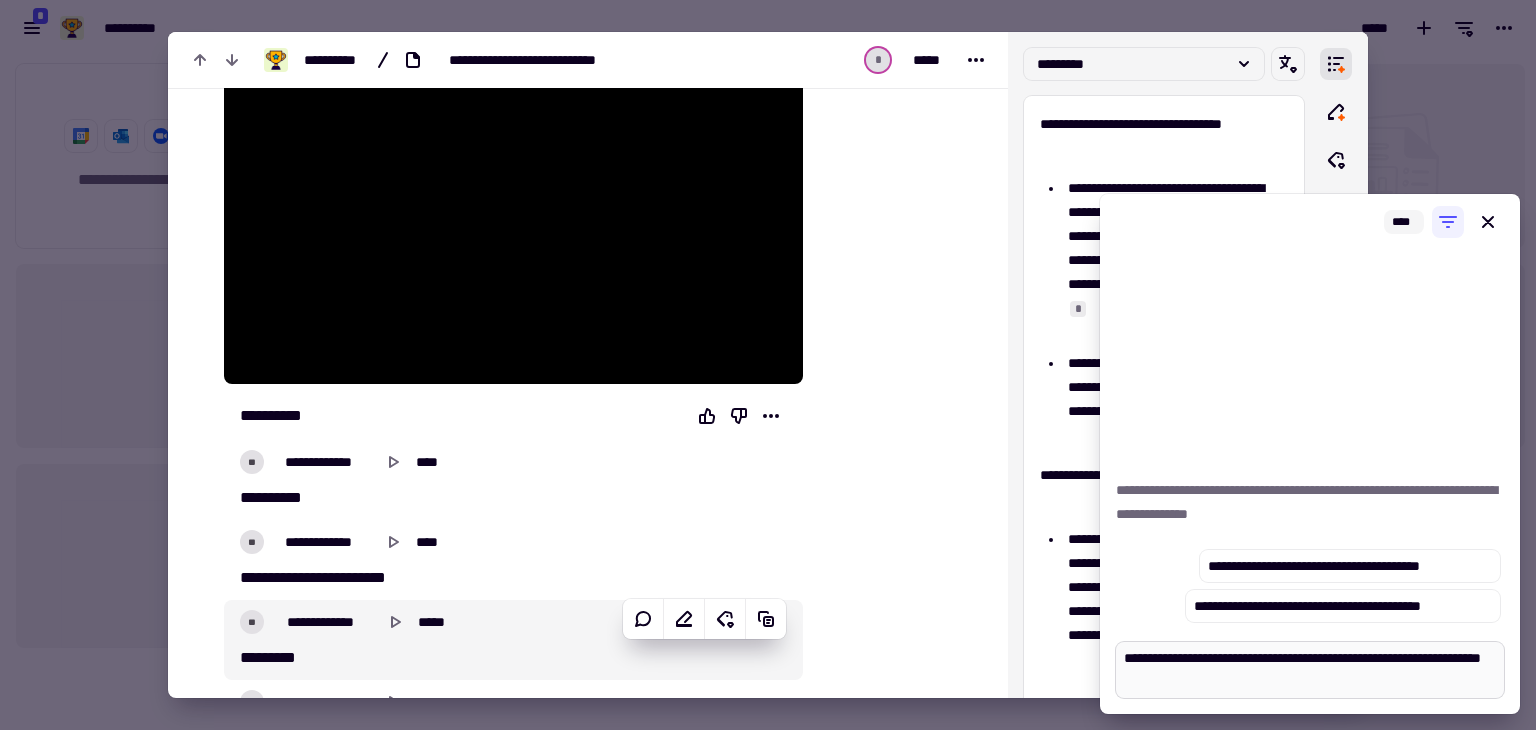 type on "*" 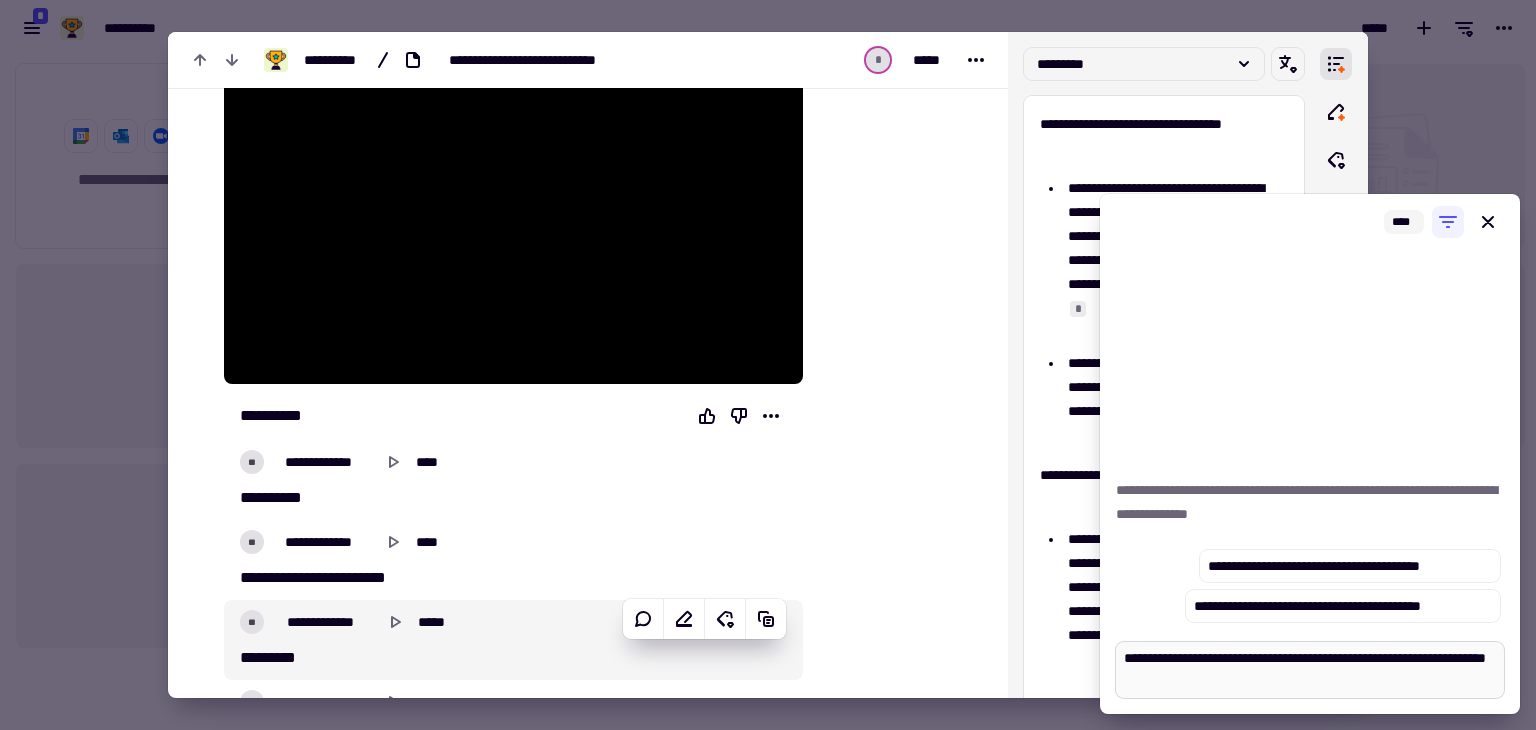 type on "*" 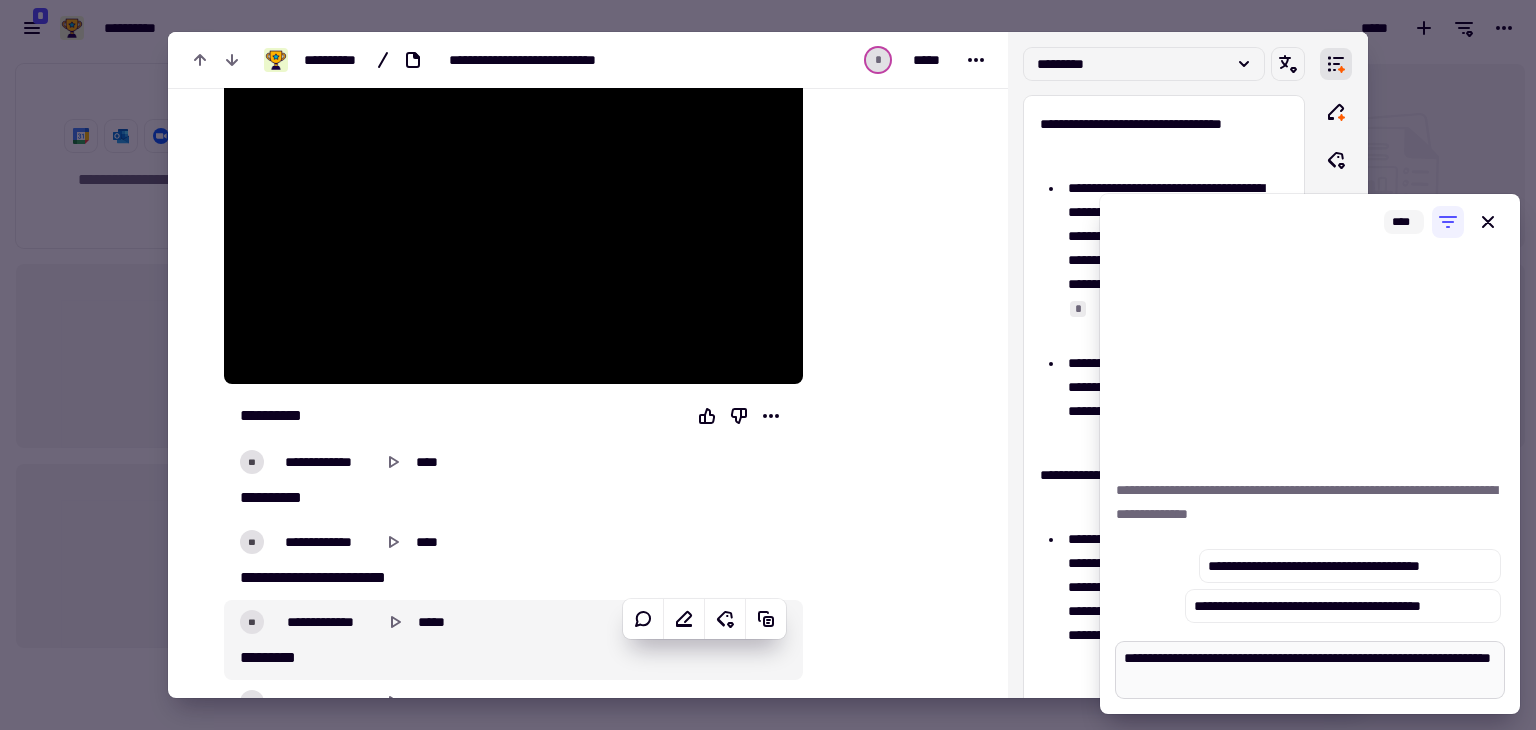 type on "*" 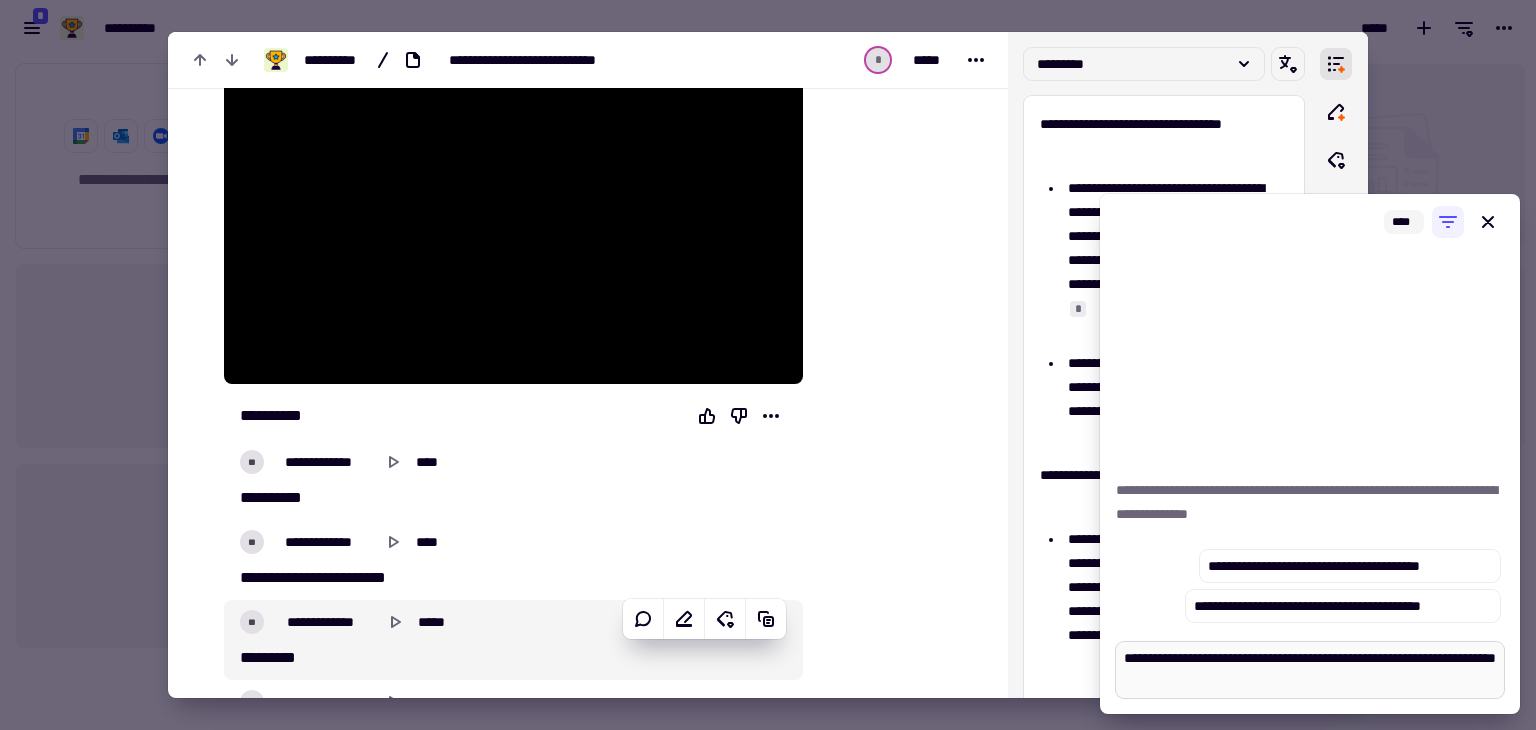 type on "*" 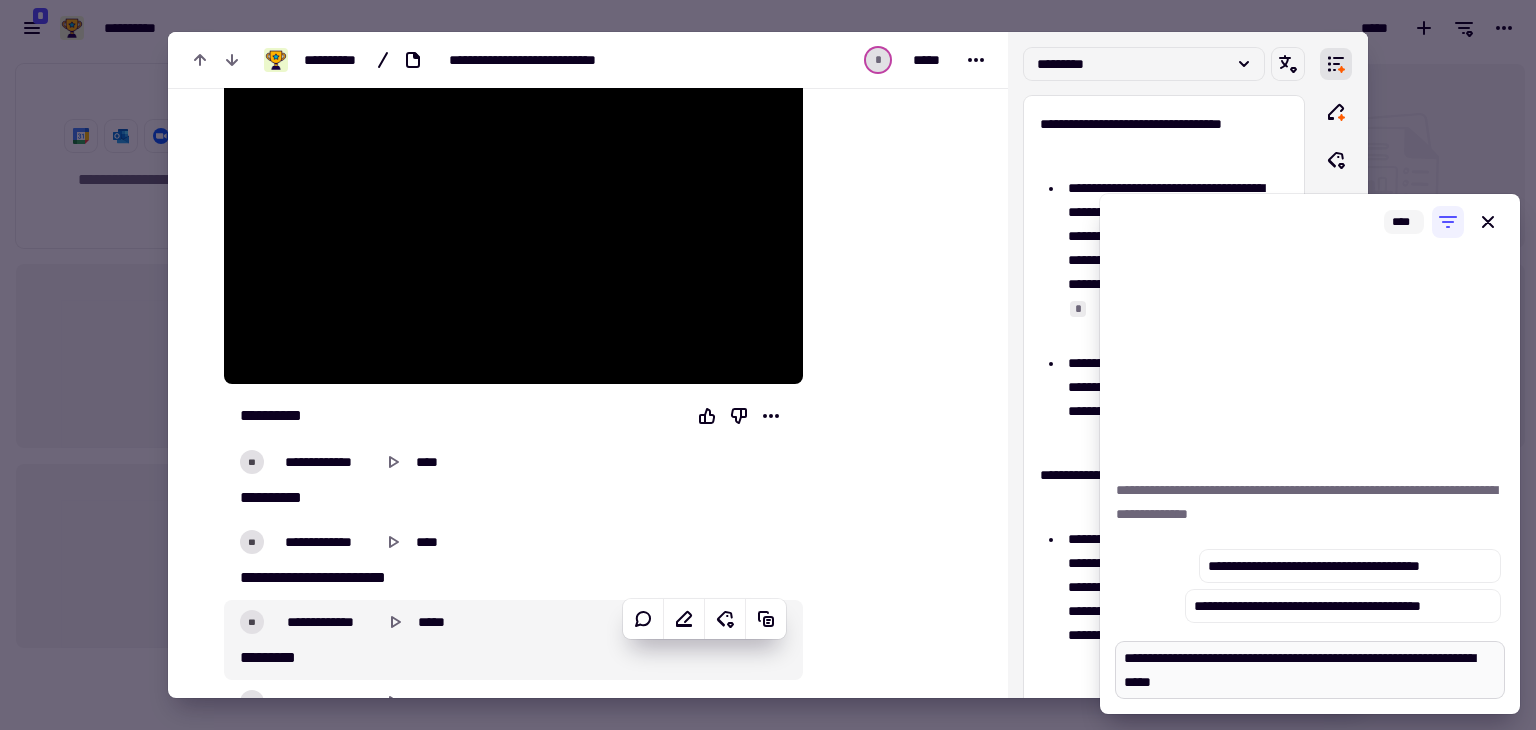 type on "*" 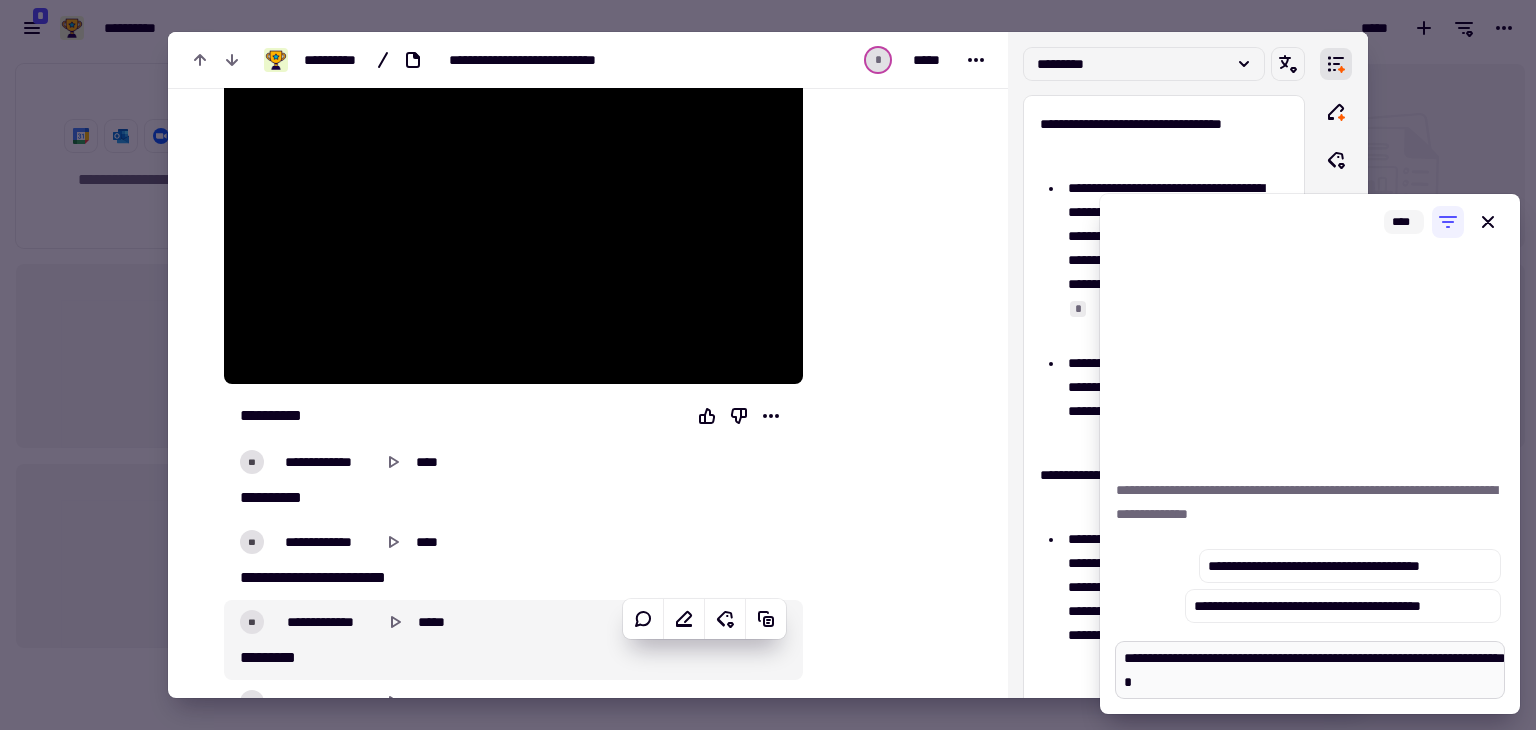 type on "*" 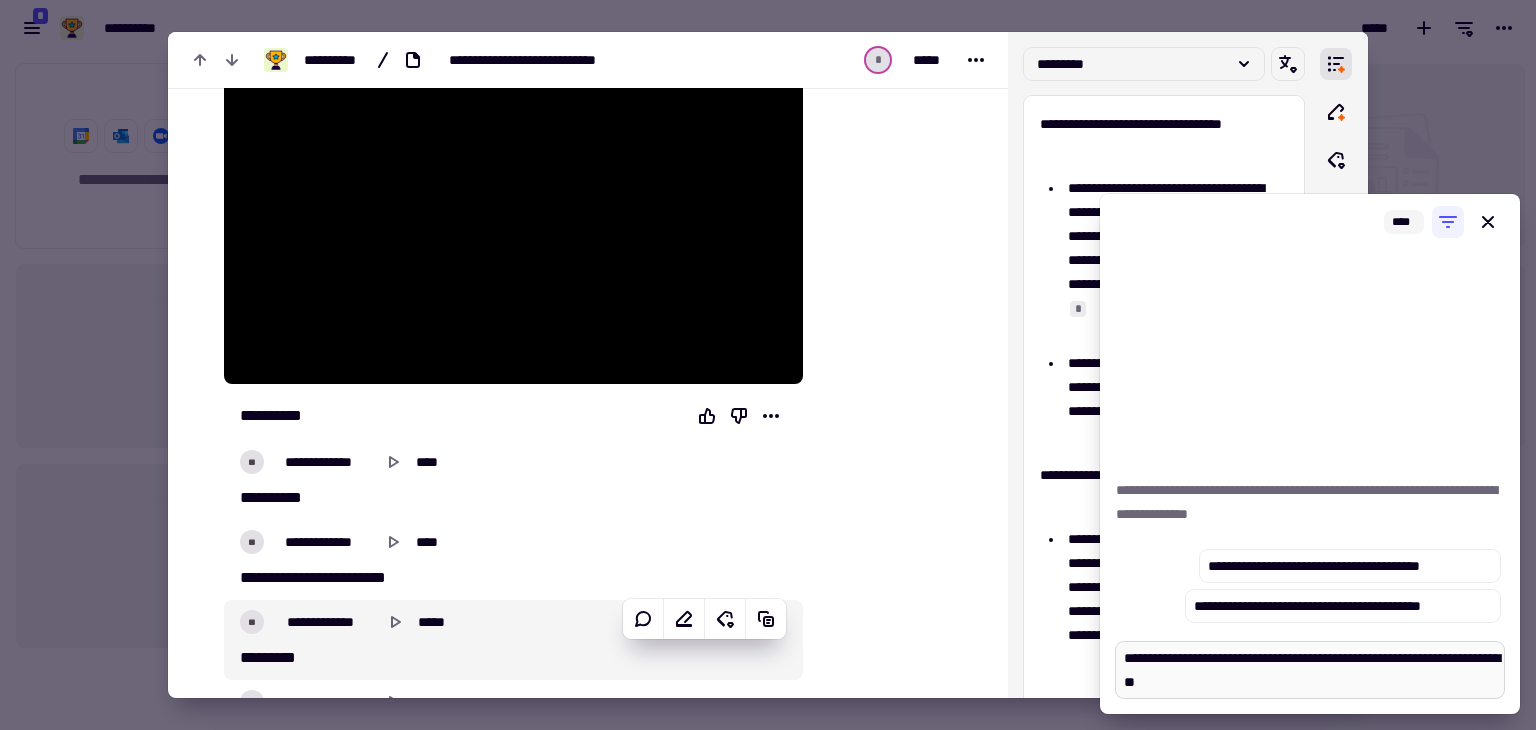 type on "*" 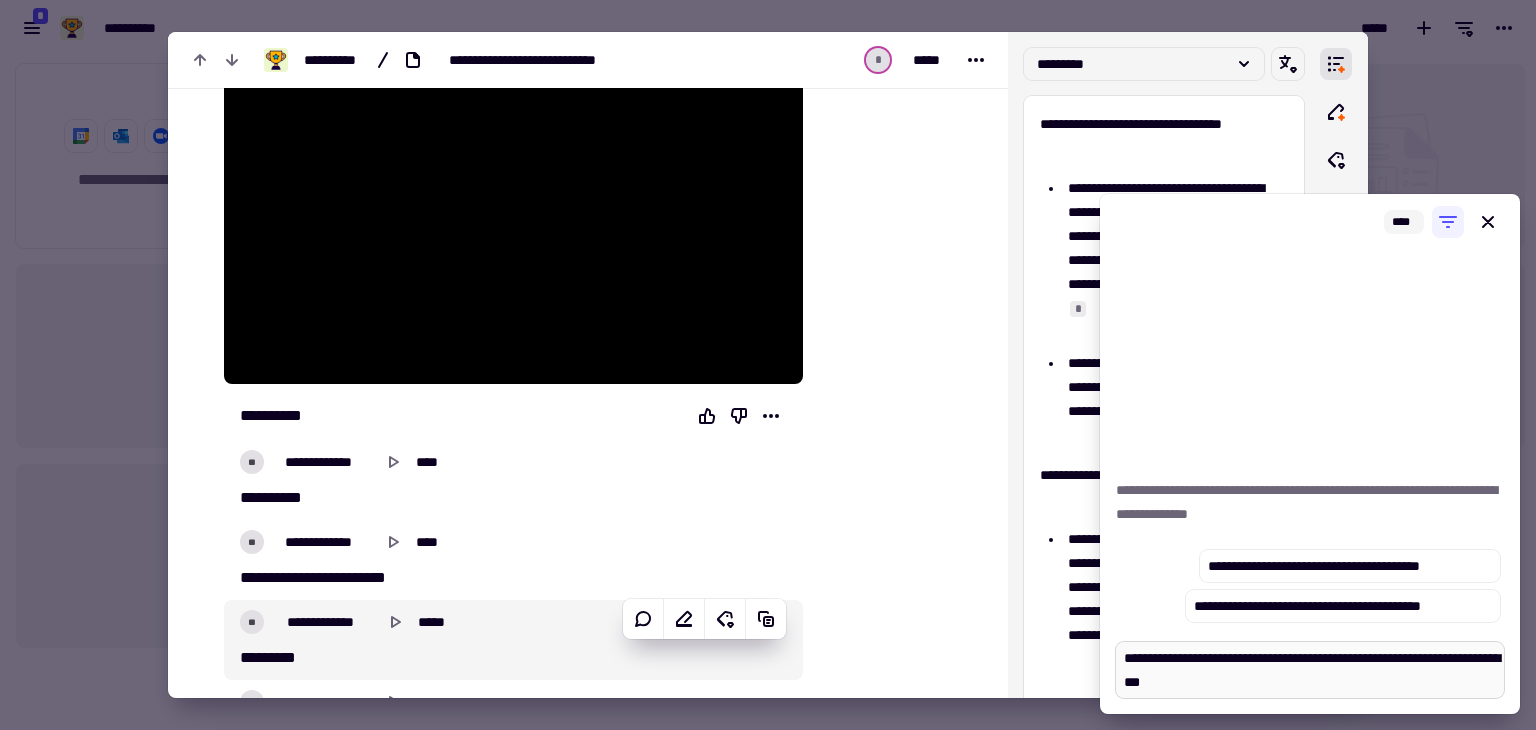 type on "*" 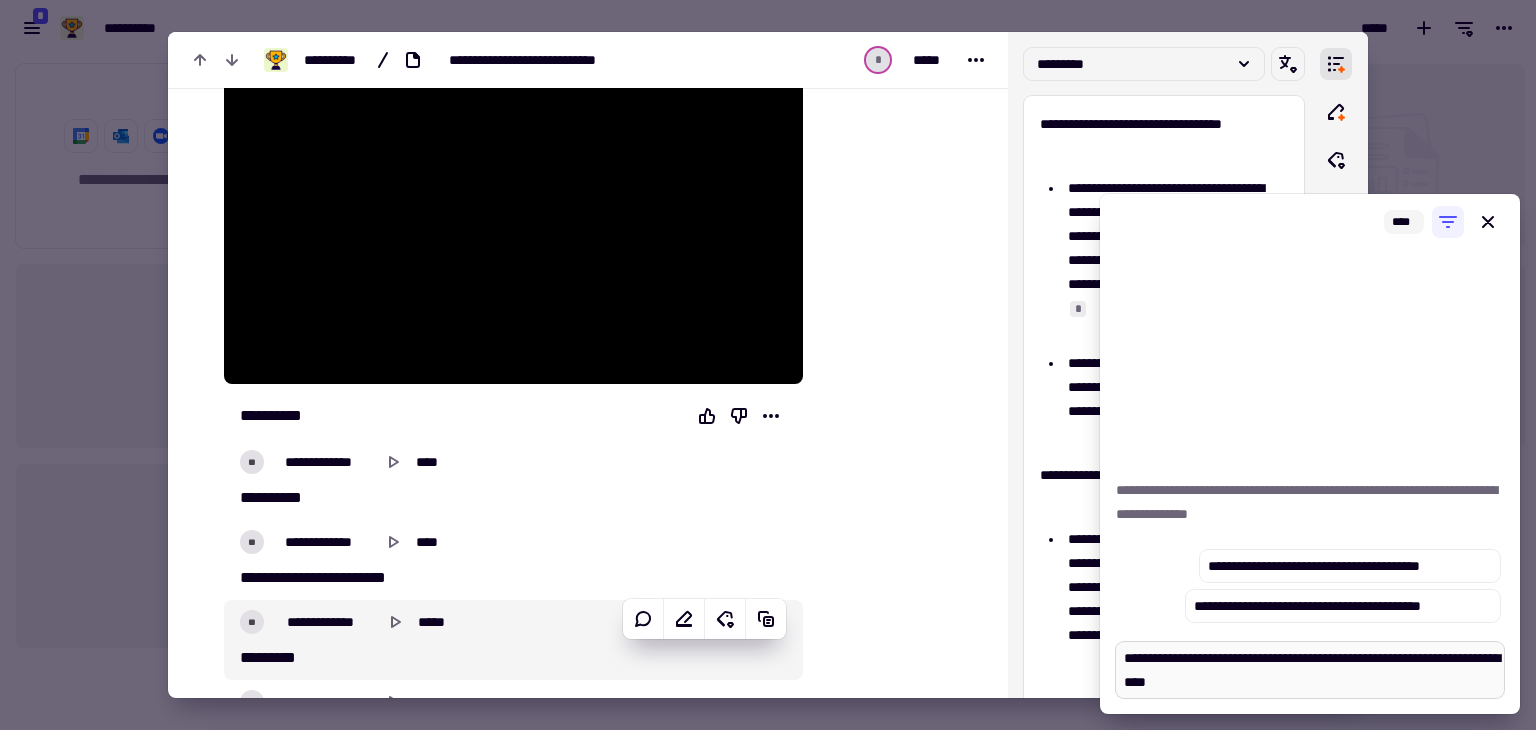 type on "*" 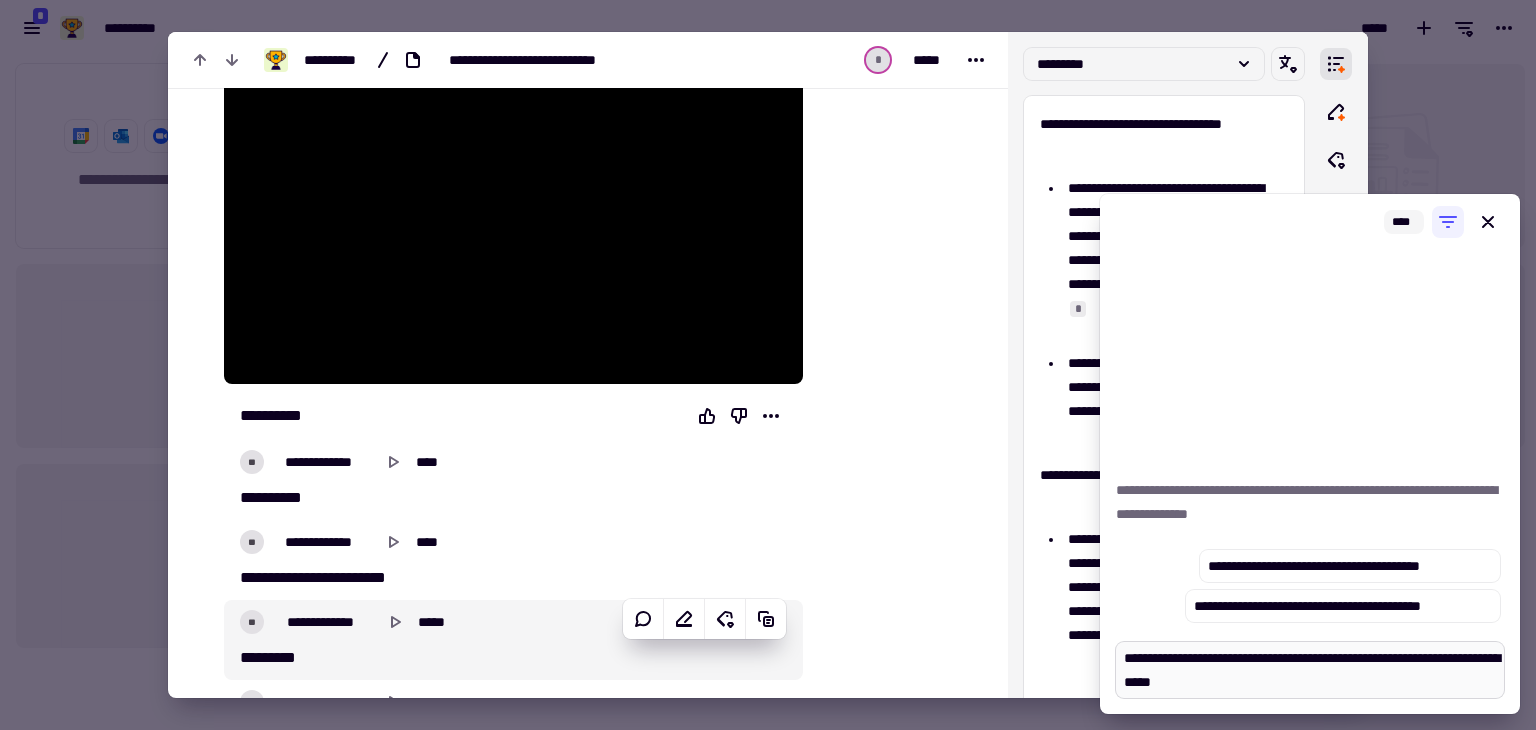 type on "*" 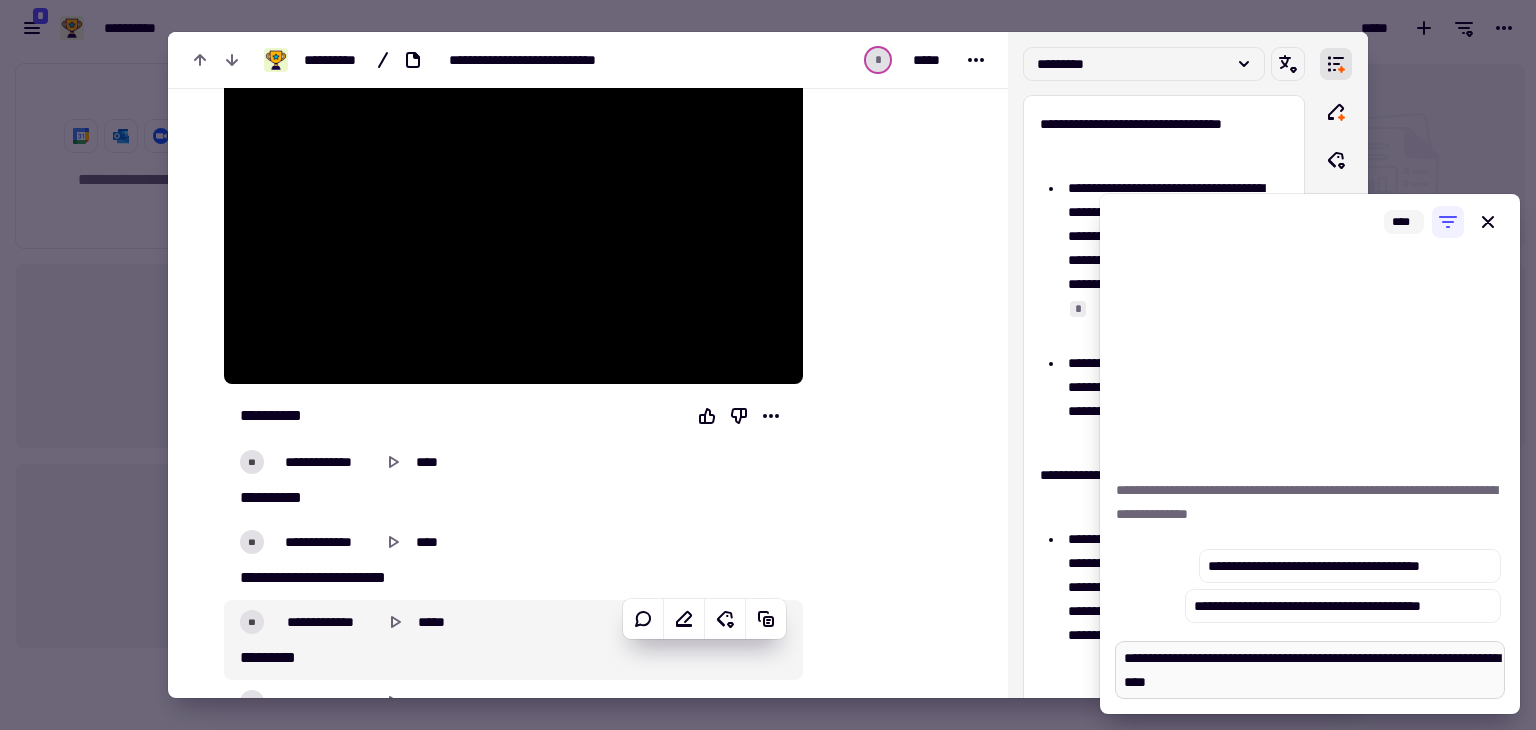 type on "*" 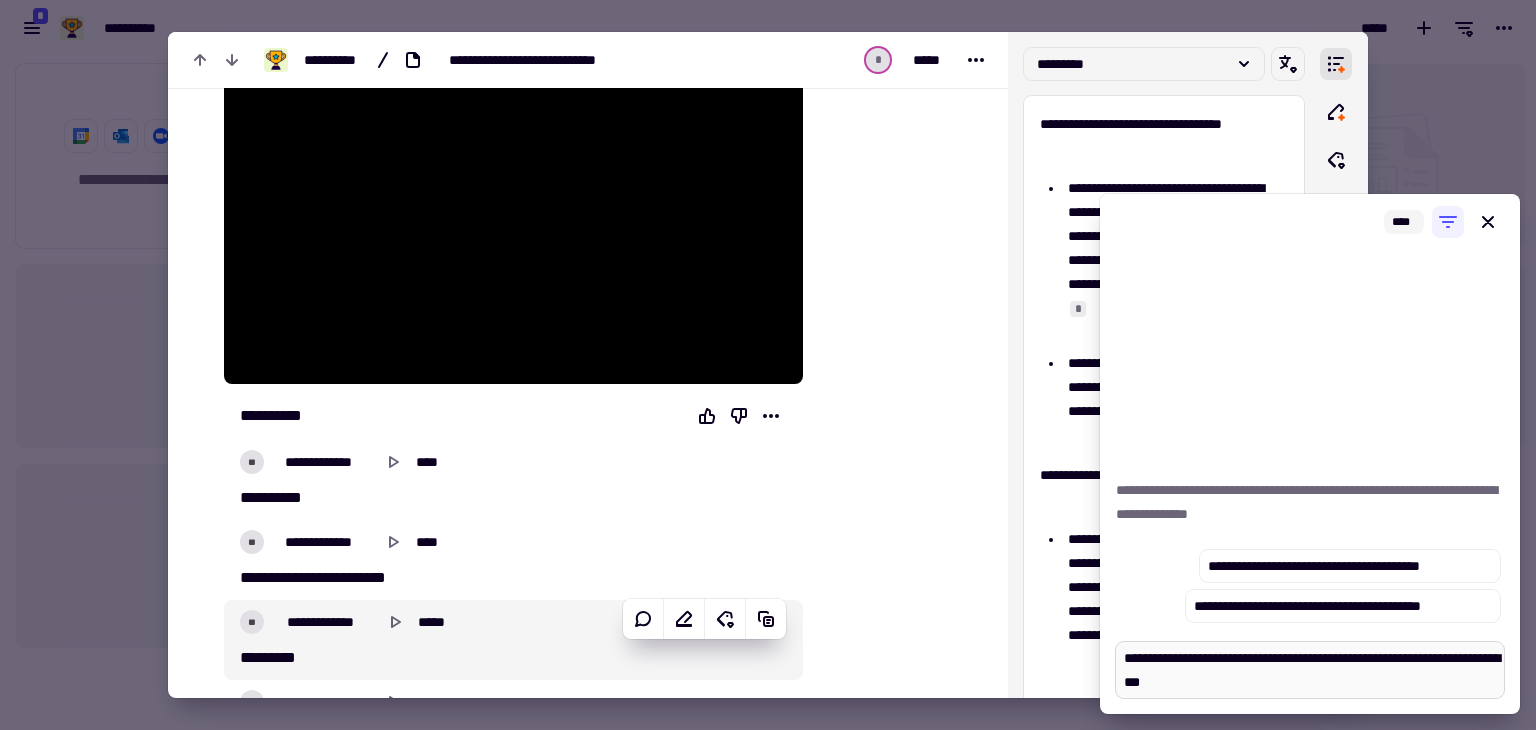 type on "*" 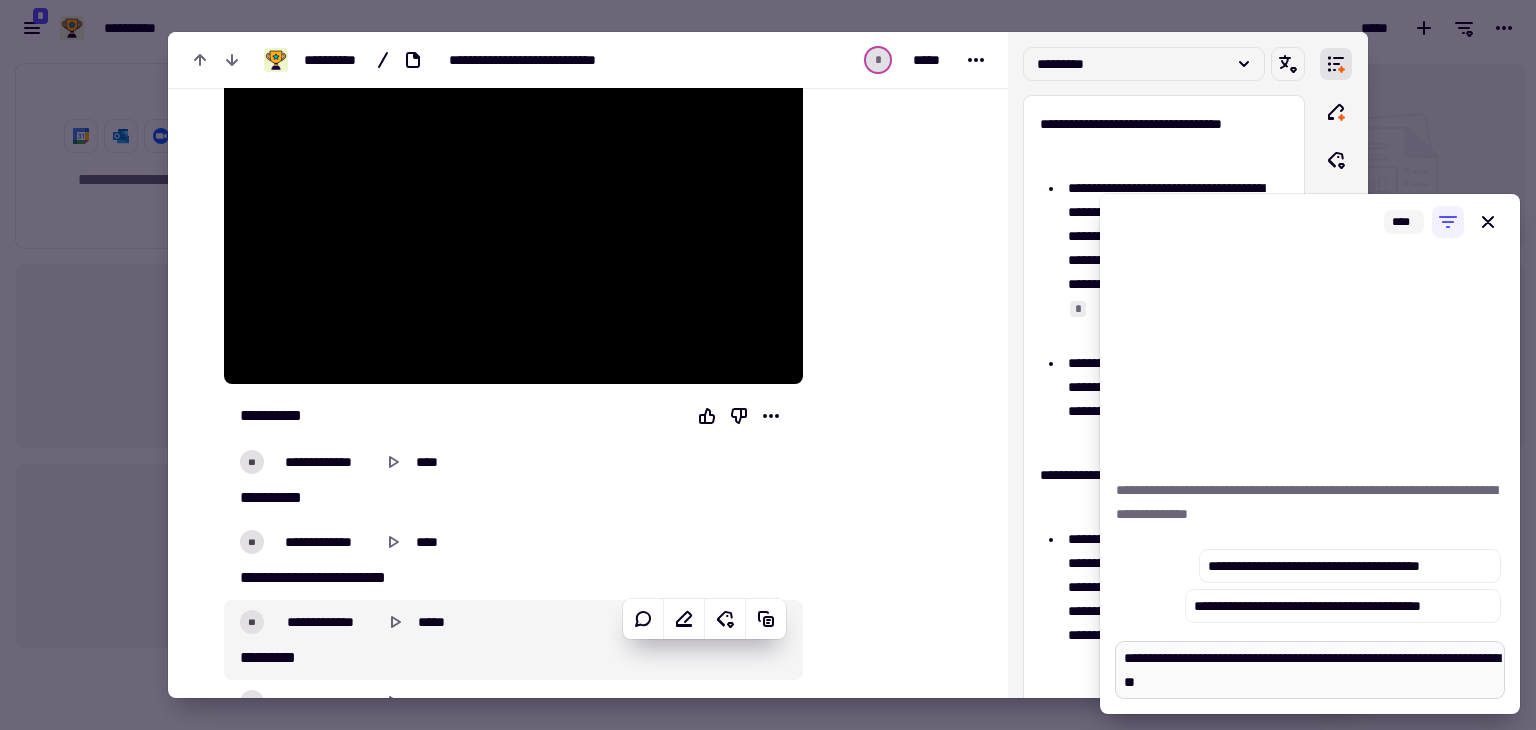 type on "*" 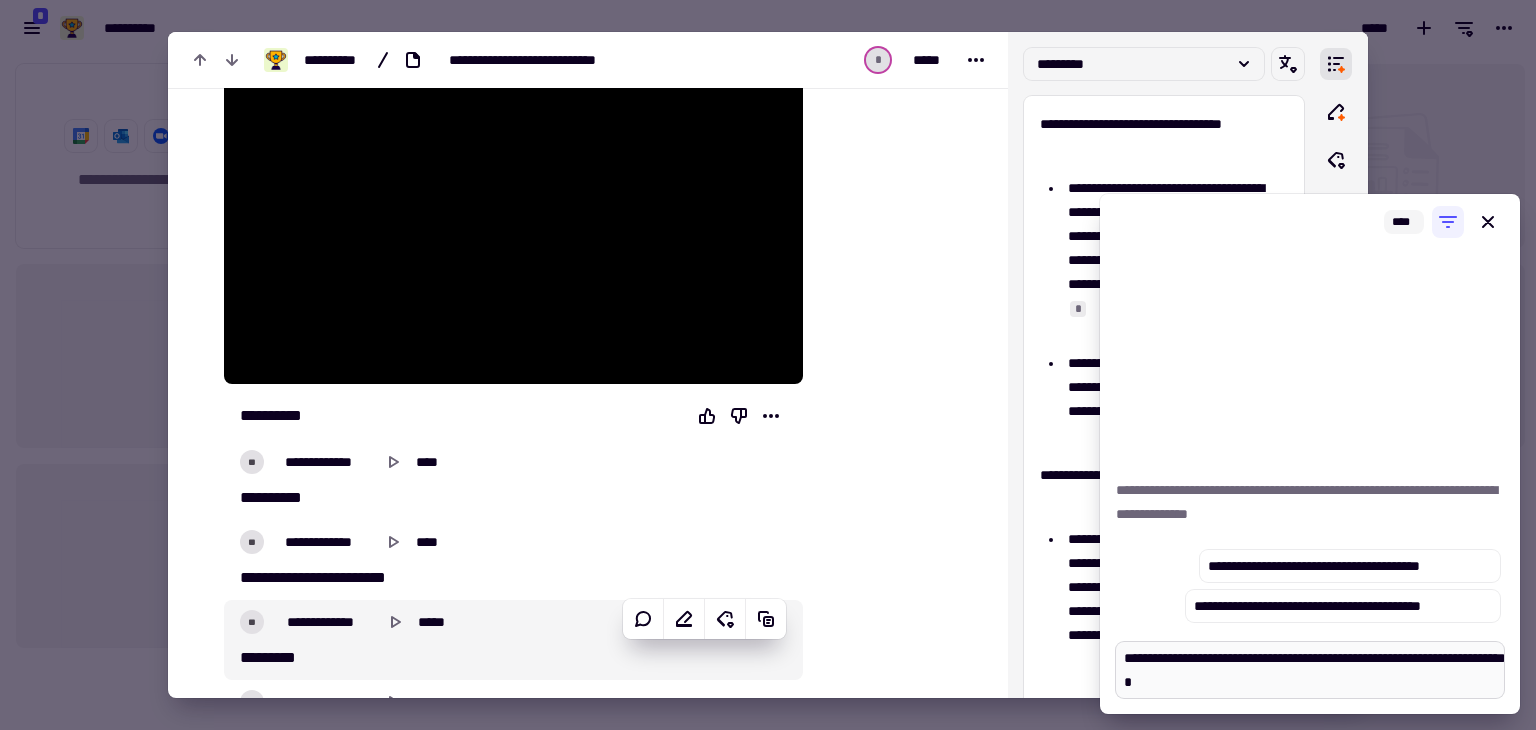 type on "*" 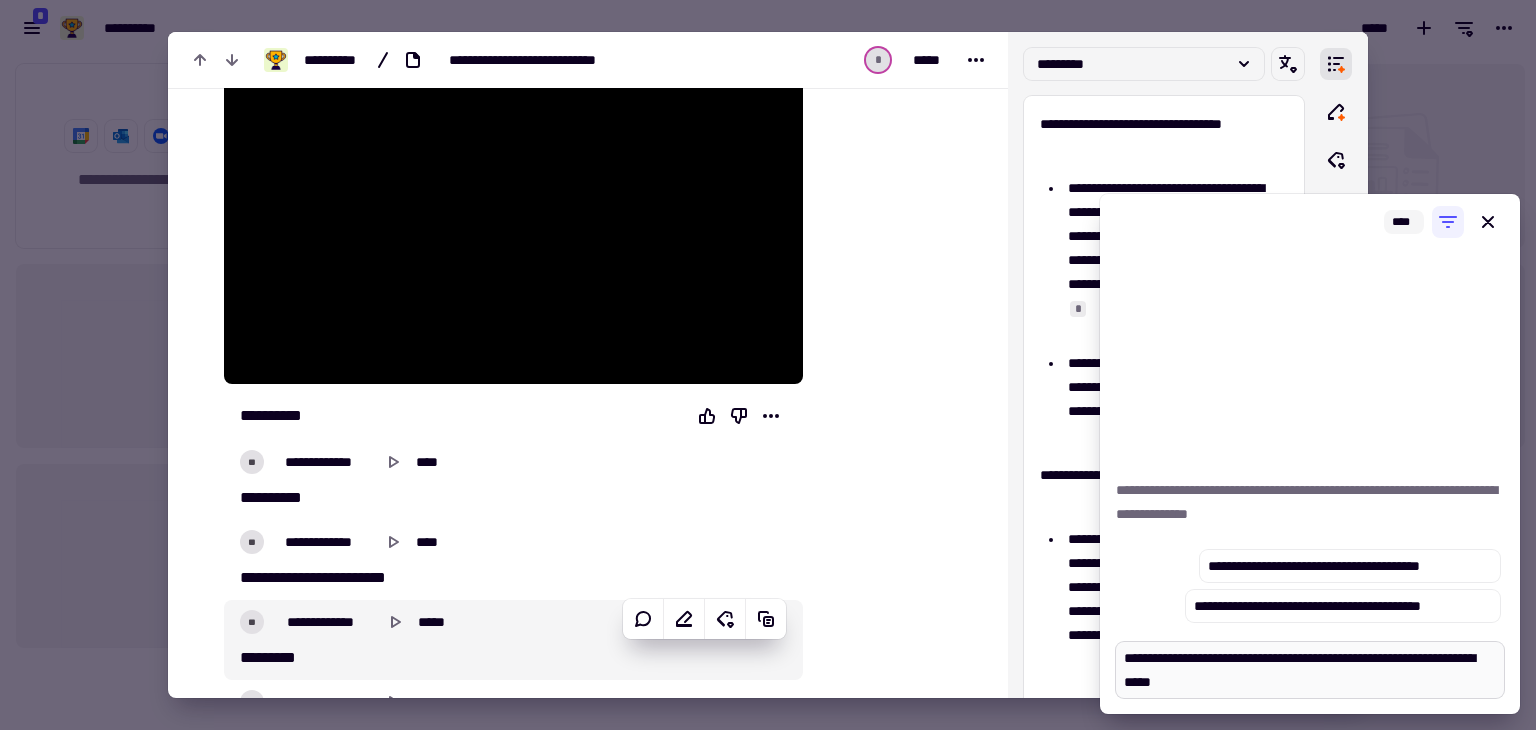 type on "*" 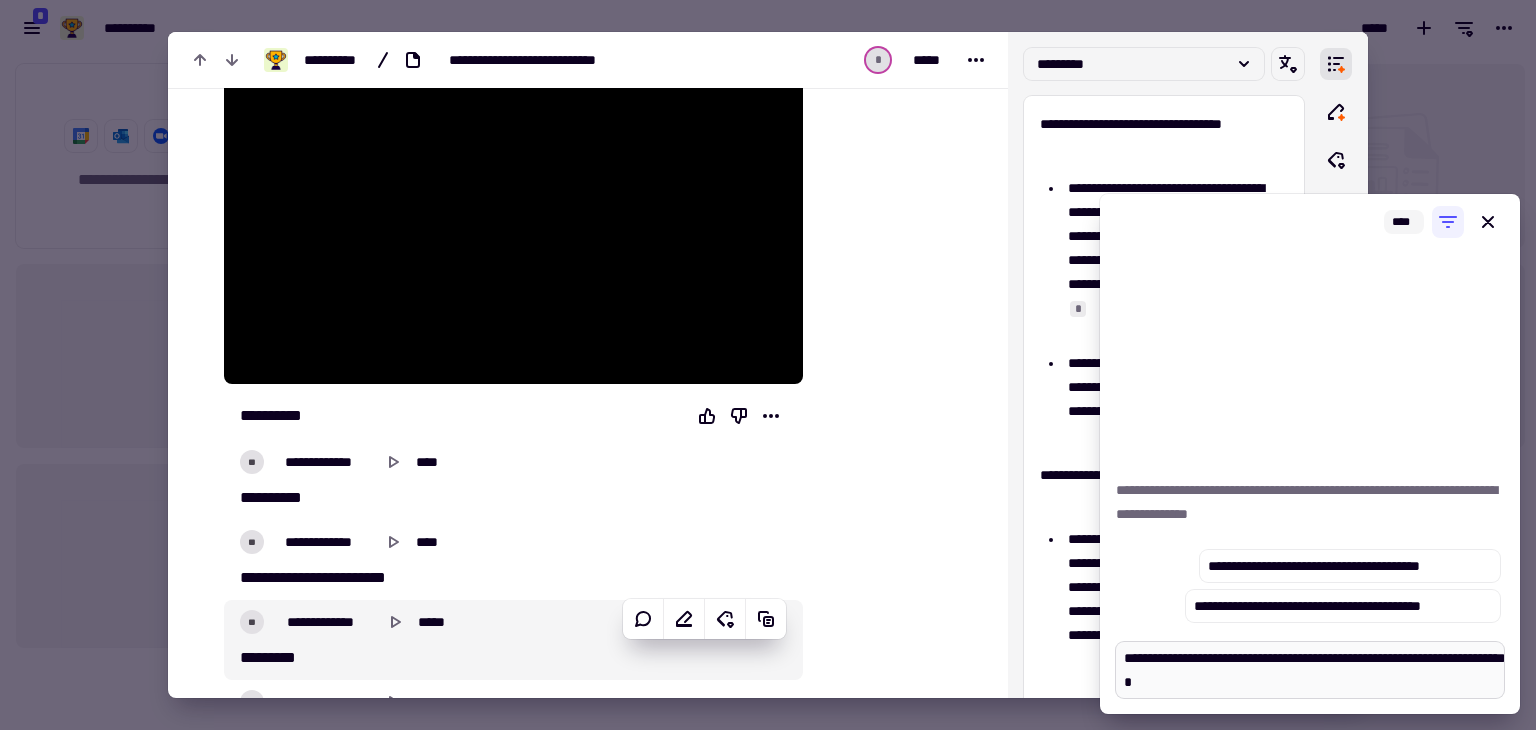 type on "*" 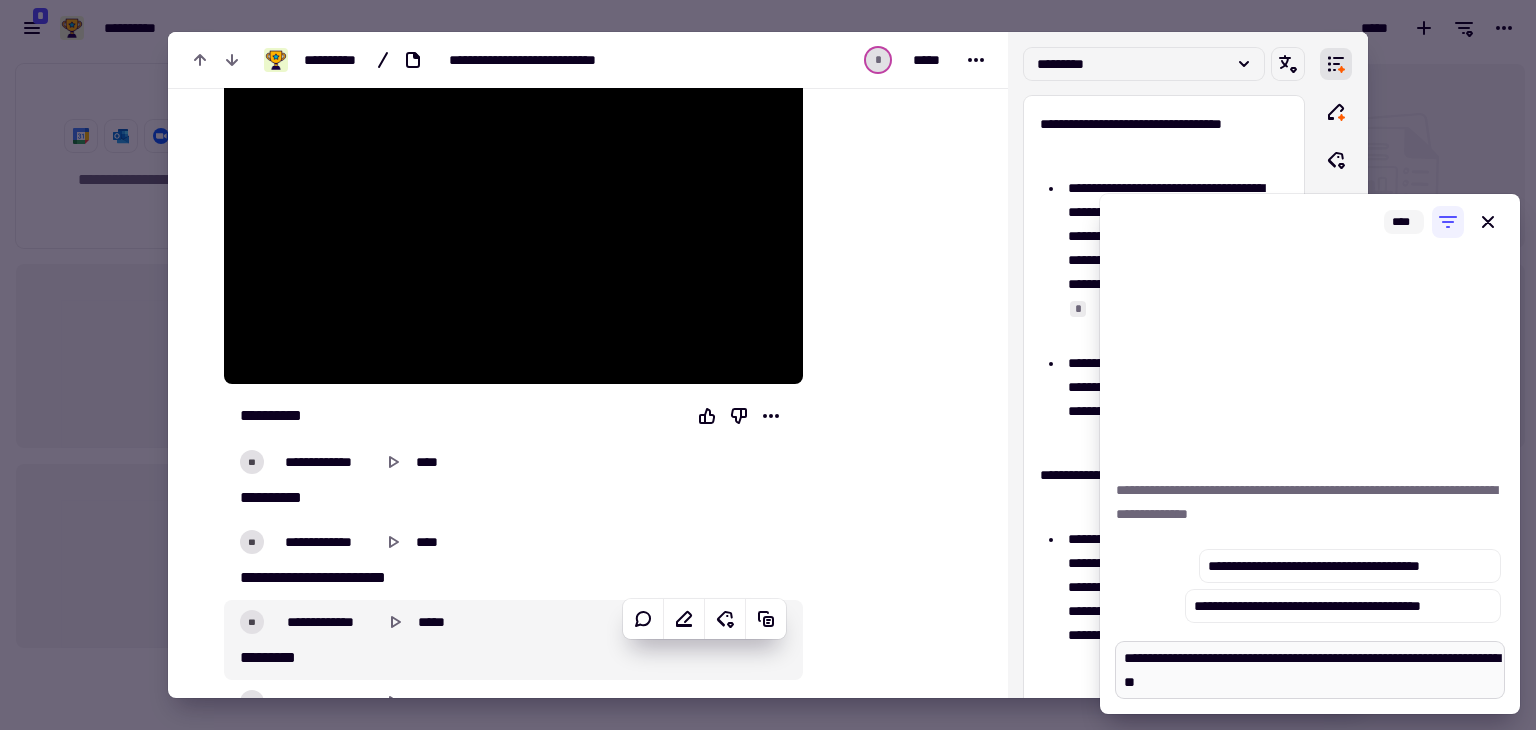 type on "*" 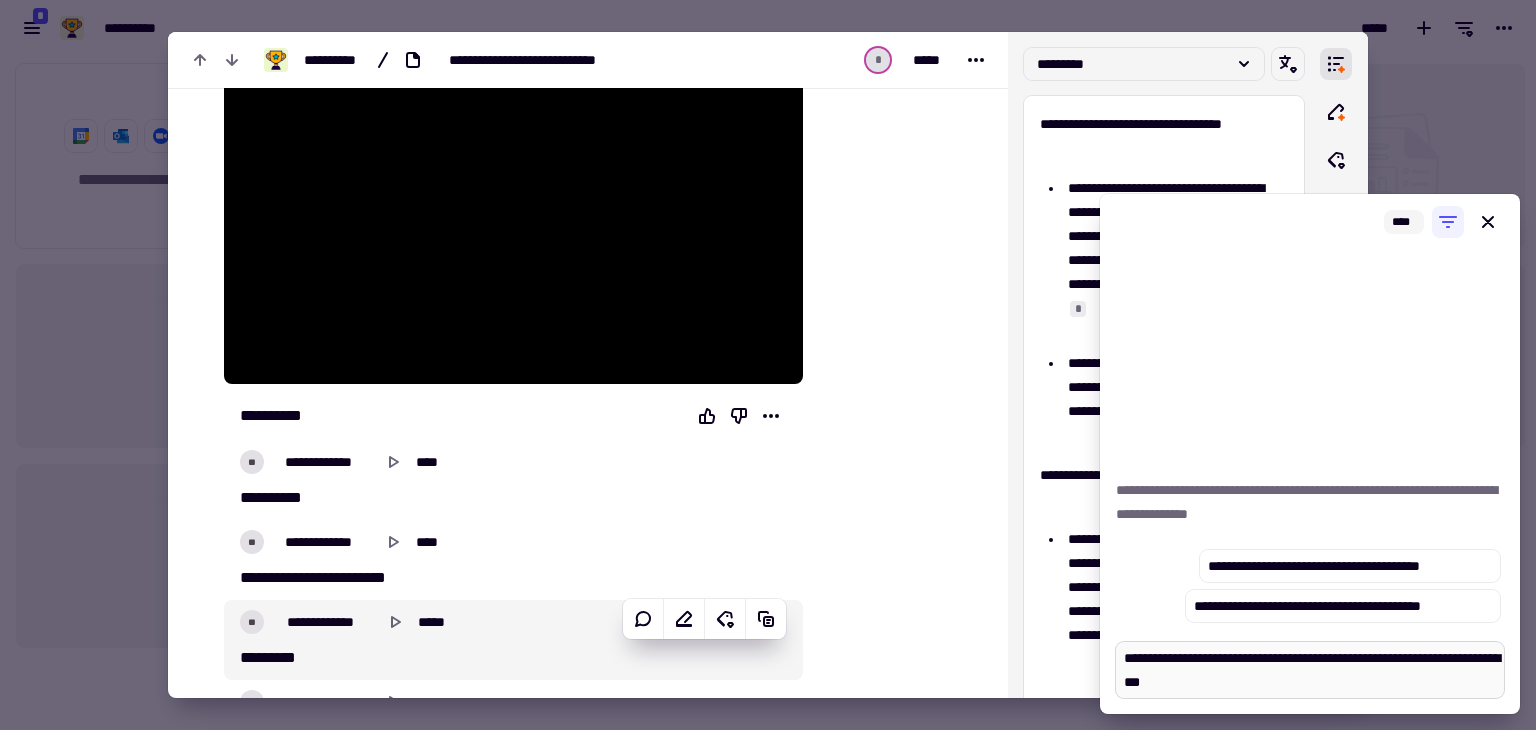 type on "*" 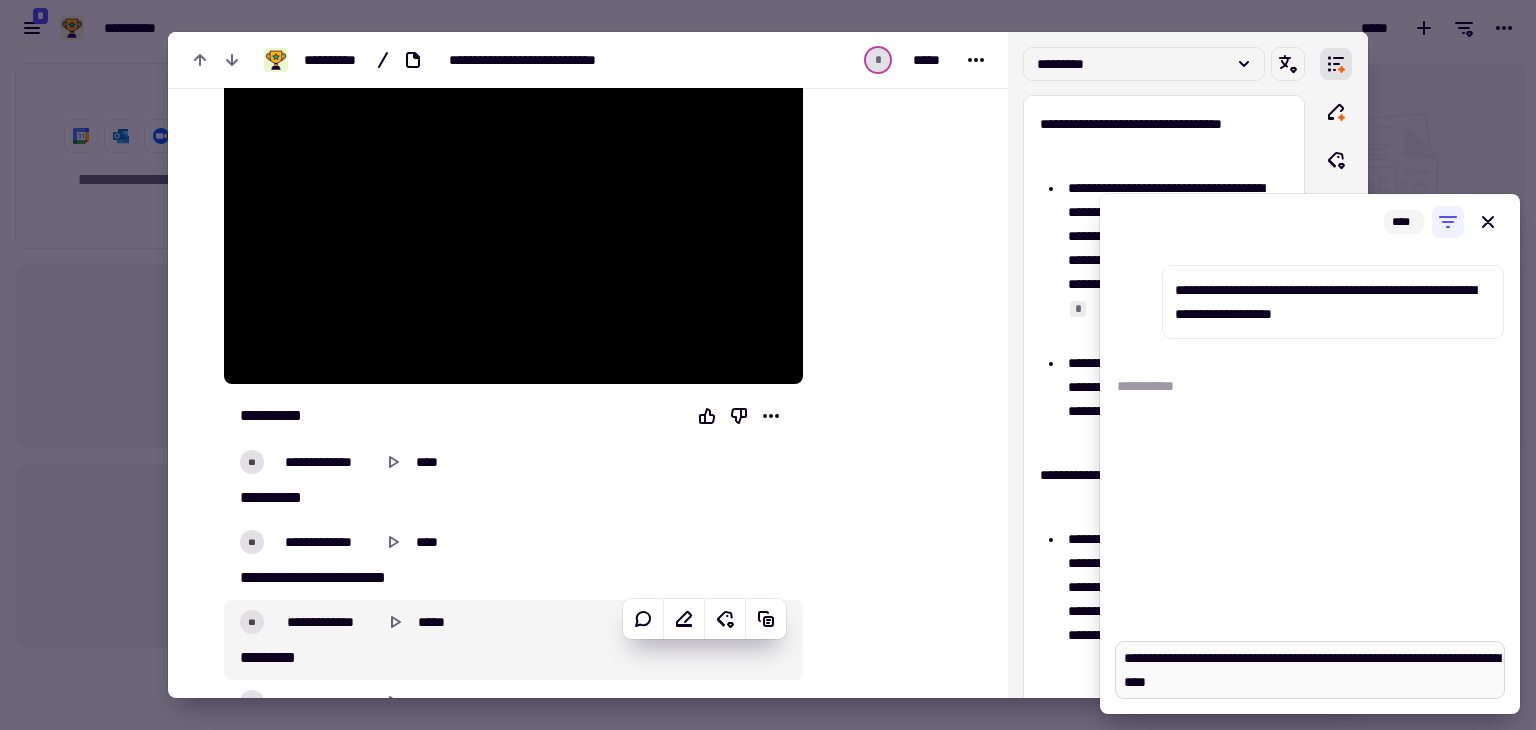 type on "*" 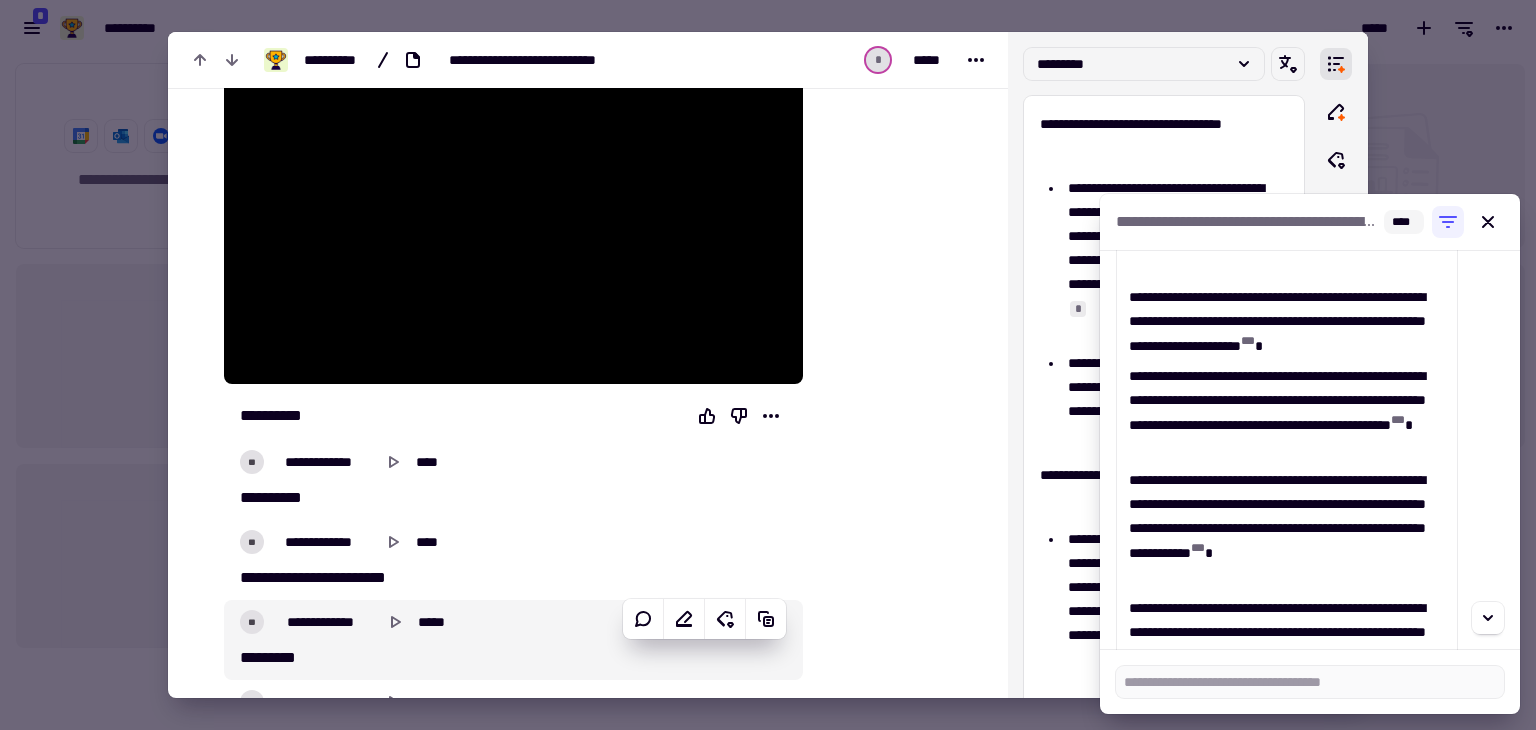 scroll, scrollTop: 300, scrollLeft: 0, axis: vertical 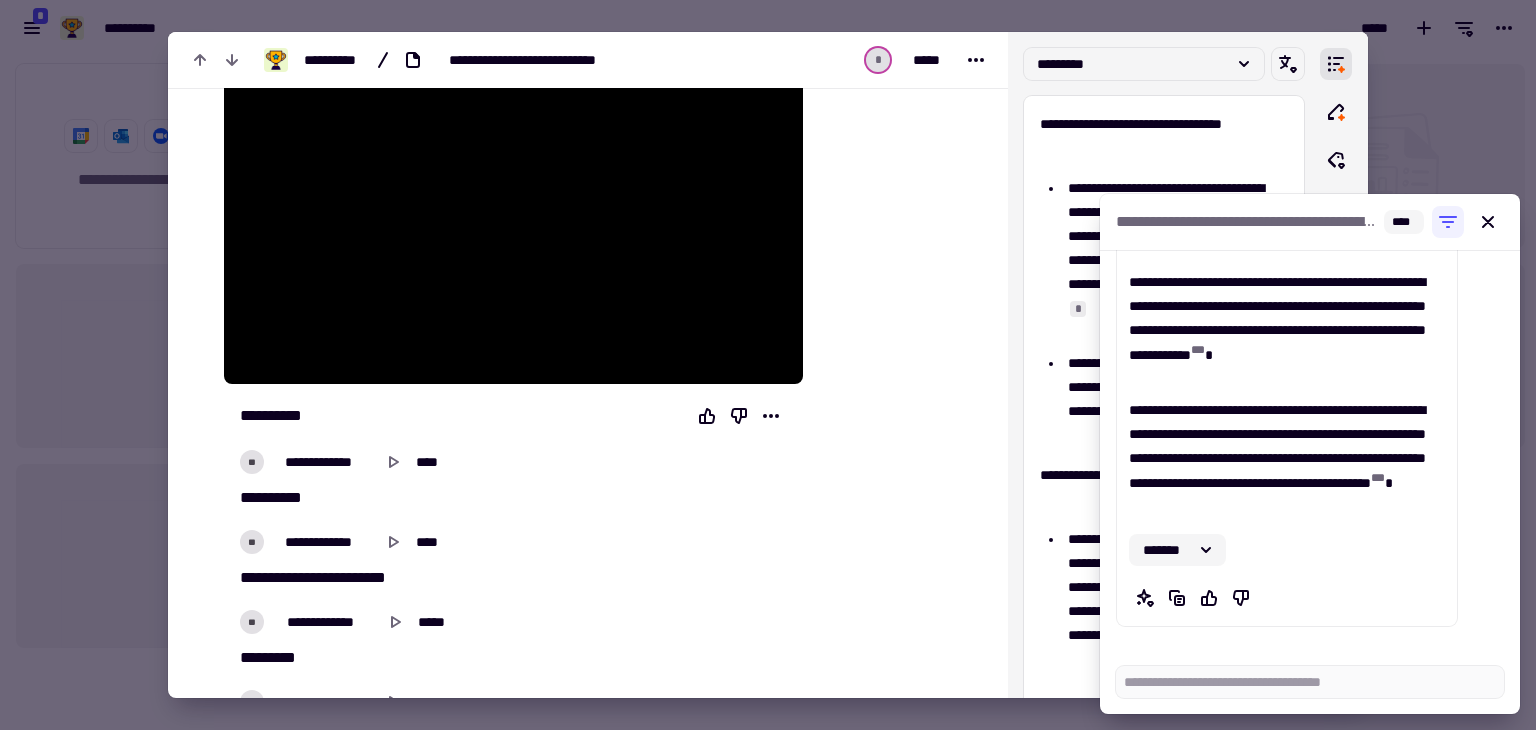 click 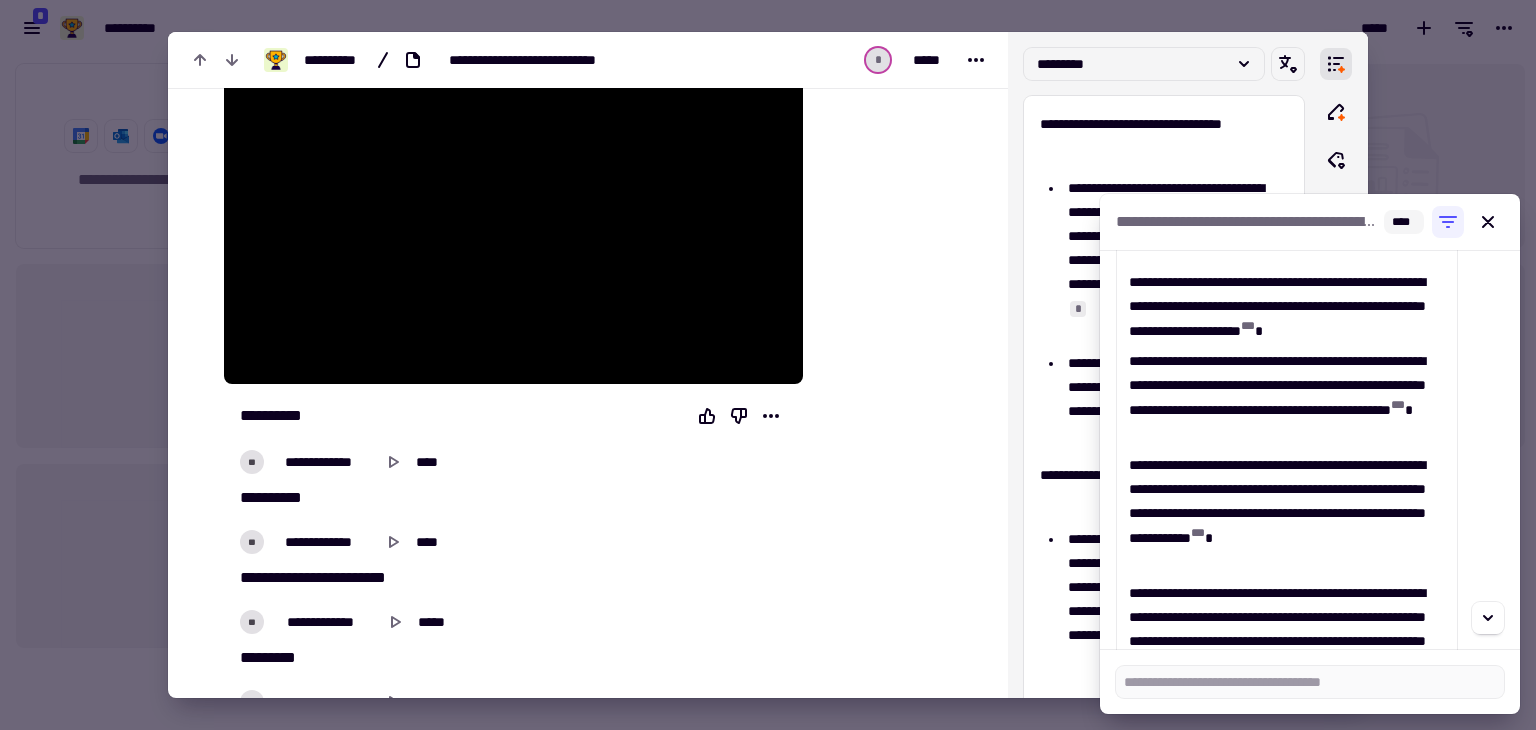 scroll, scrollTop: 42, scrollLeft: 0, axis: vertical 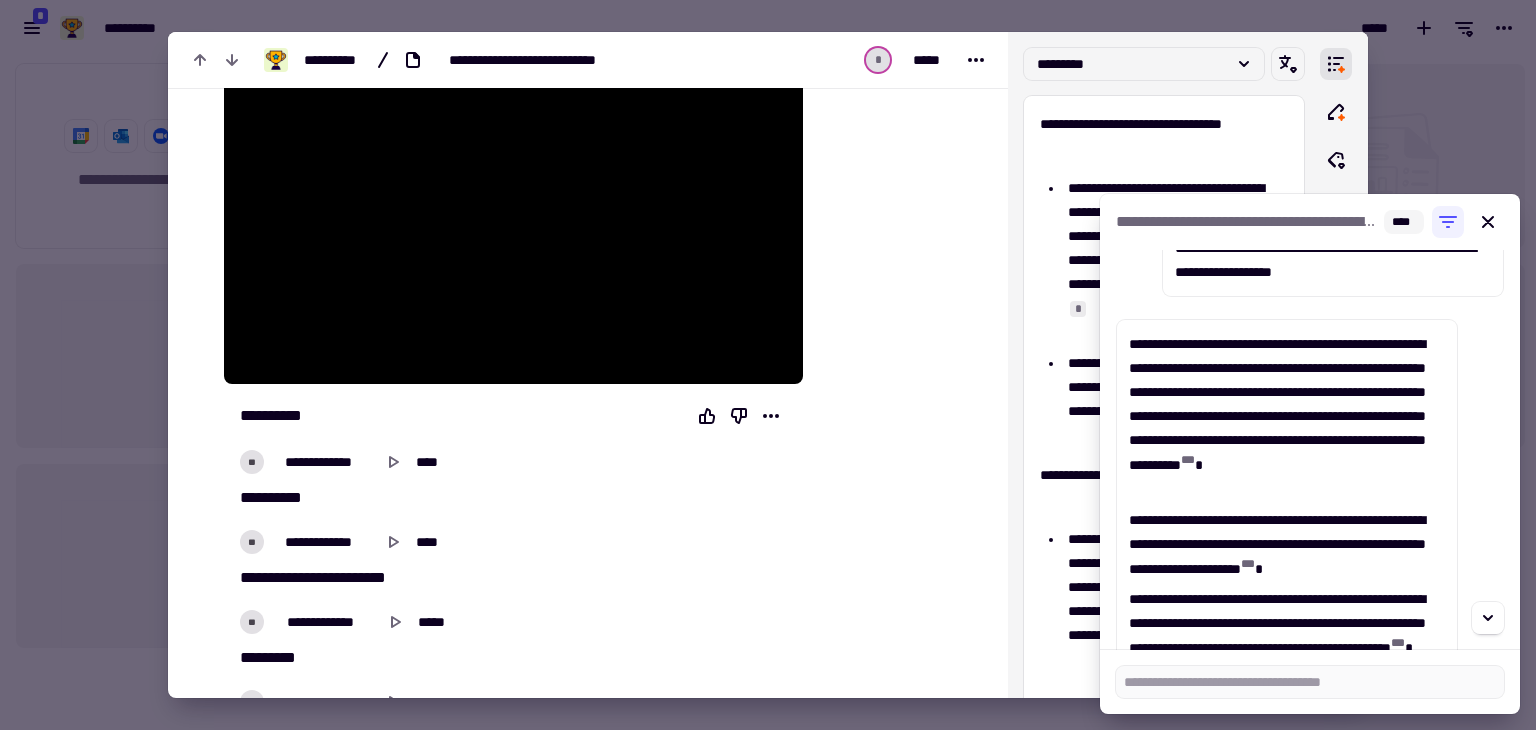 type on "*" 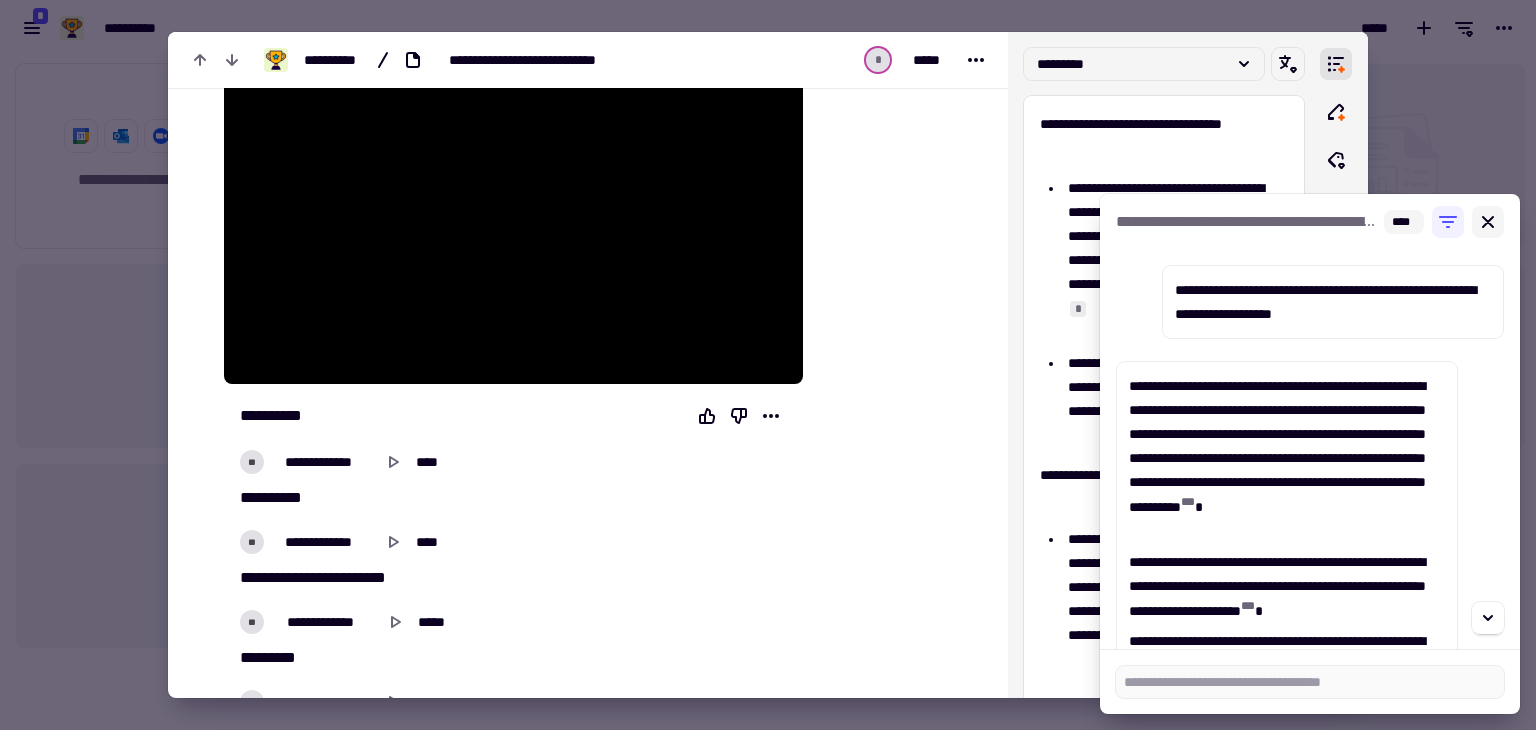 click 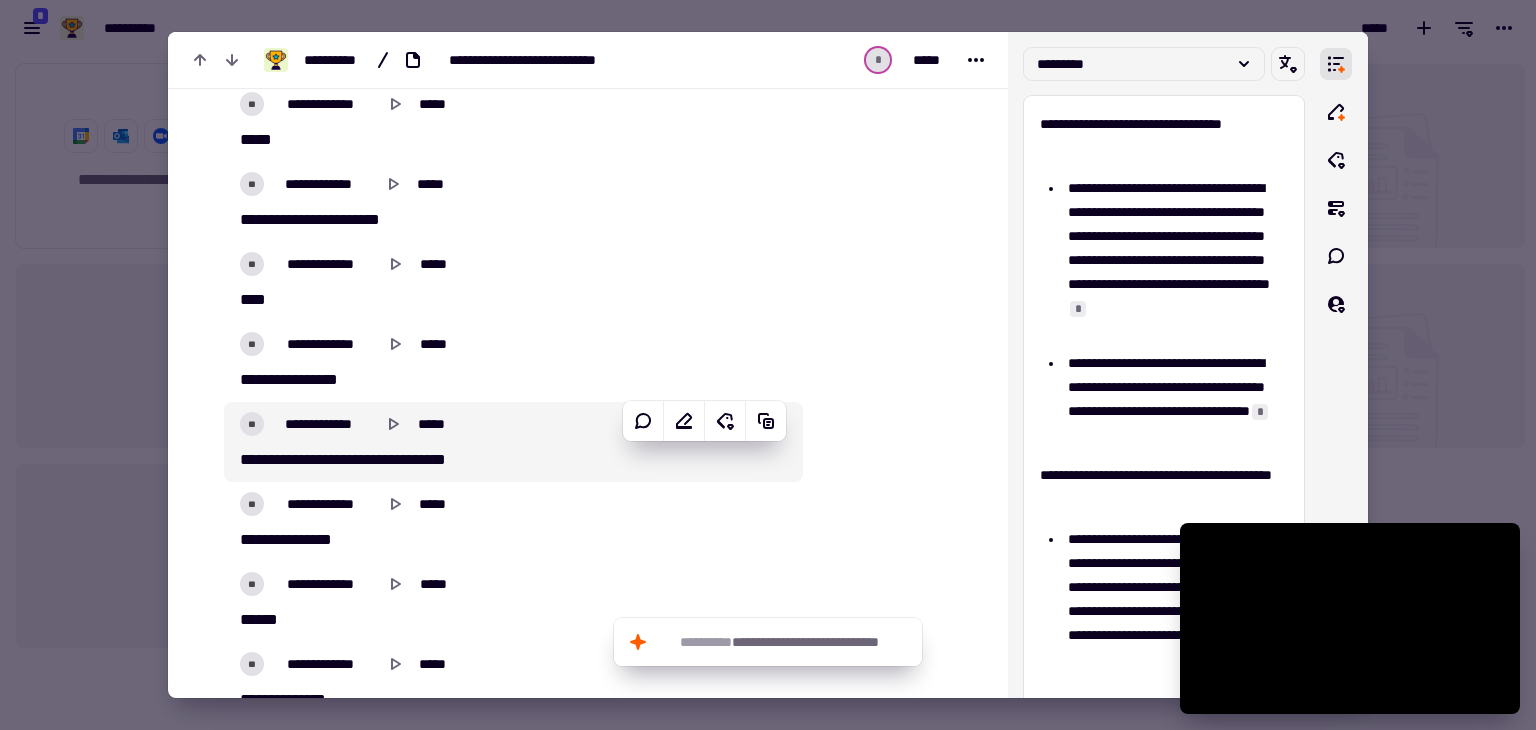 scroll, scrollTop: 1600, scrollLeft: 0, axis: vertical 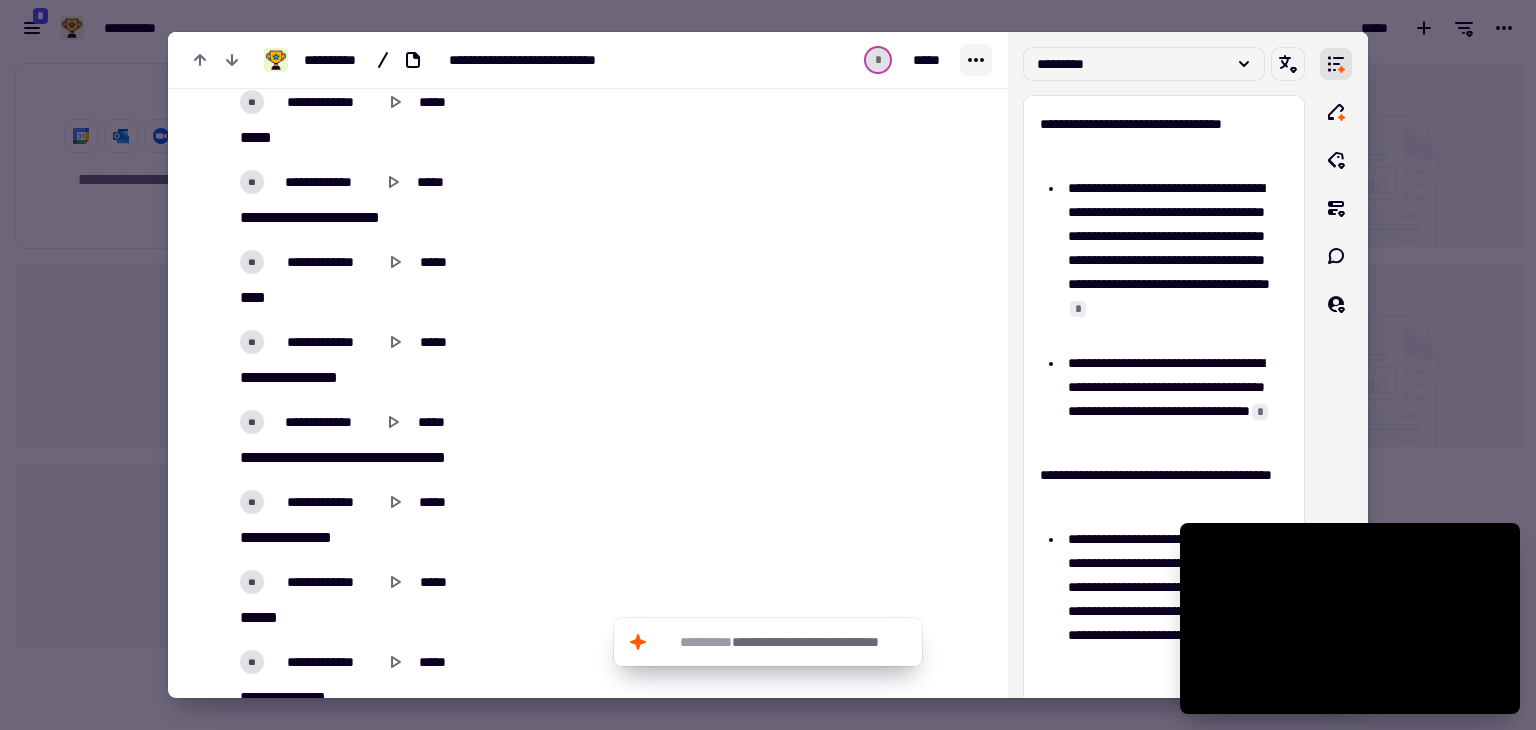 click 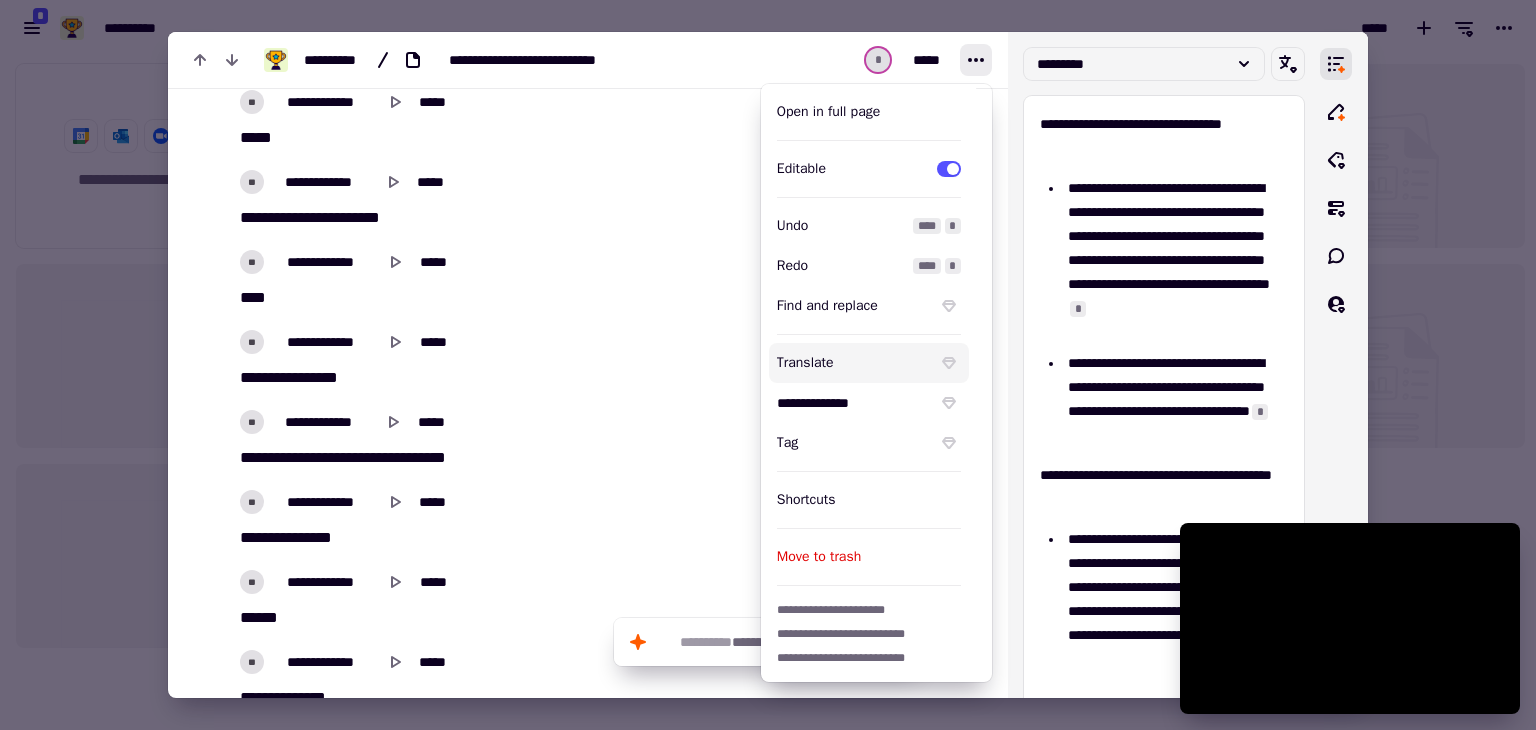 scroll, scrollTop: 0, scrollLeft: 0, axis: both 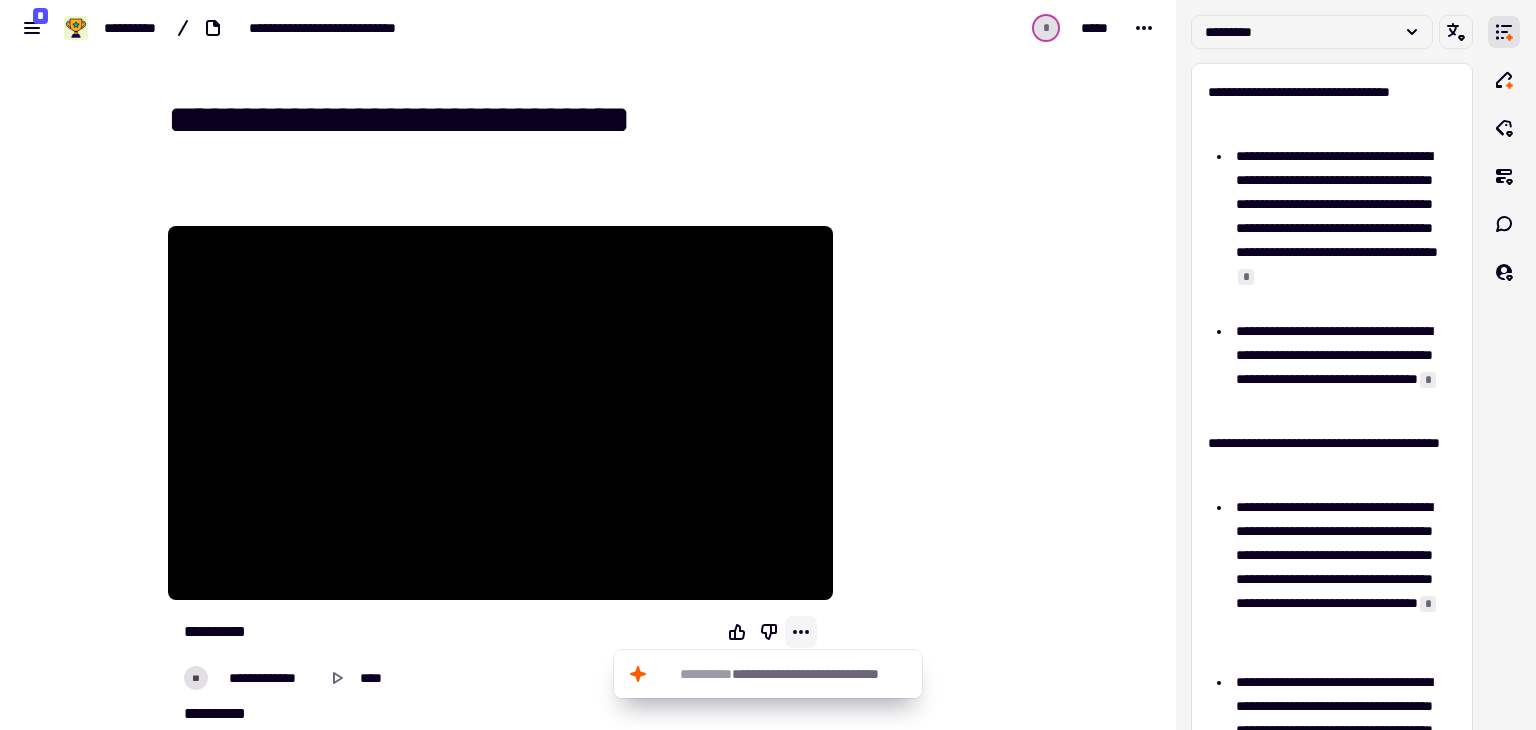 click 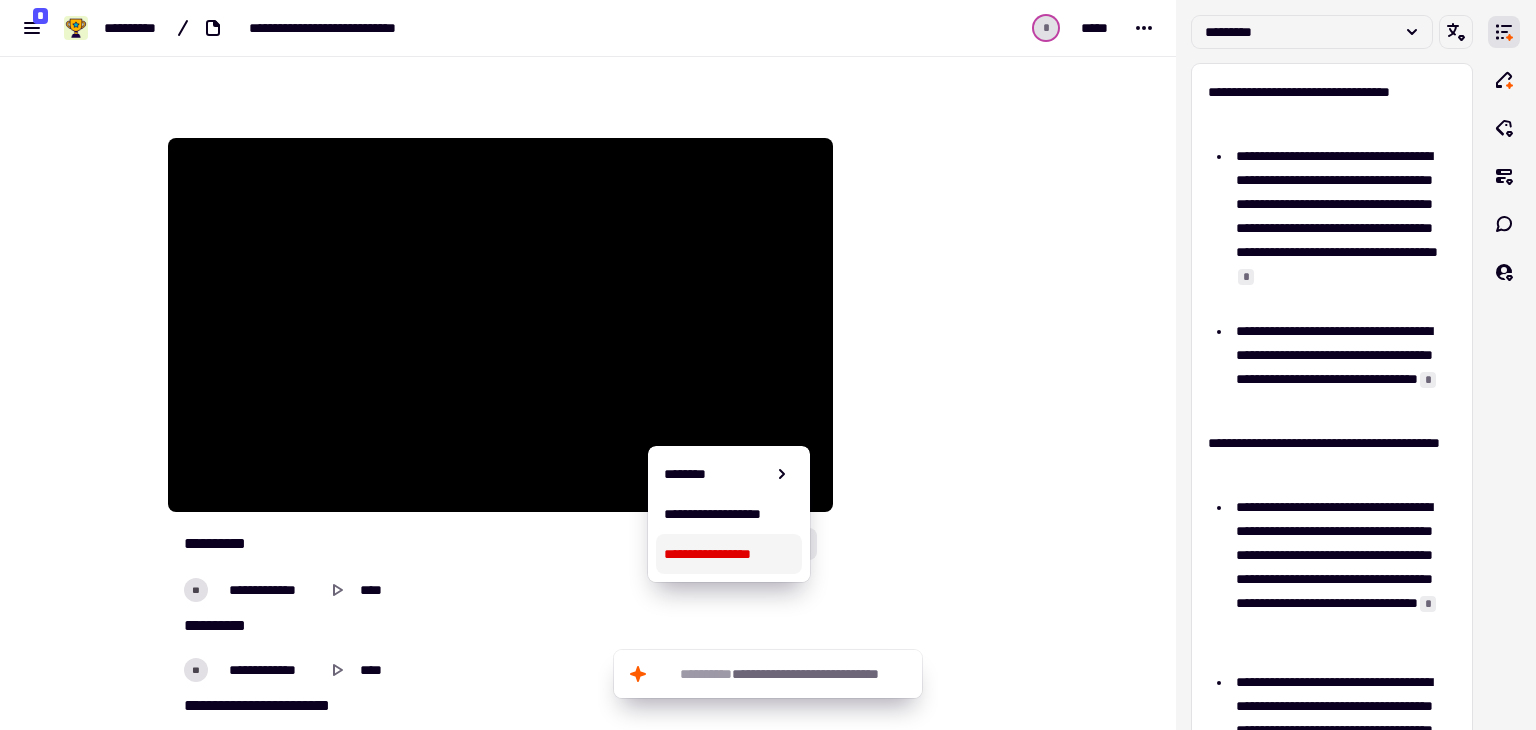 scroll, scrollTop: 100, scrollLeft: 0, axis: vertical 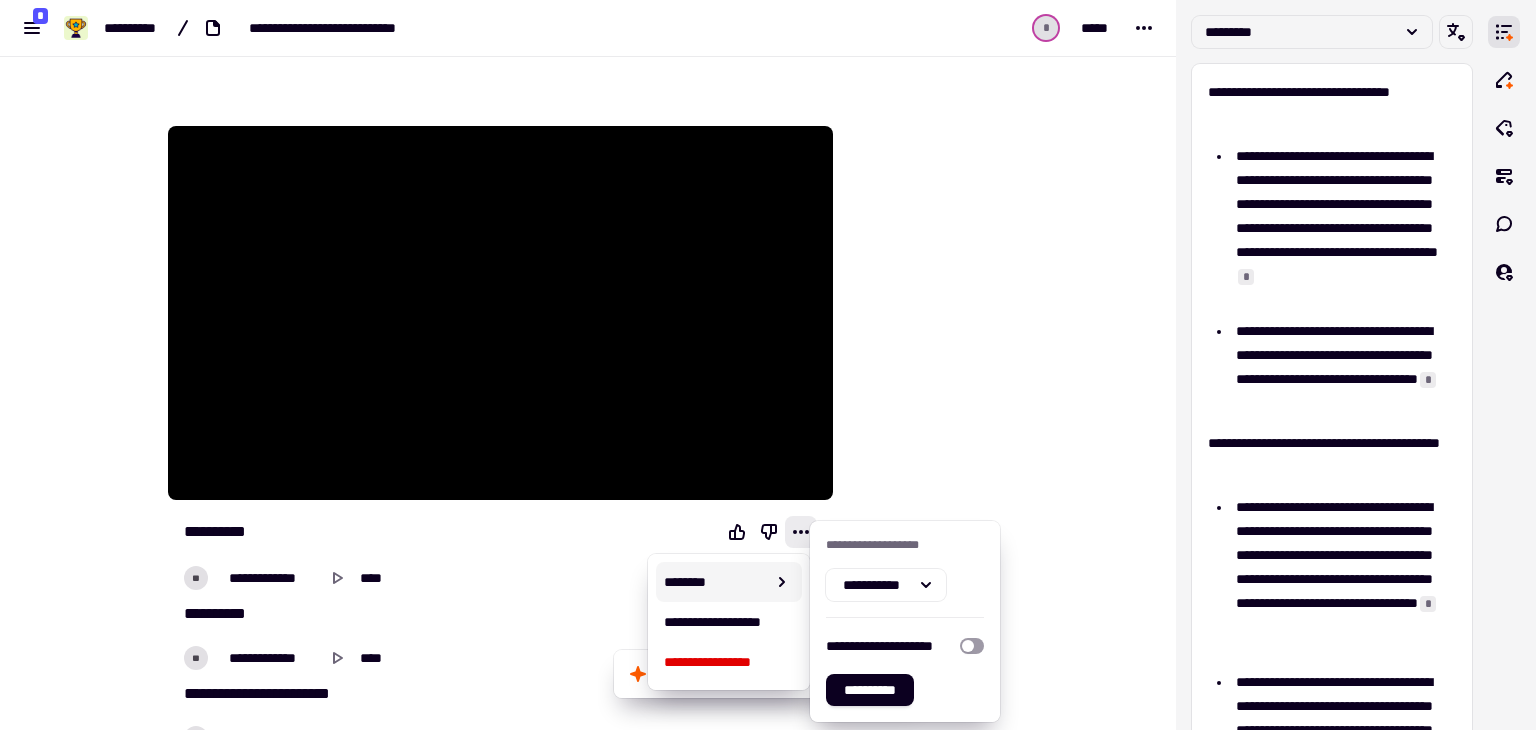 click 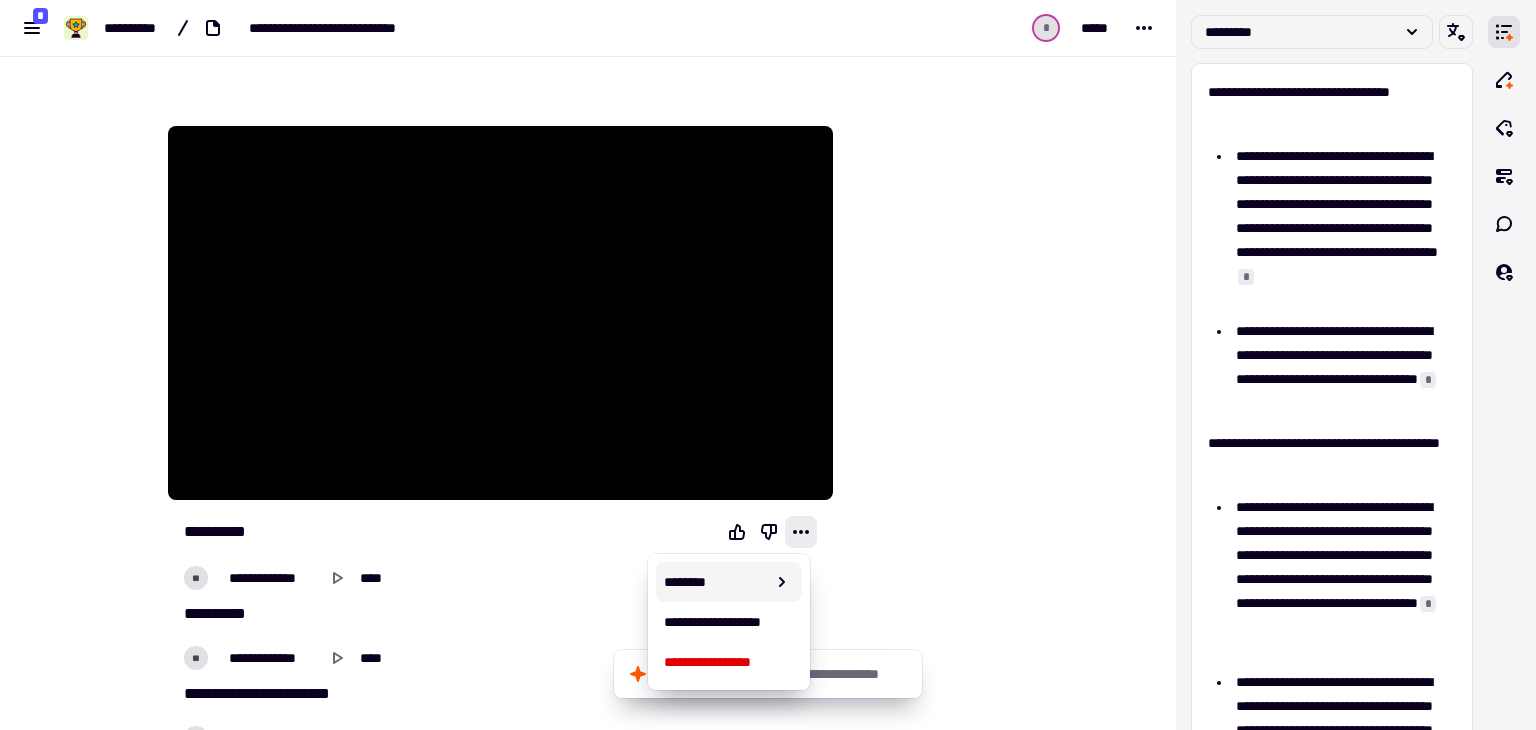 click on "********" at bounding box center (728, 582) 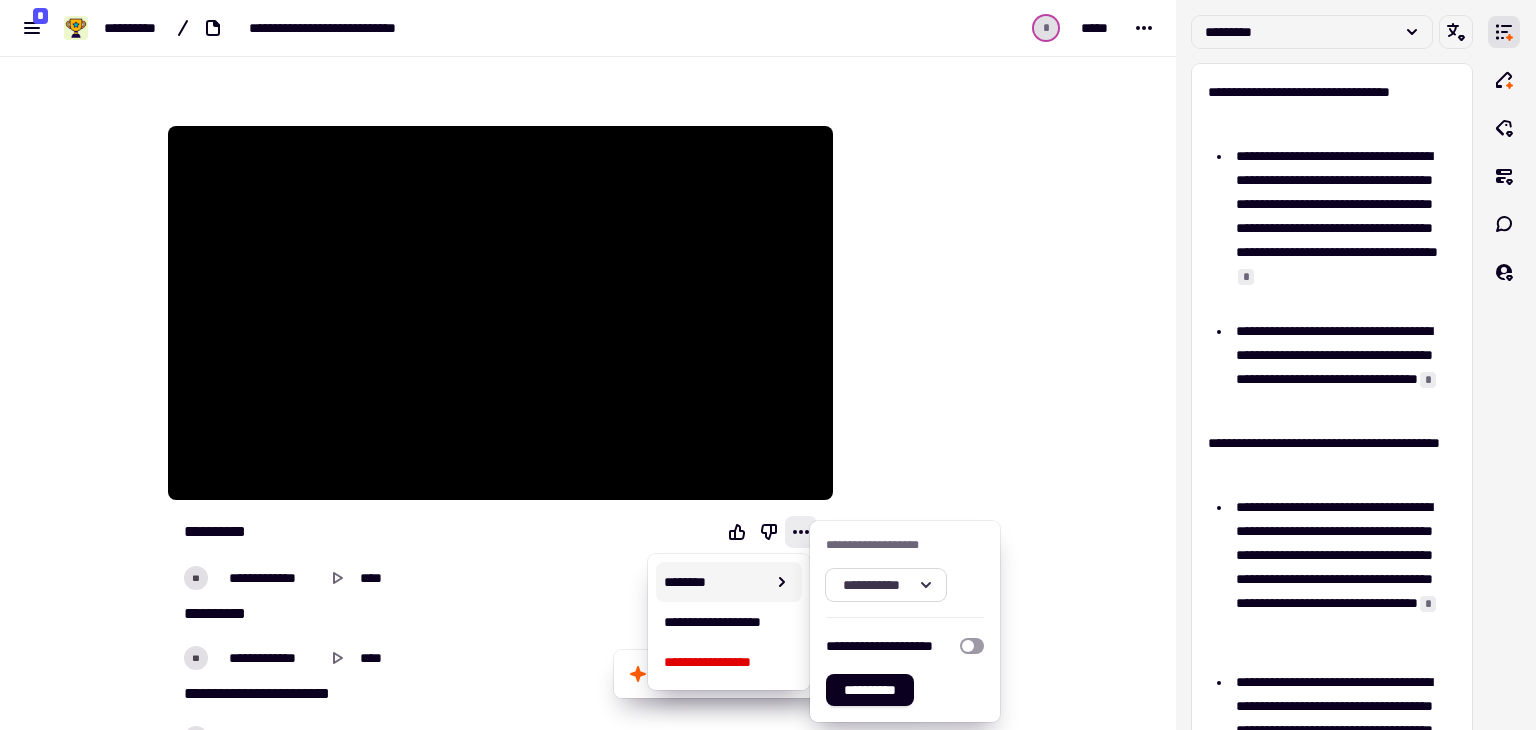 click on "**********" 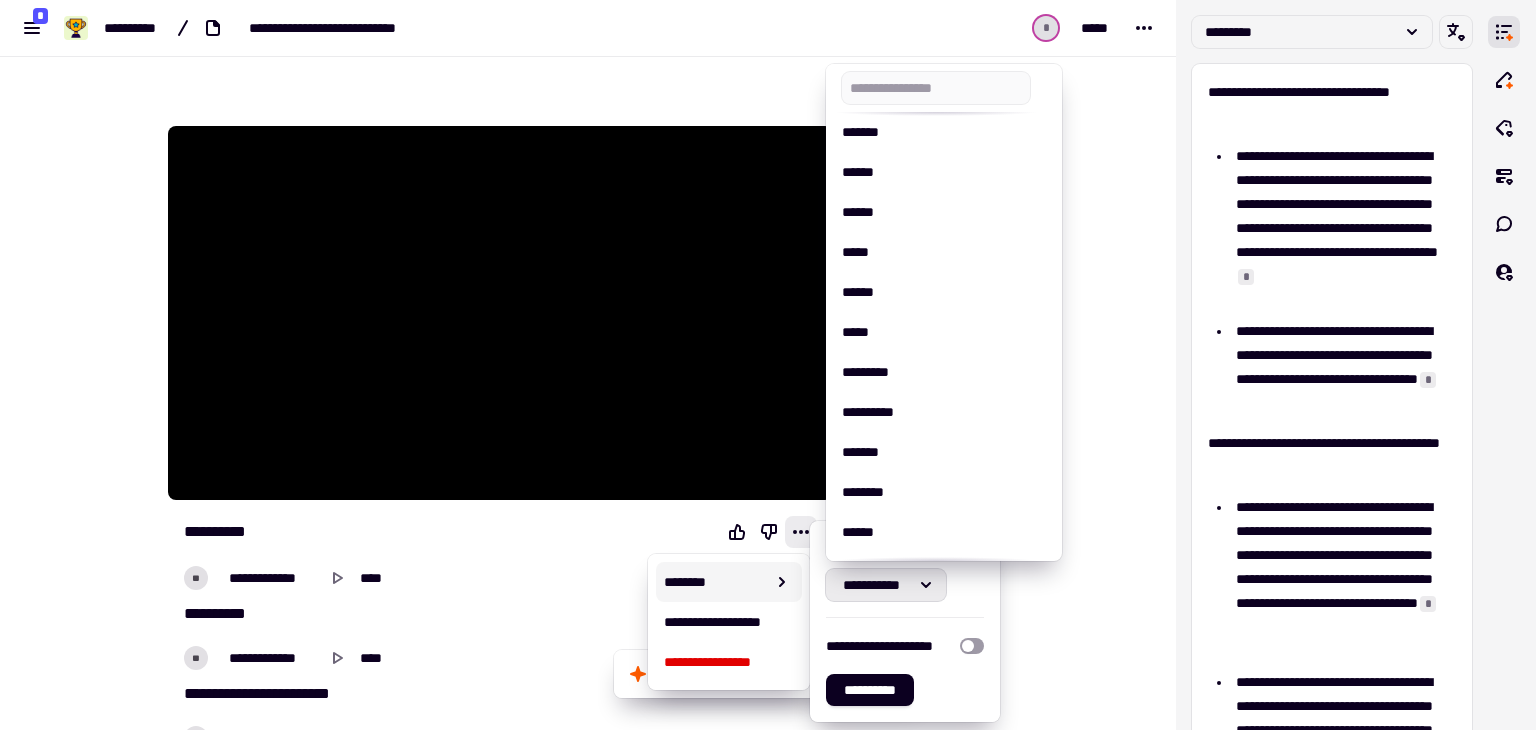 scroll, scrollTop: 700, scrollLeft: 0, axis: vertical 